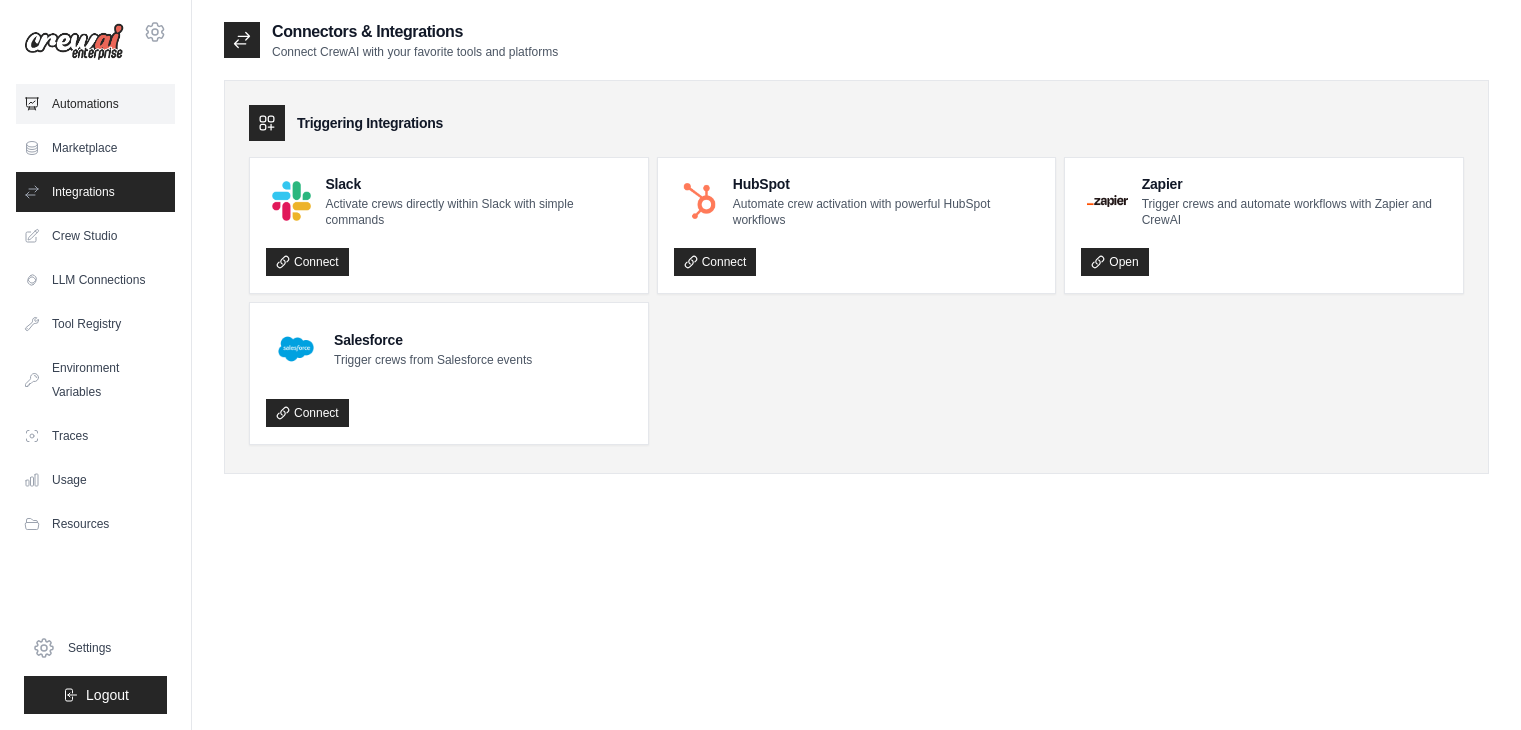 scroll, scrollTop: 0, scrollLeft: 0, axis: both 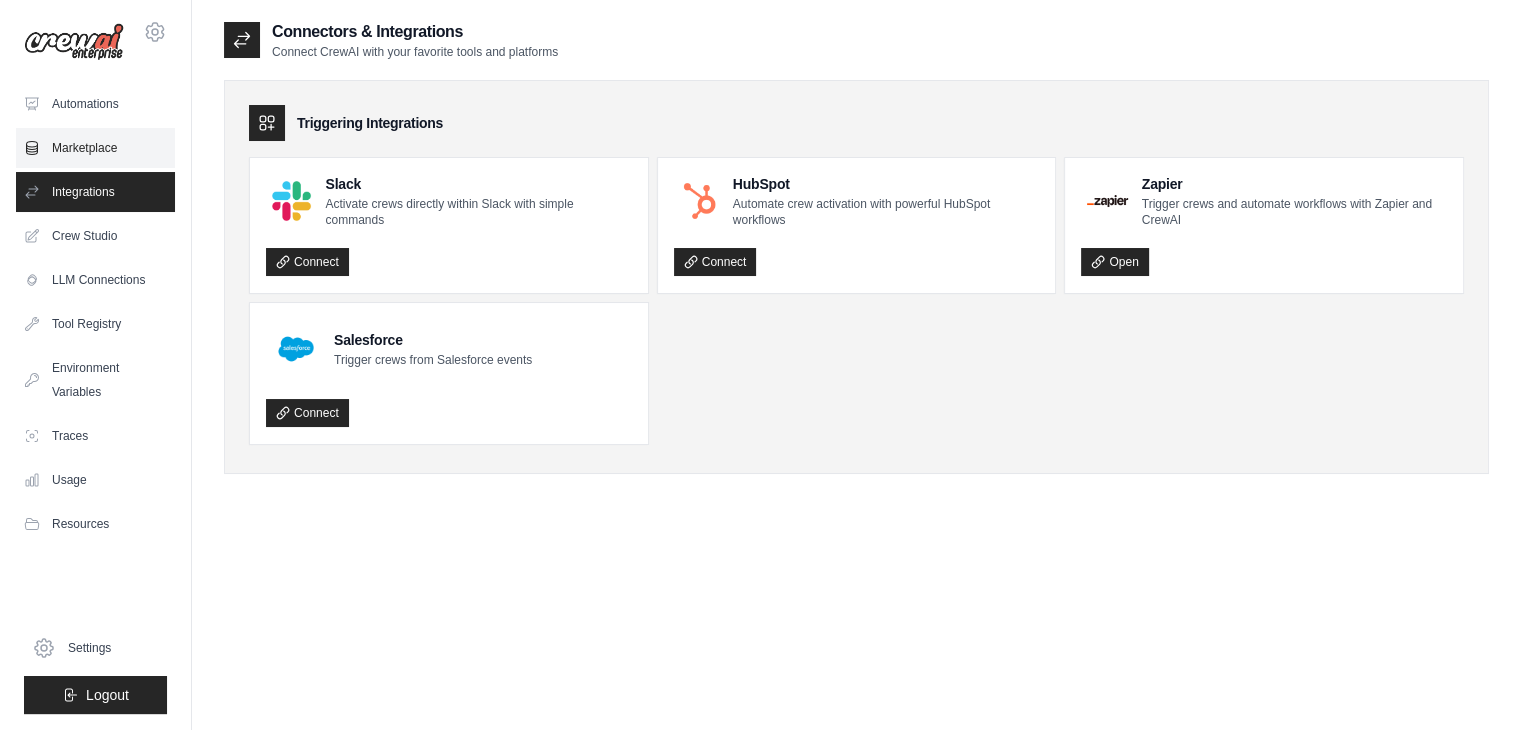 click on "Marketplace" at bounding box center [95, 148] 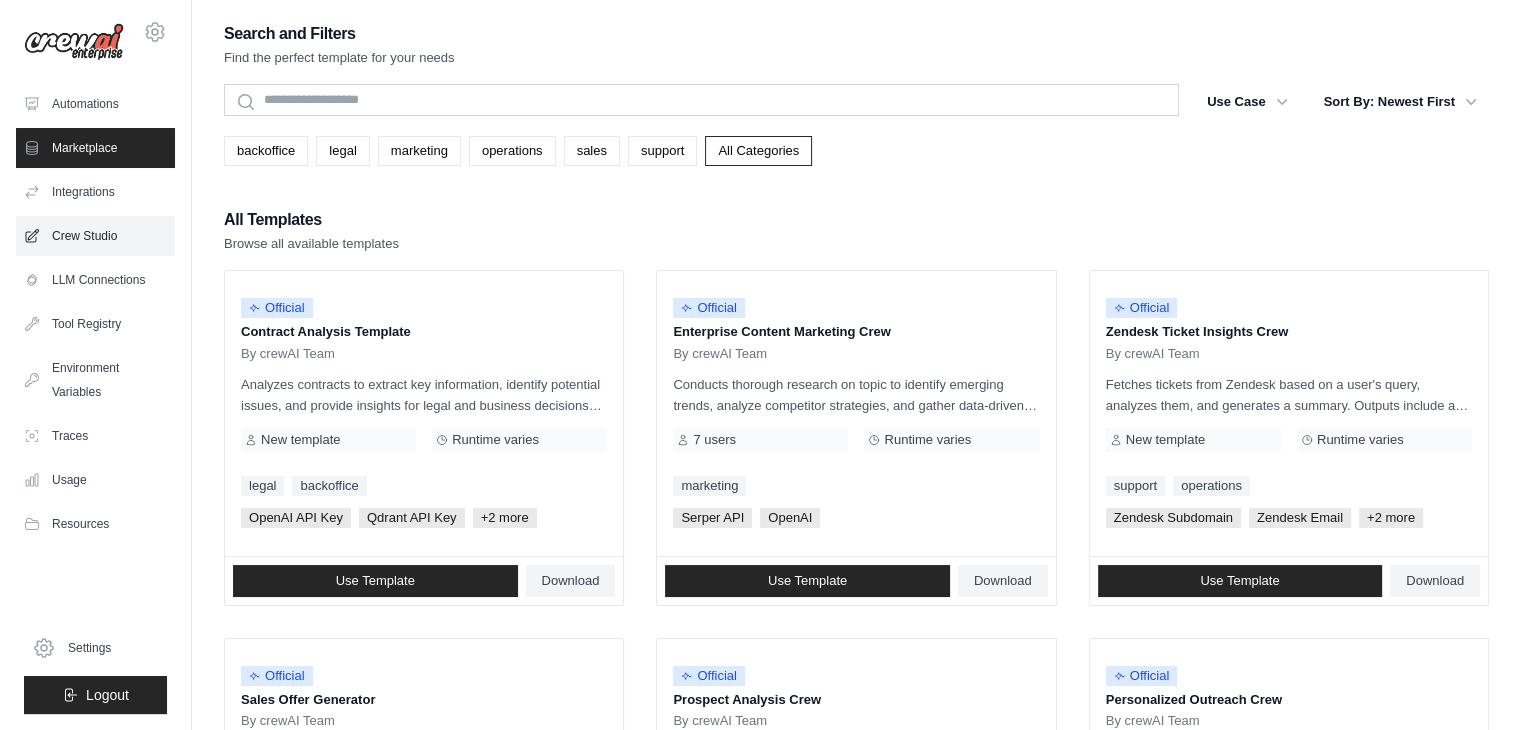click on "Crew Studio" at bounding box center [95, 236] 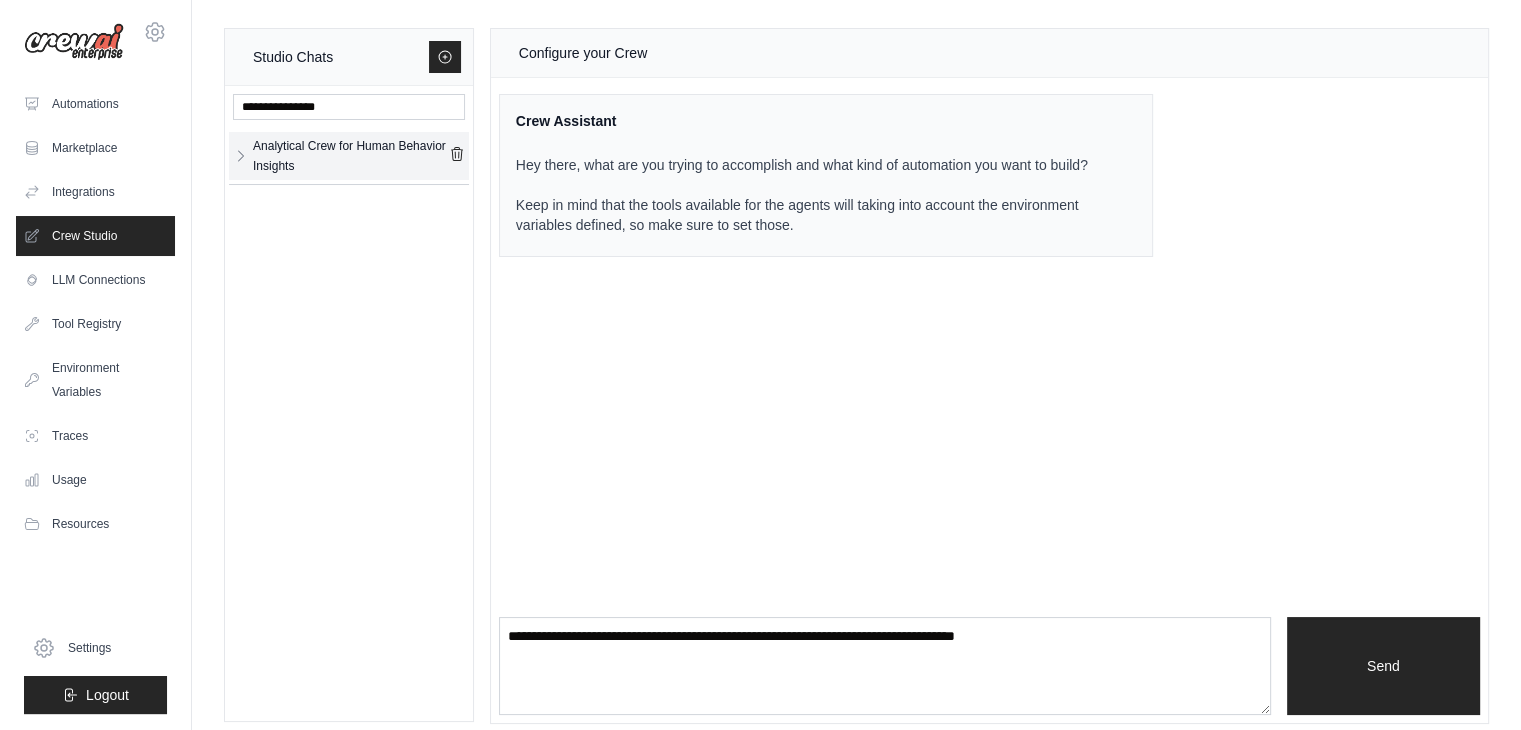 click on "Analytical Crew for Human Behavior Insights" at bounding box center [351, 156] 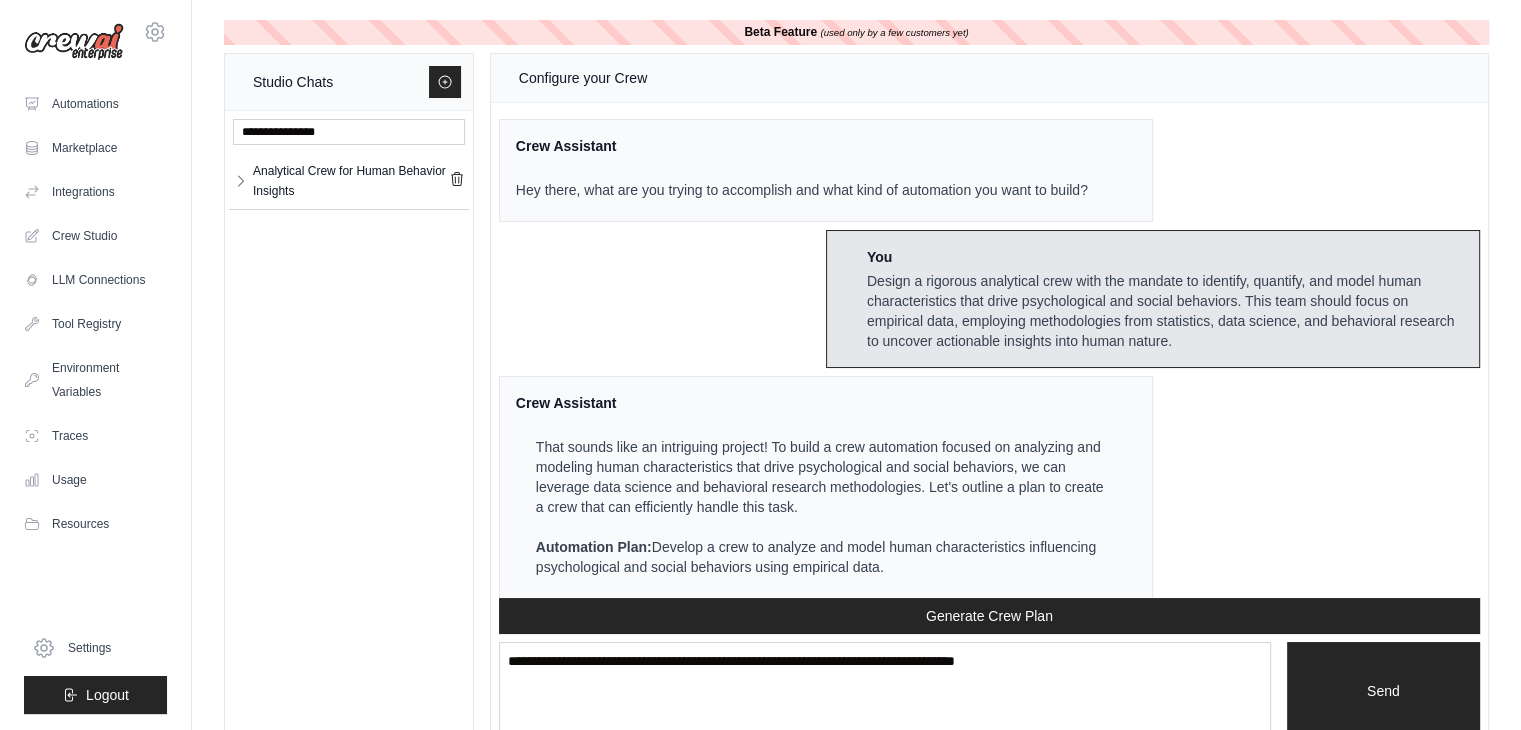 scroll, scrollTop: 5205, scrollLeft: 0, axis: vertical 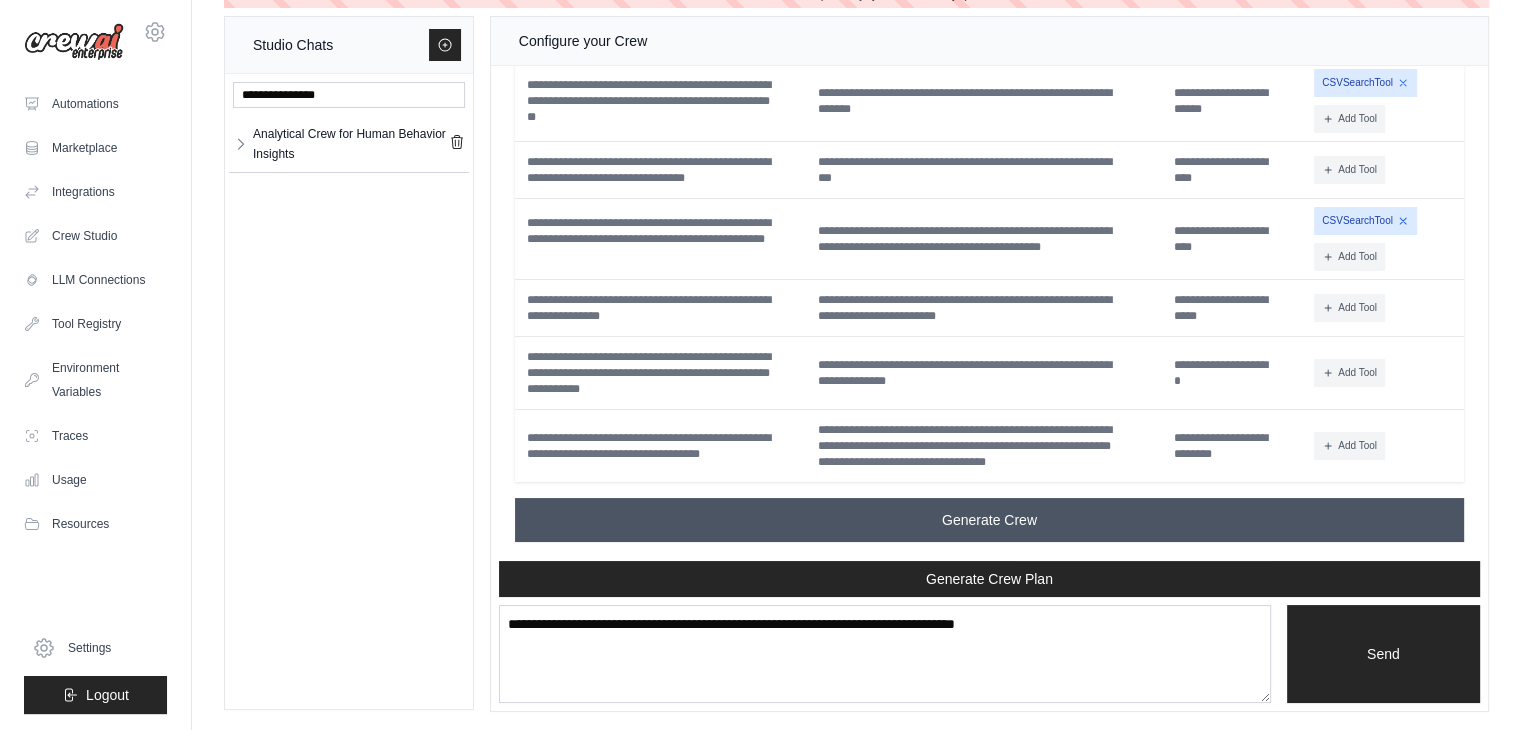 click on "Generate Crew" at bounding box center (989, 520) 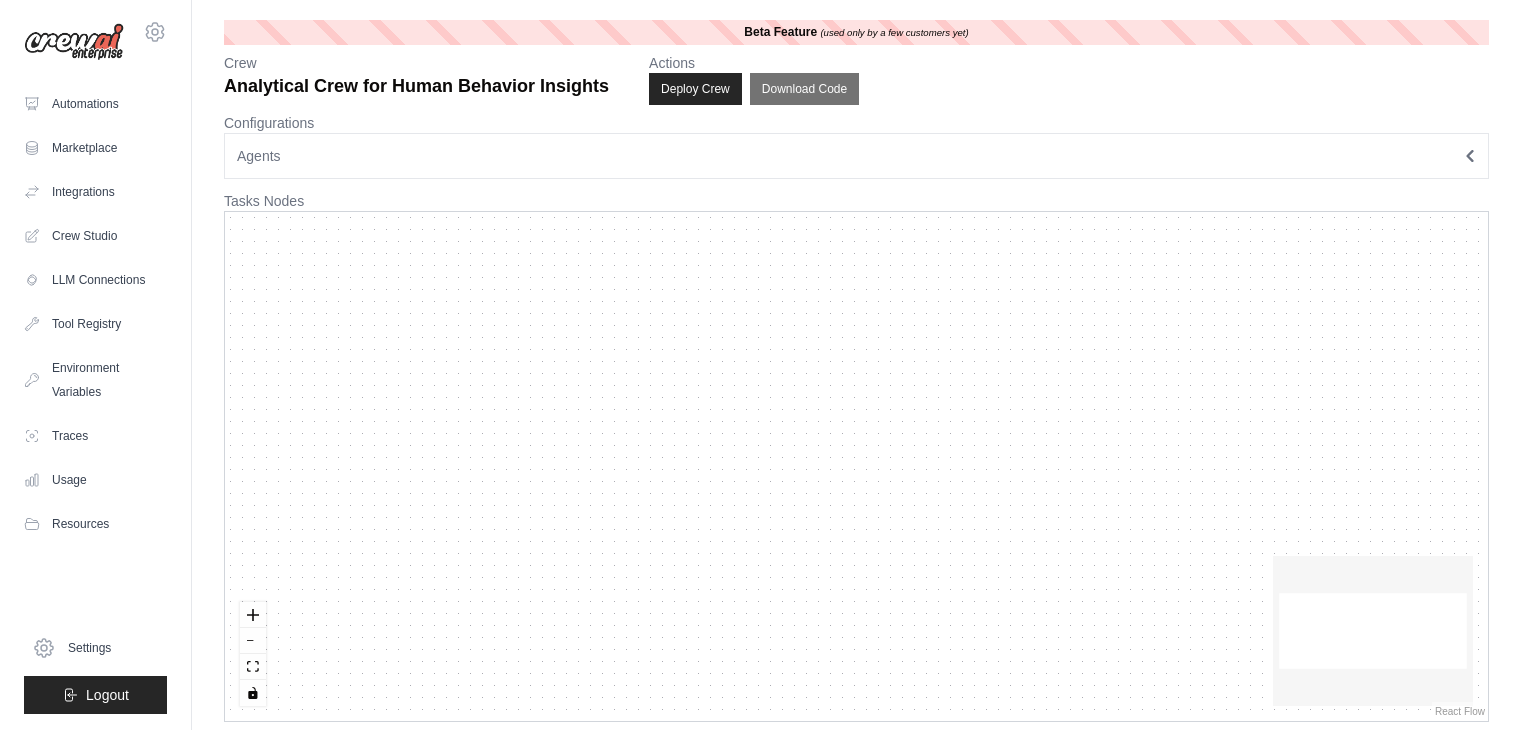 scroll, scrollTop: 0, scrollLeft: 0, axis: both 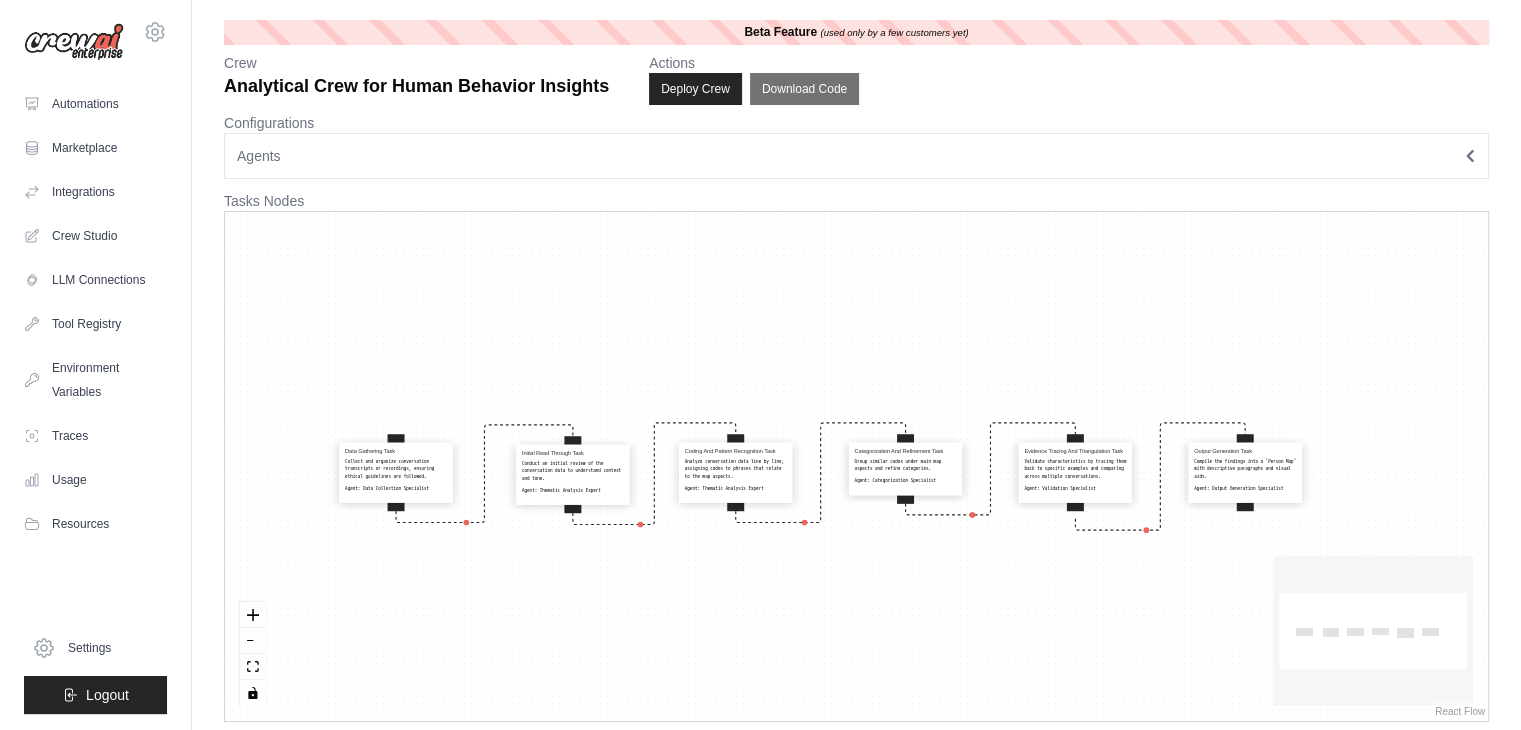 drag, startPoint x: 590, startPoint y: 501, endPoint x: 604, endPoint y: 497, distance: 14.56022 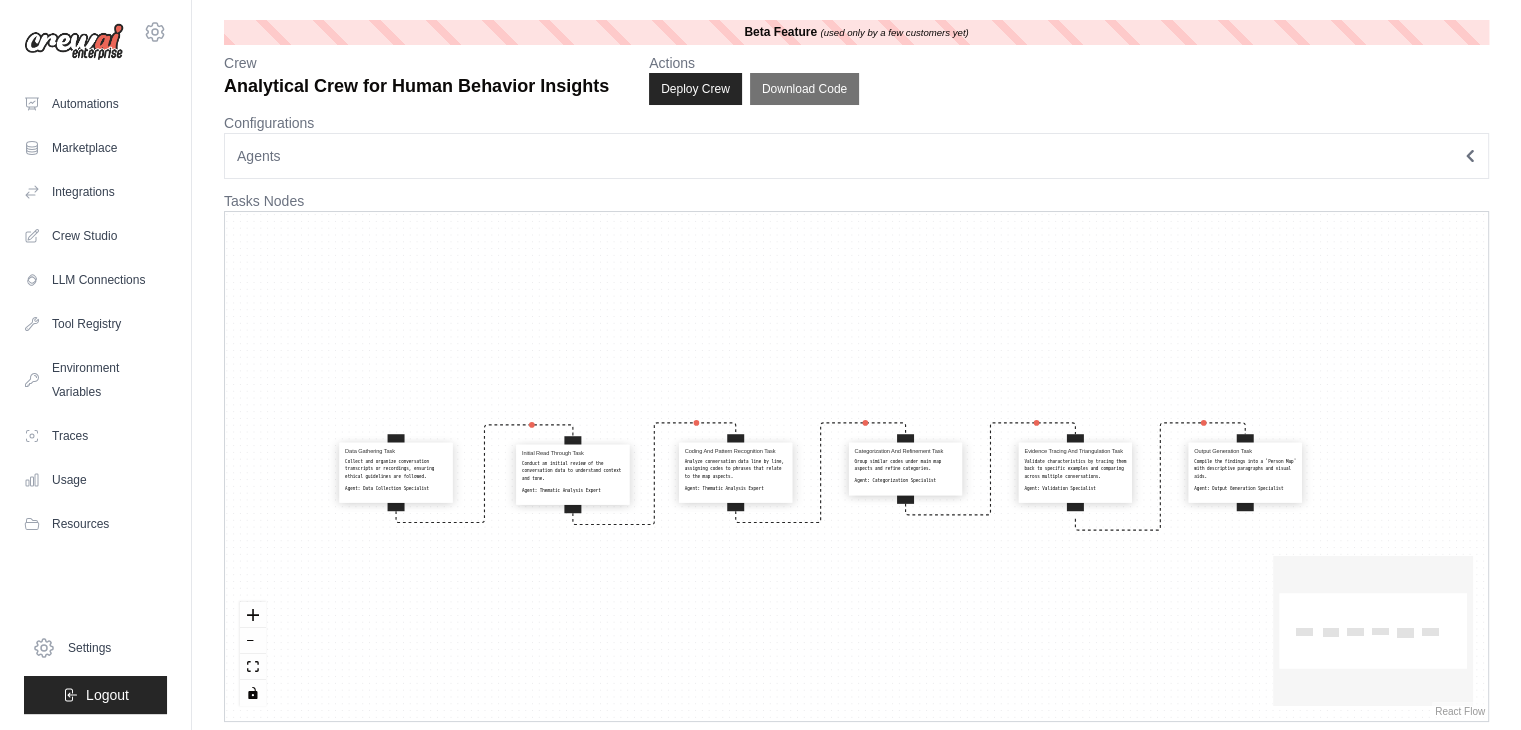 click on "Initial Read Through Task Conduct an initial review of the conversation data to understand context and tone. Agent:   Thematic Analysis Expert" at bounding box center [572, 475] 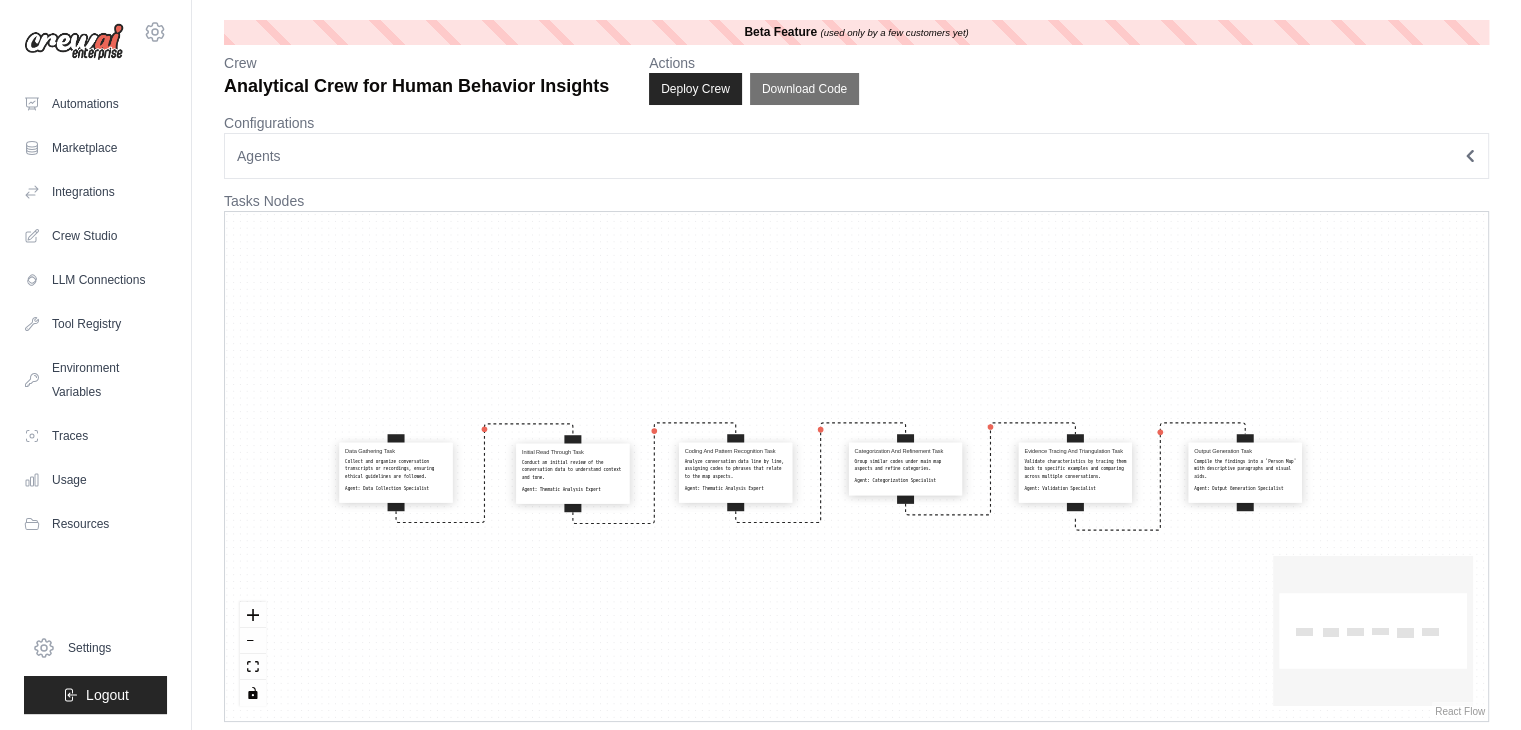 click on "React Flow mini map" 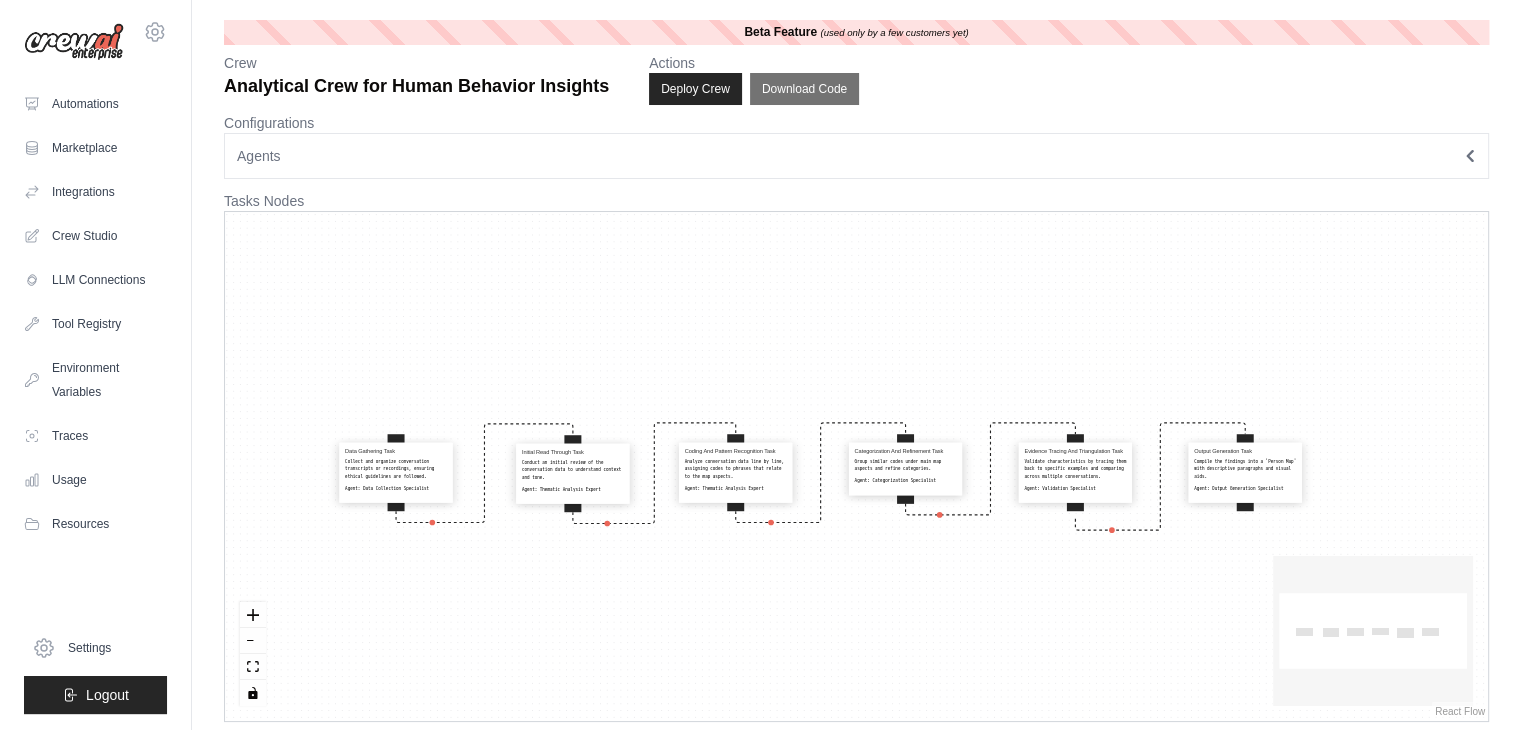 drag, startPoint x: 1364, startPoint y: 558, endPoint x: 1318, endPoint y: 561, distance: 46.09772 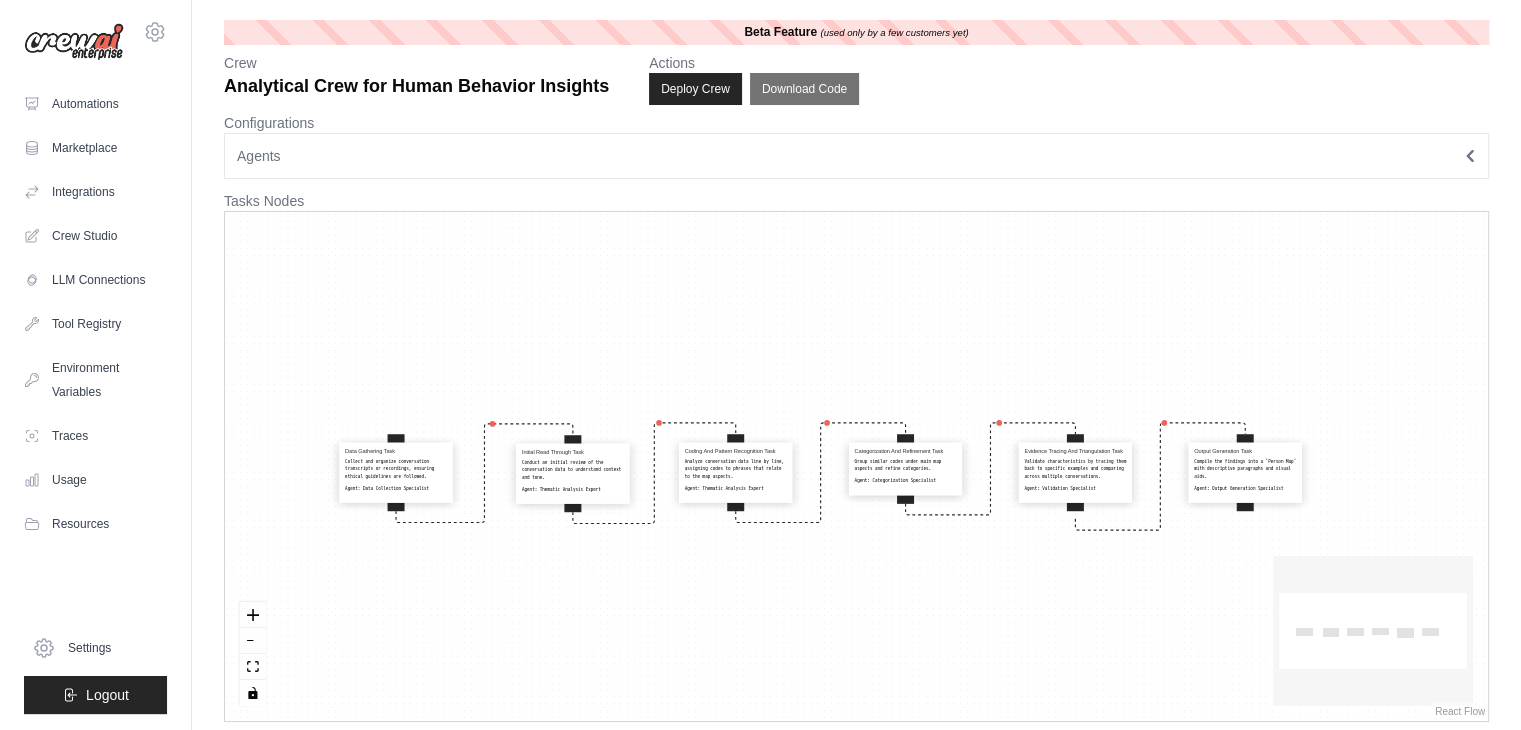 click on "React Flow mini map" 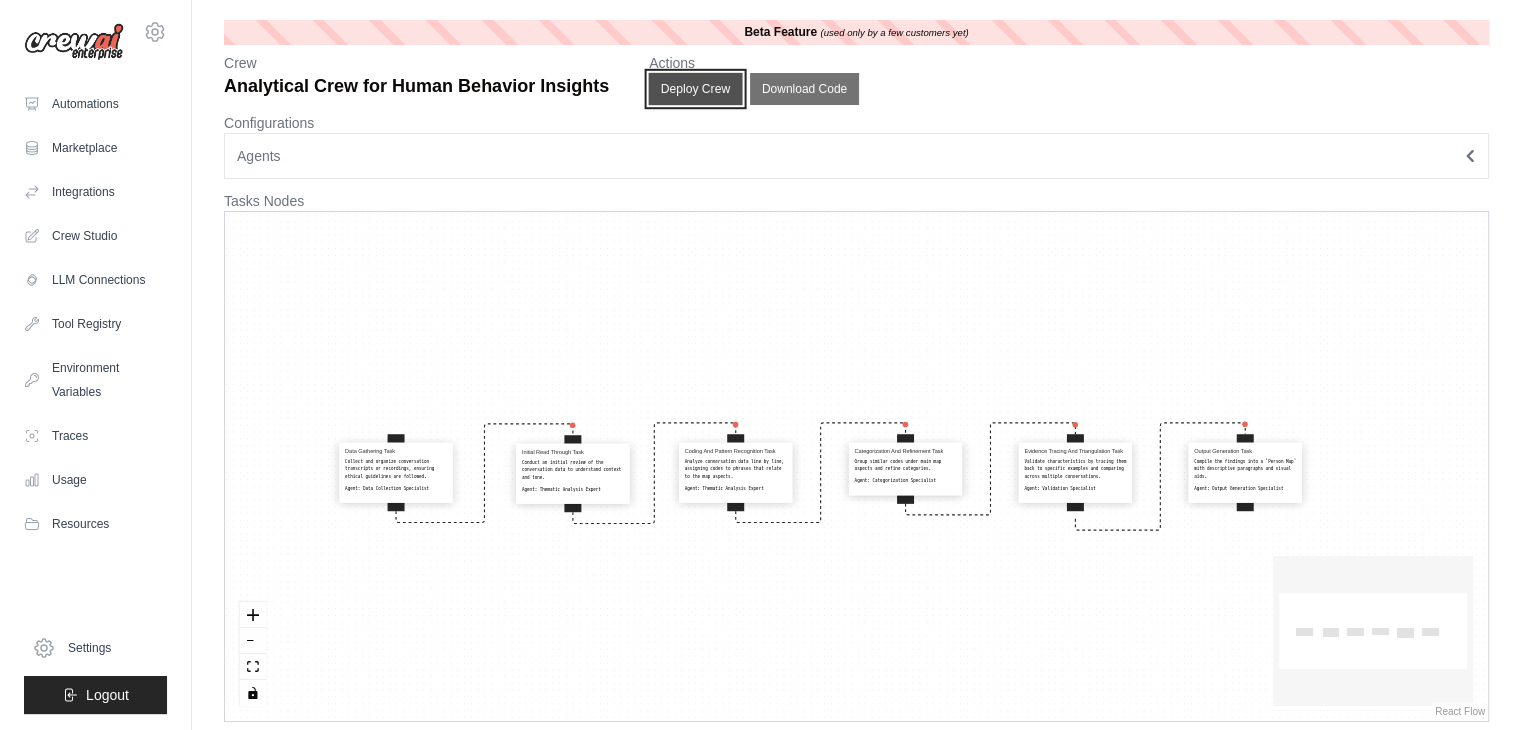 click on "Deploy Crew" at bounding box center [696, 89] 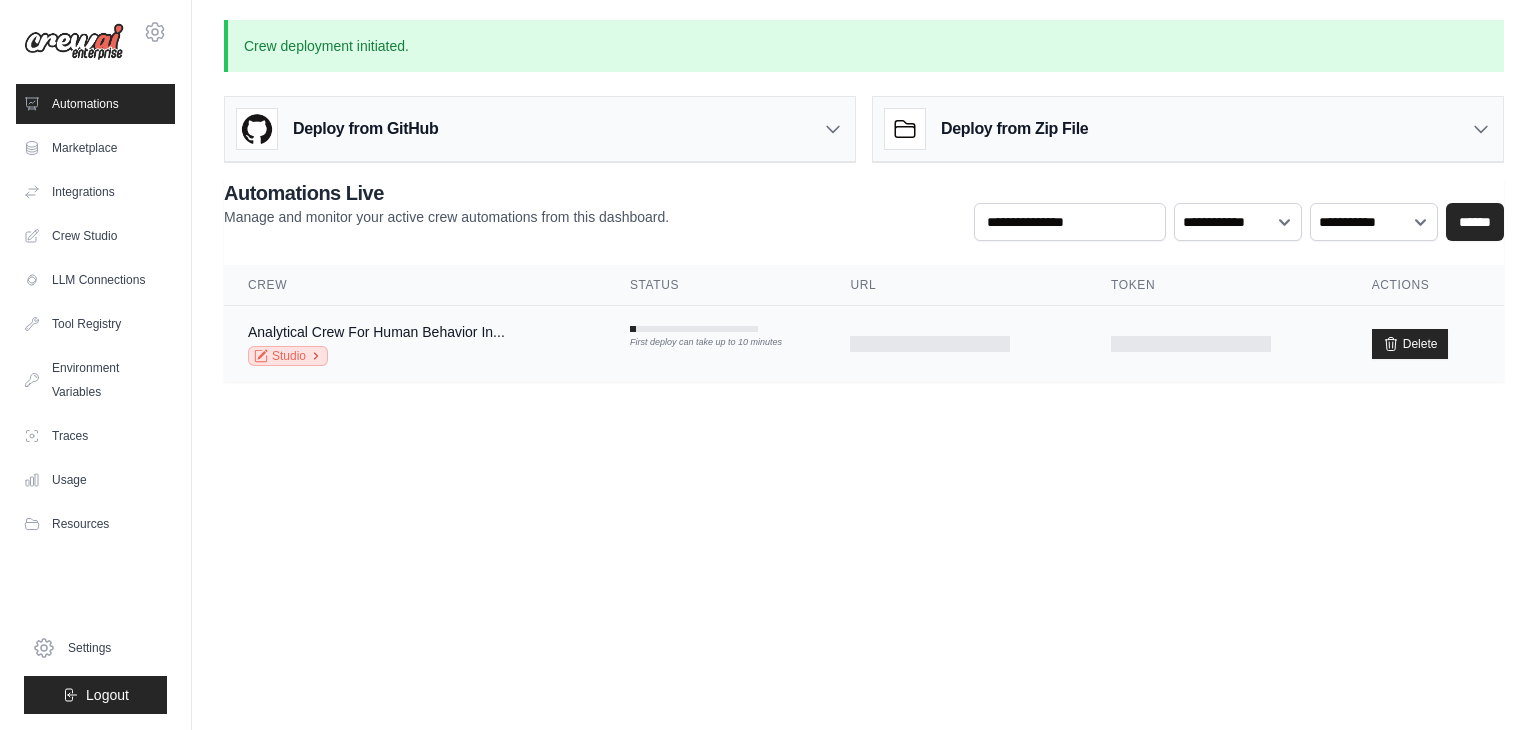 click 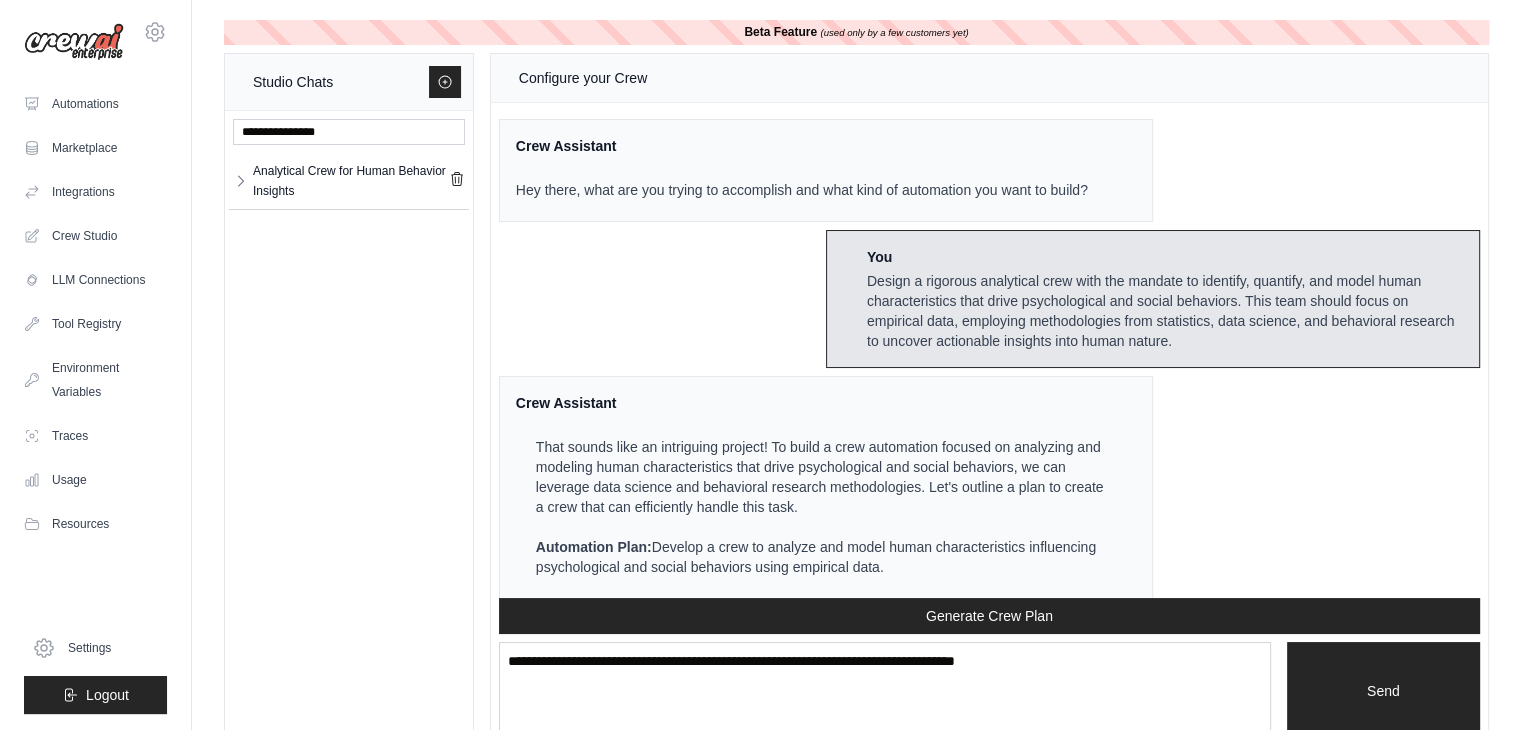 scroll, scrollTop: 5205, scrollLeft: 0, axis: vertical 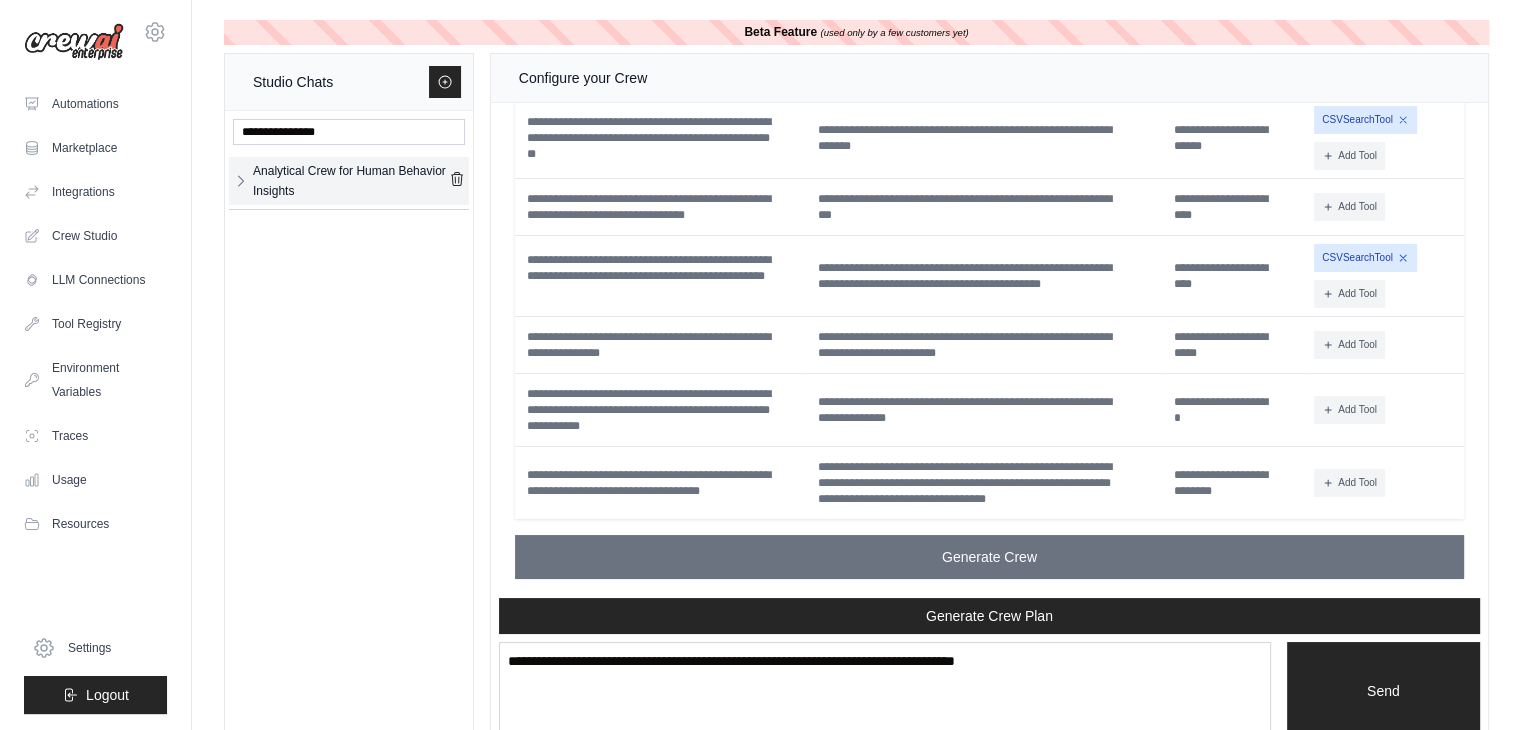click on "Analytical Crew for Human Behavior Insights" at bounding box center [351, 181] 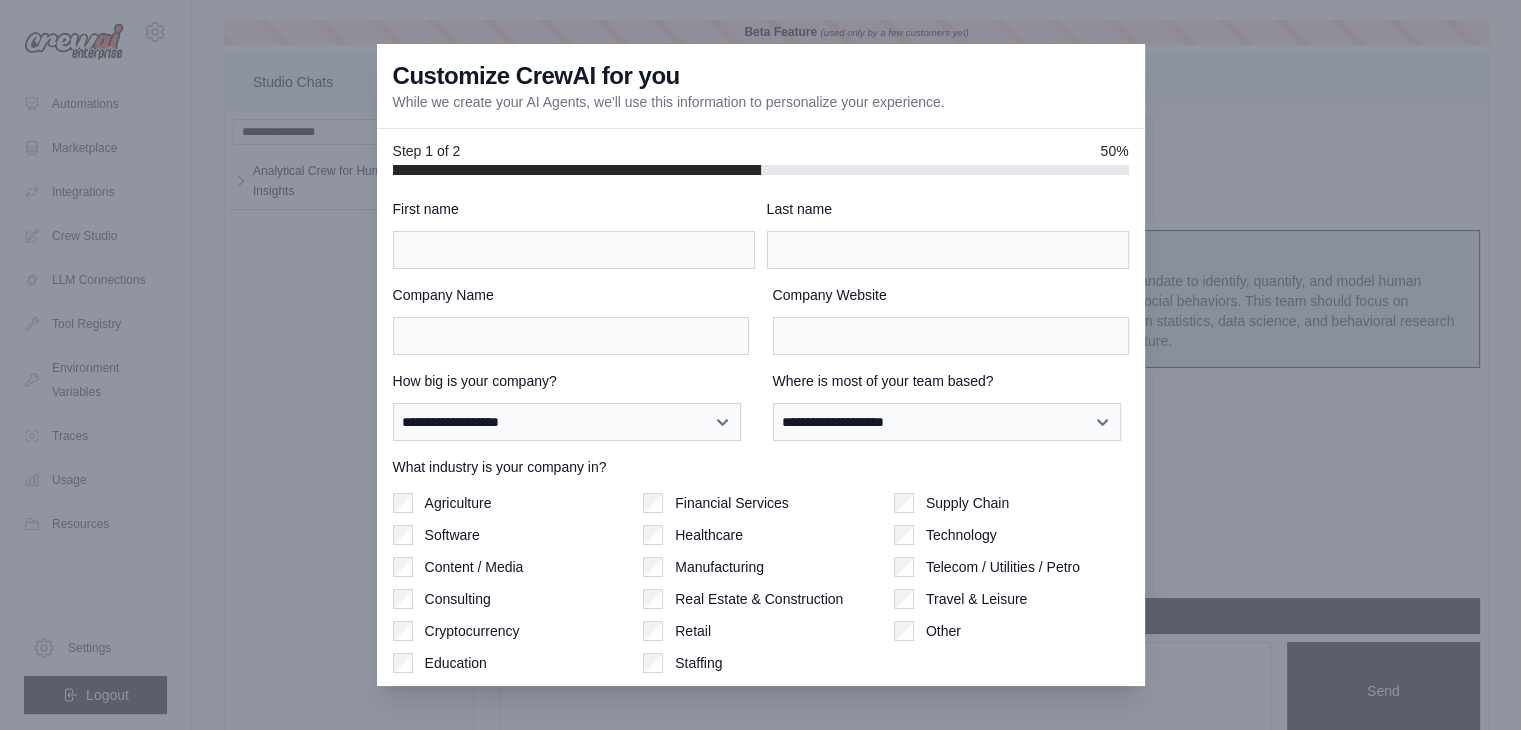 scroll, scrollTop: 5205, scrollLeft: 0, axis: vertical 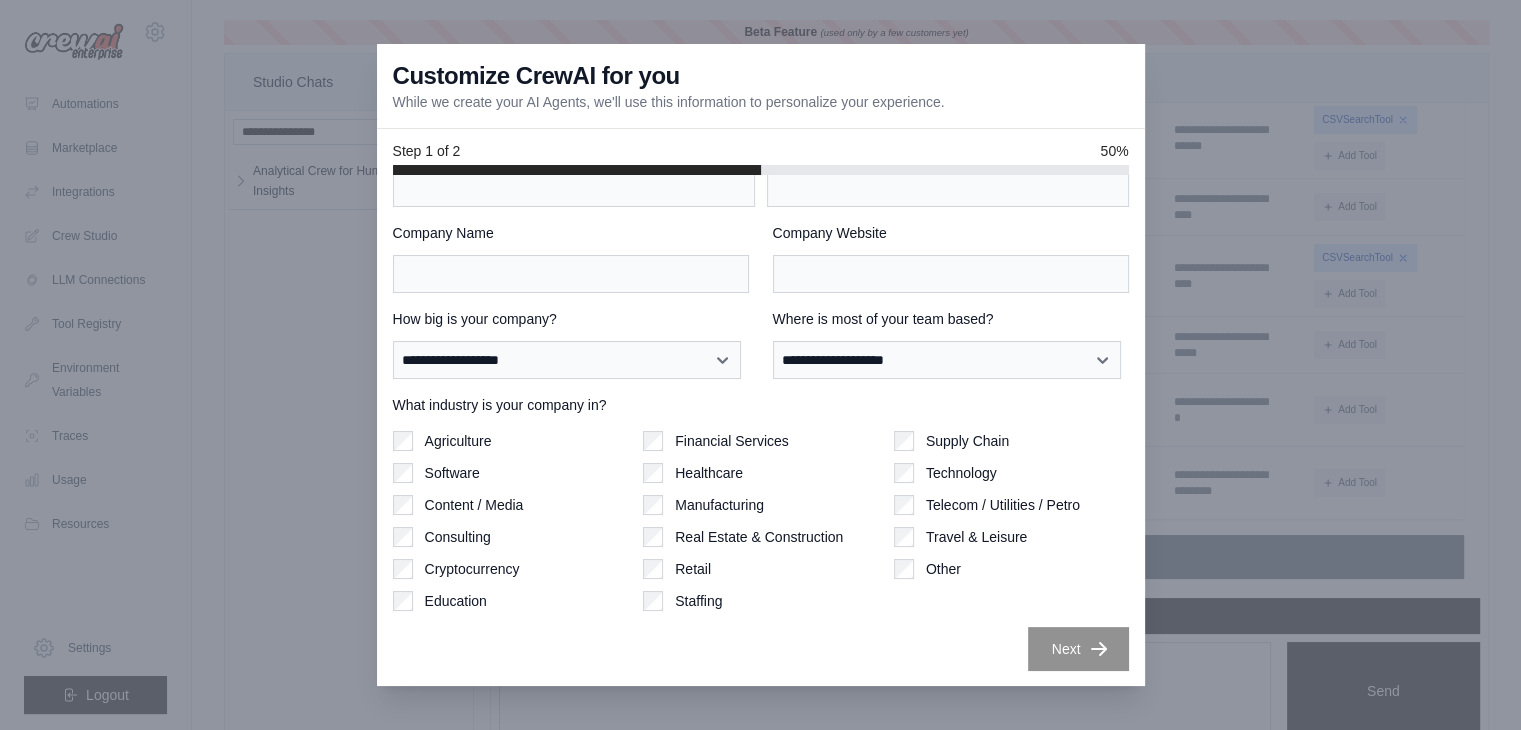 click at bounding box center (760, 365) 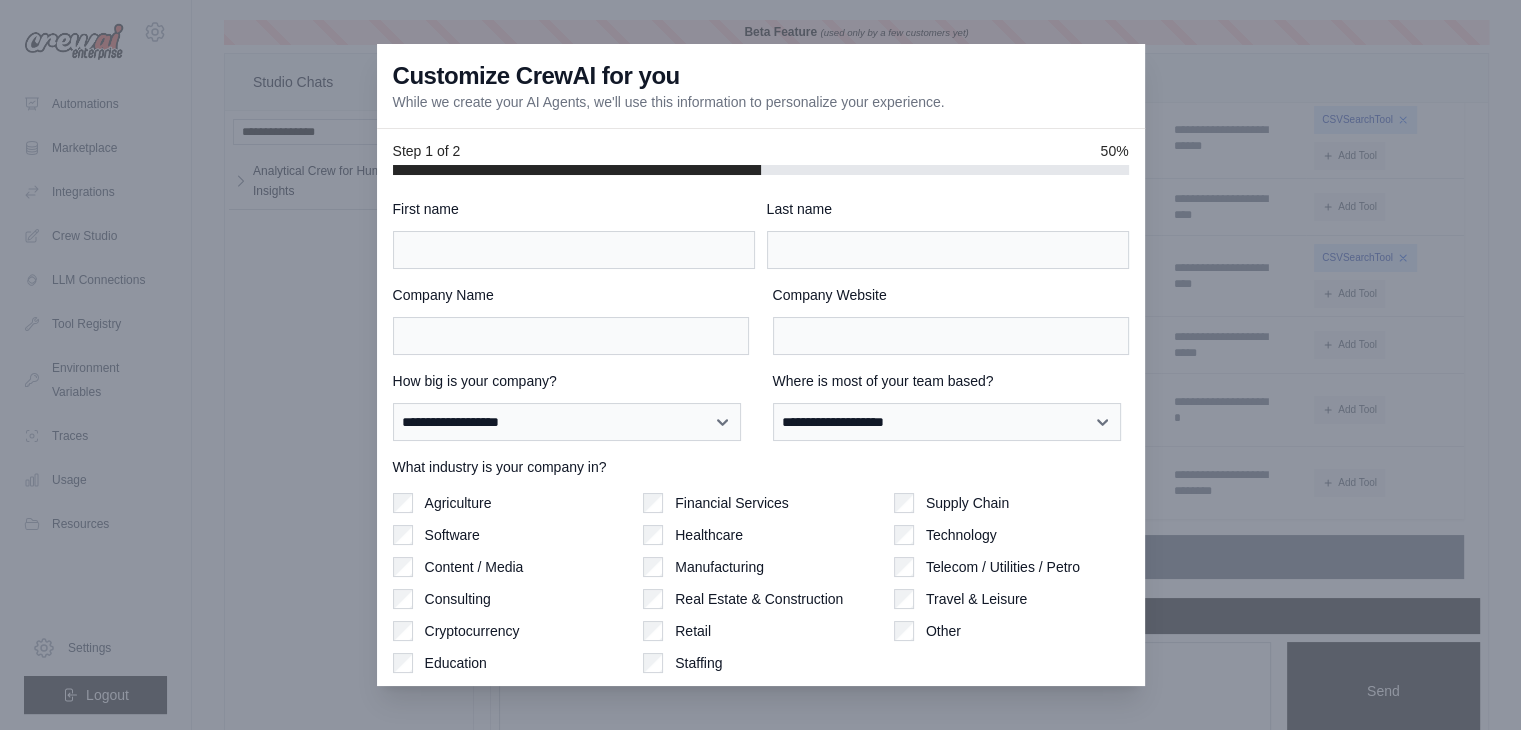 drag, startPoint x: 590, startPoint y: 216, endPoint x: 598, endPoint y: 235, distance: 20.615528 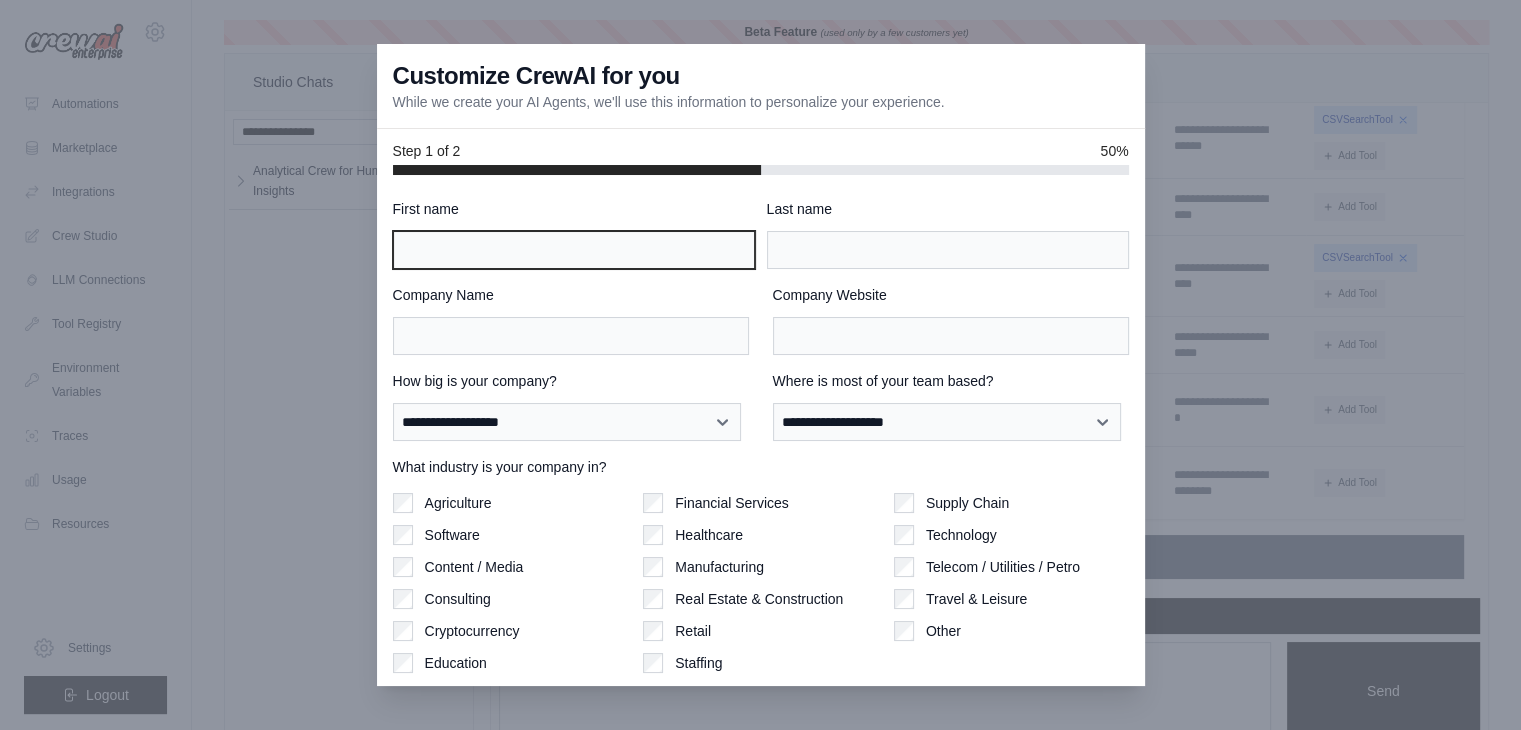click on "First name" at bounding box center [574, 250] 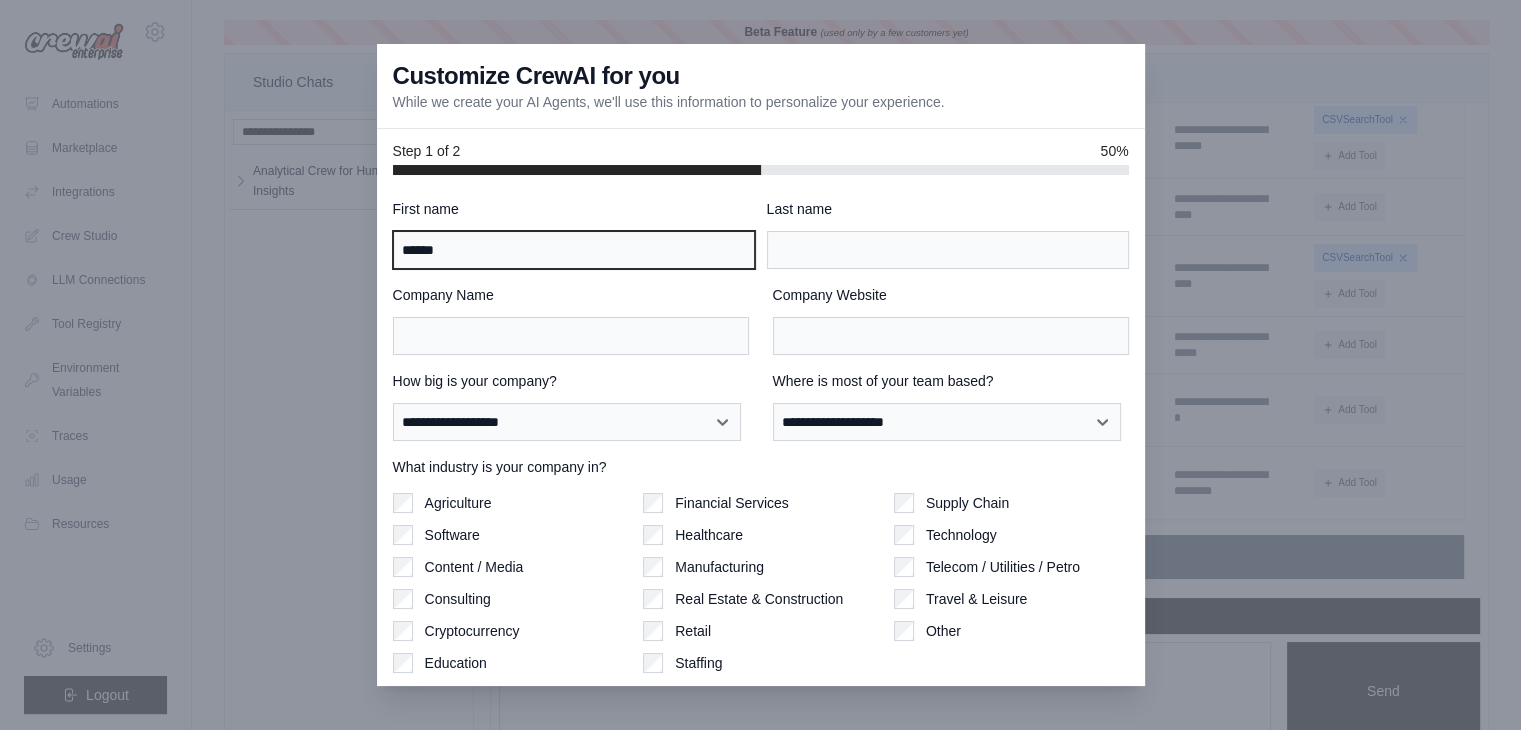 type on "******" 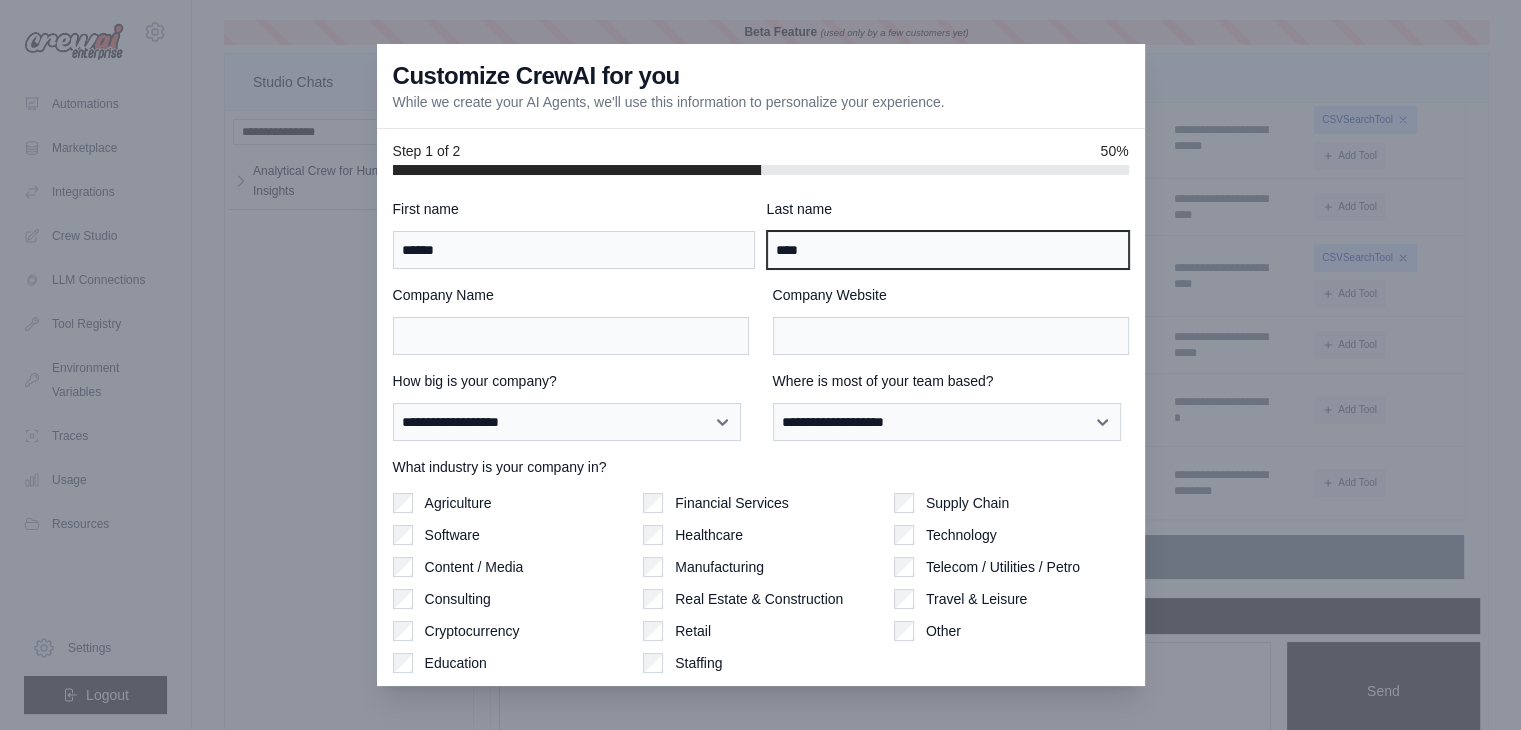 type on "****" 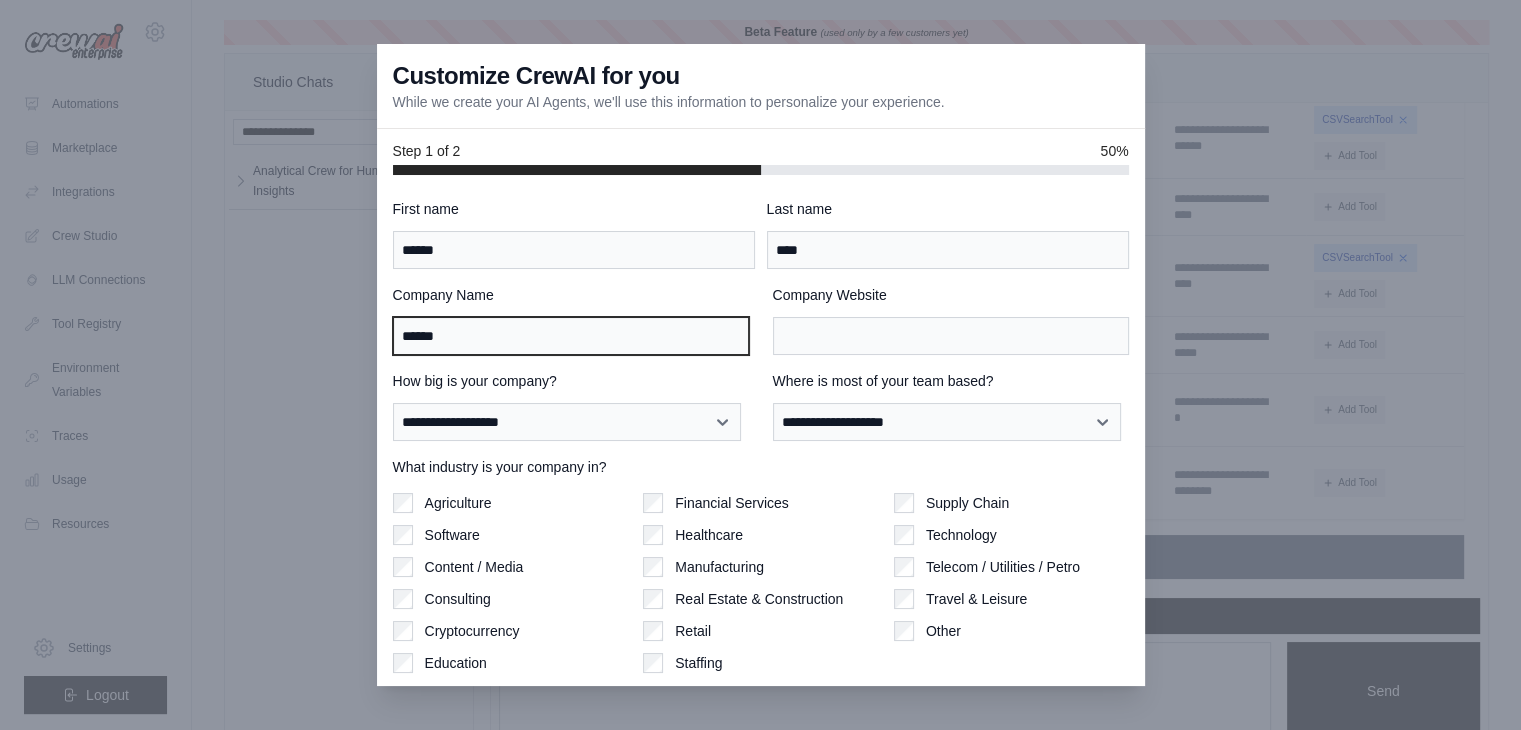 type on "******" 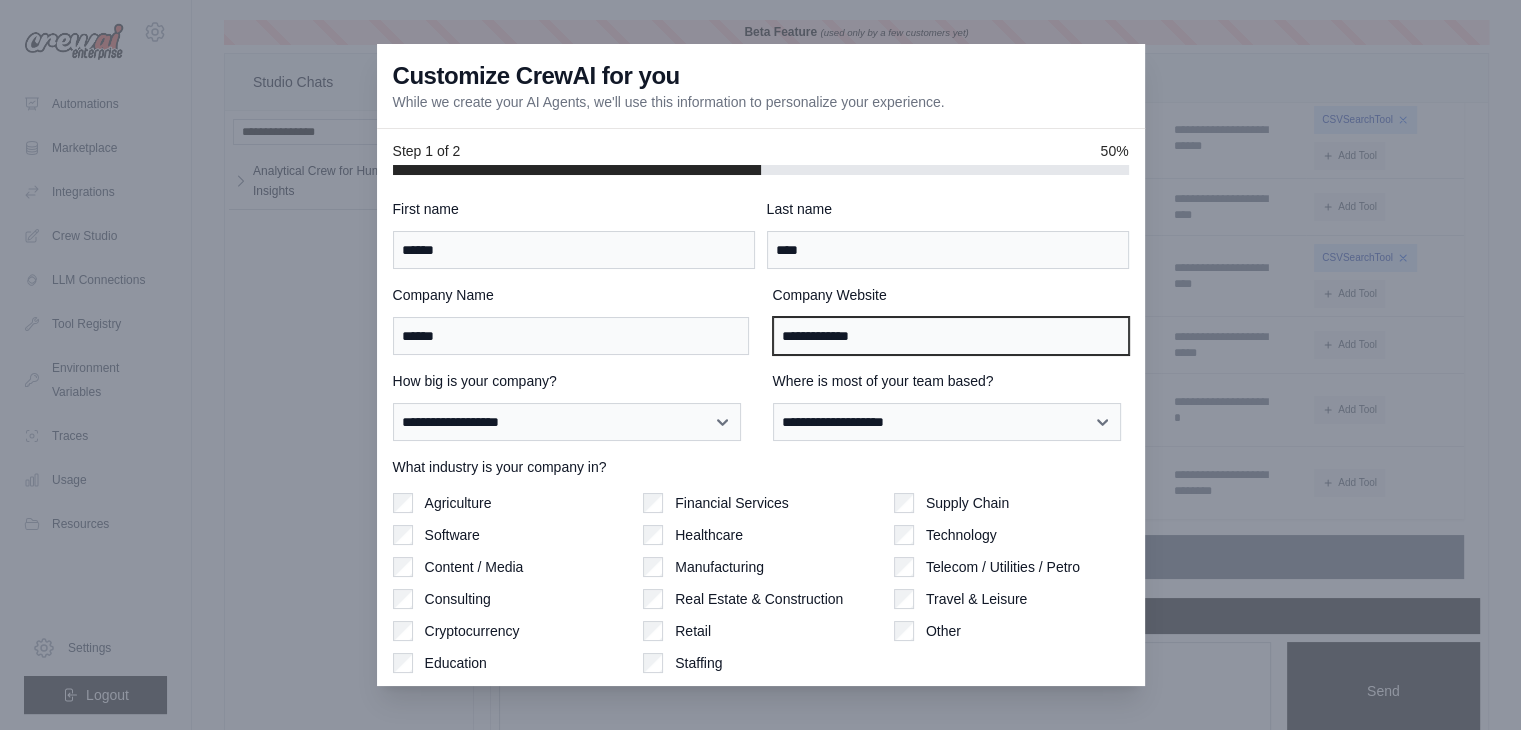 type on "**********" 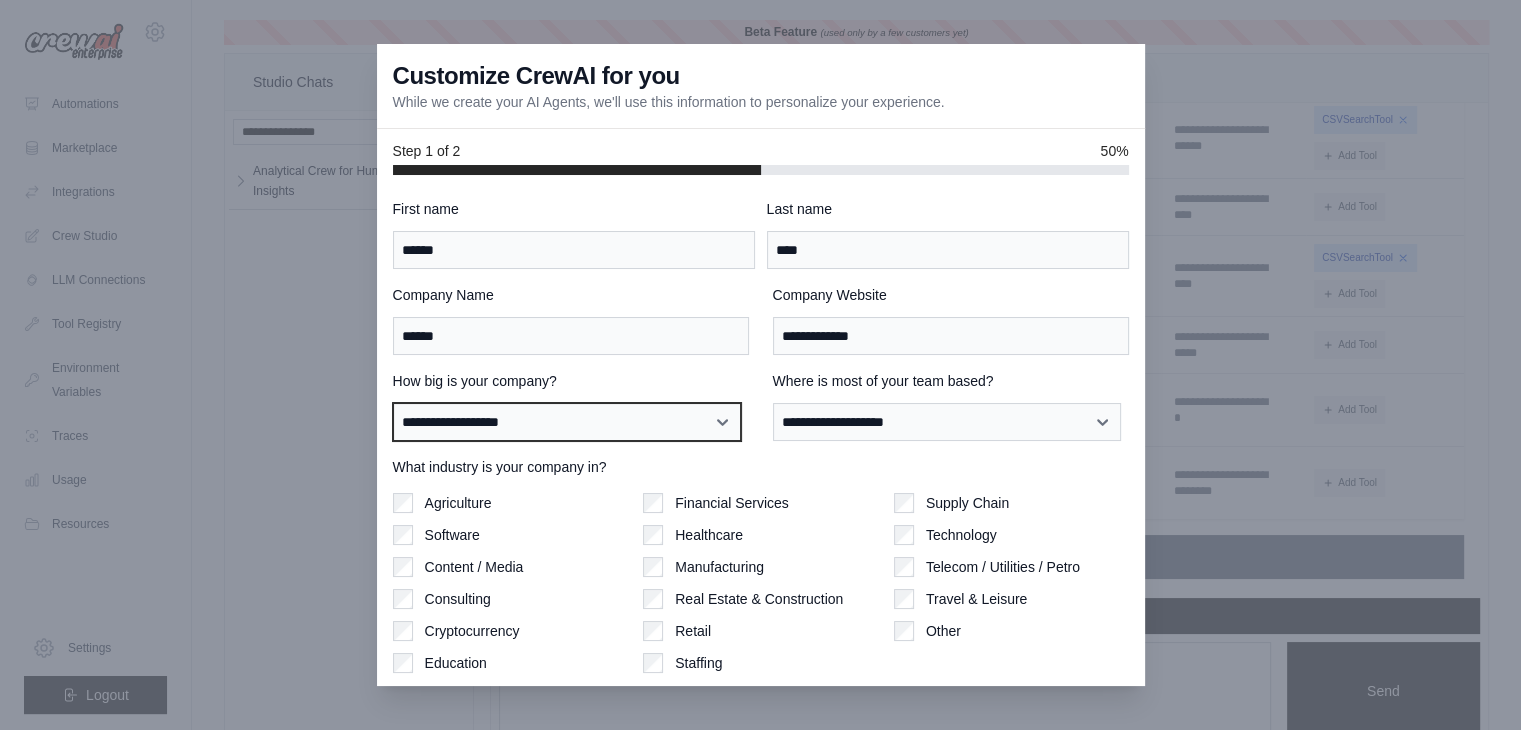 click on "**********" at bounding box center [567, 422] 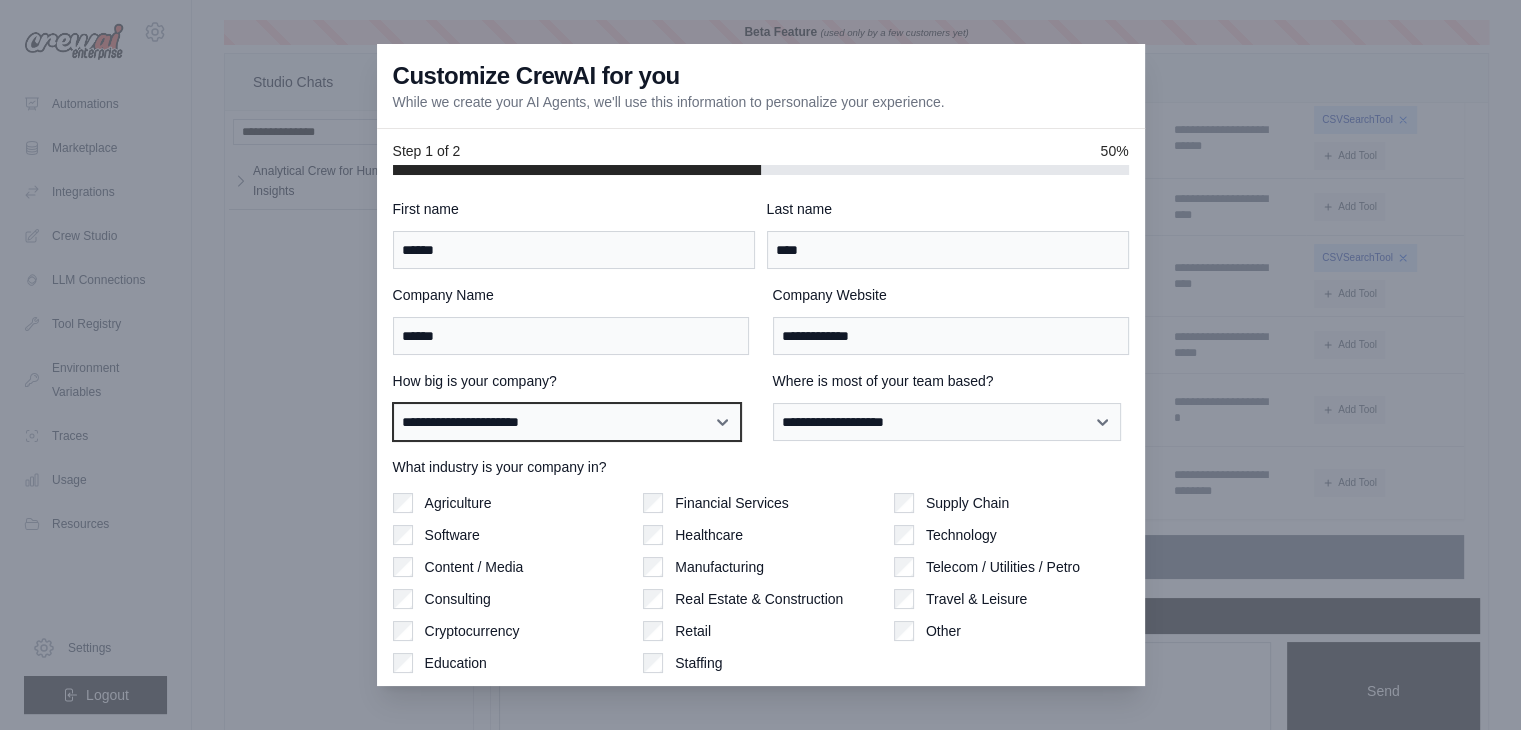click on "**********" at bounding box center [567, 422] 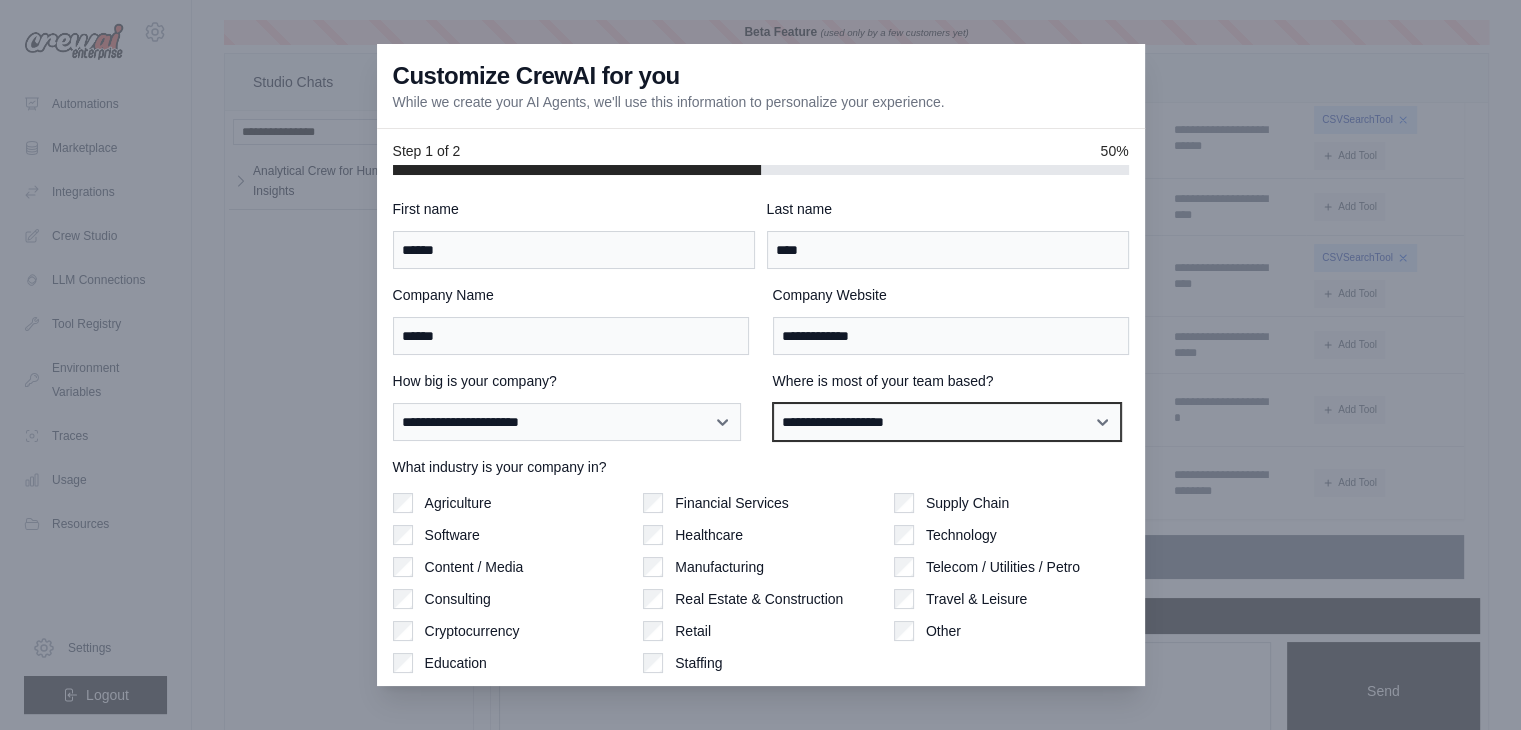 click on "**********" at bounding box center (947, 422) 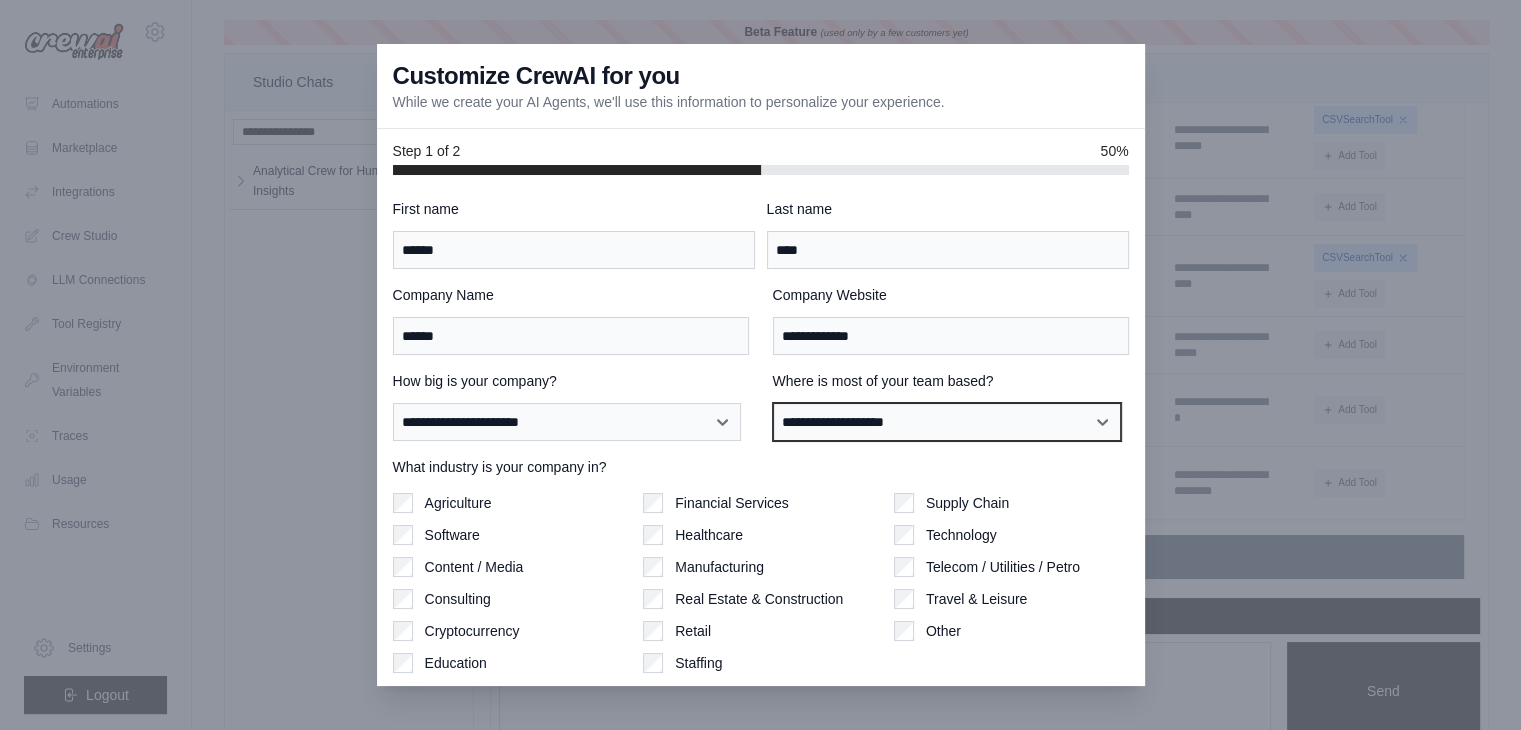 select on "**********" 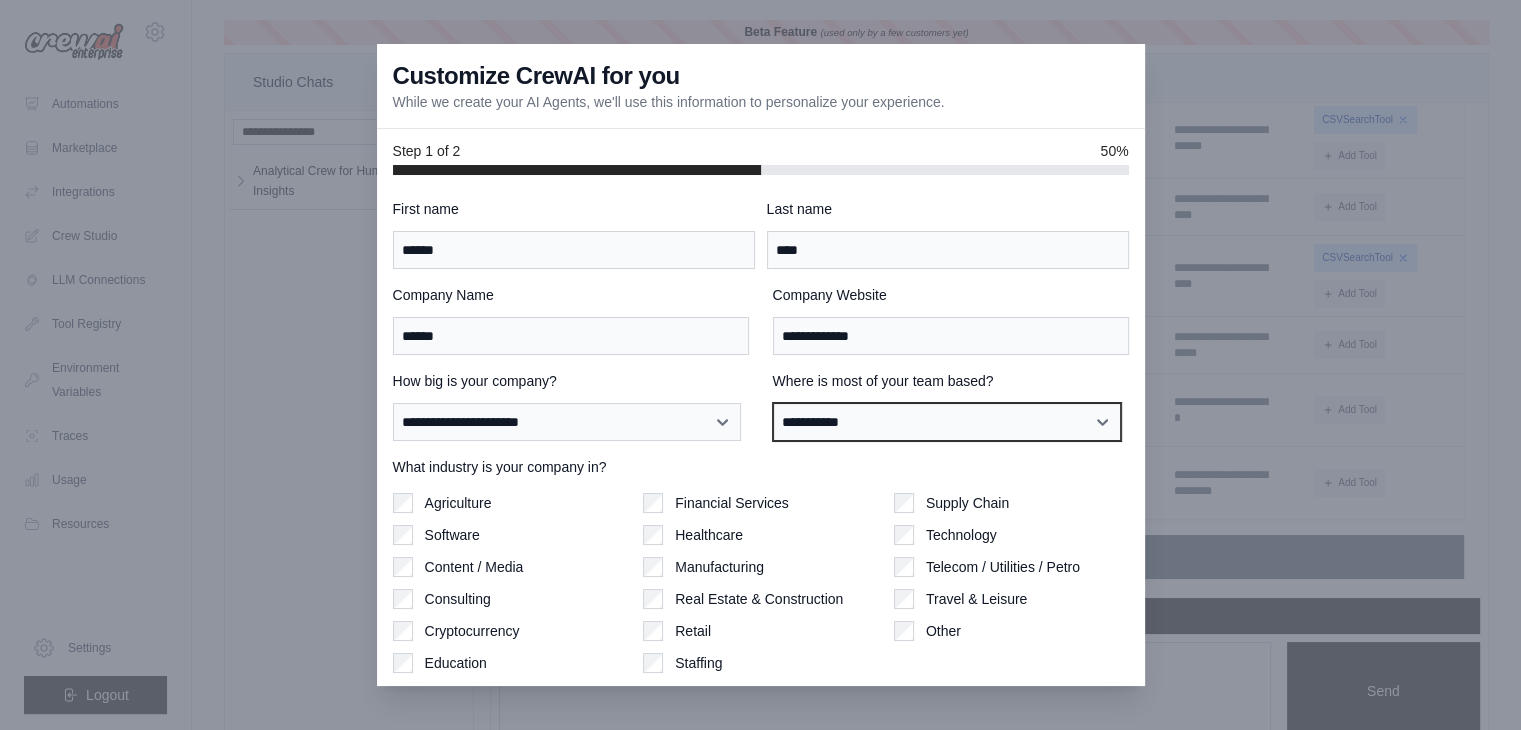 click on "**********" at bounding box center (947, 422) 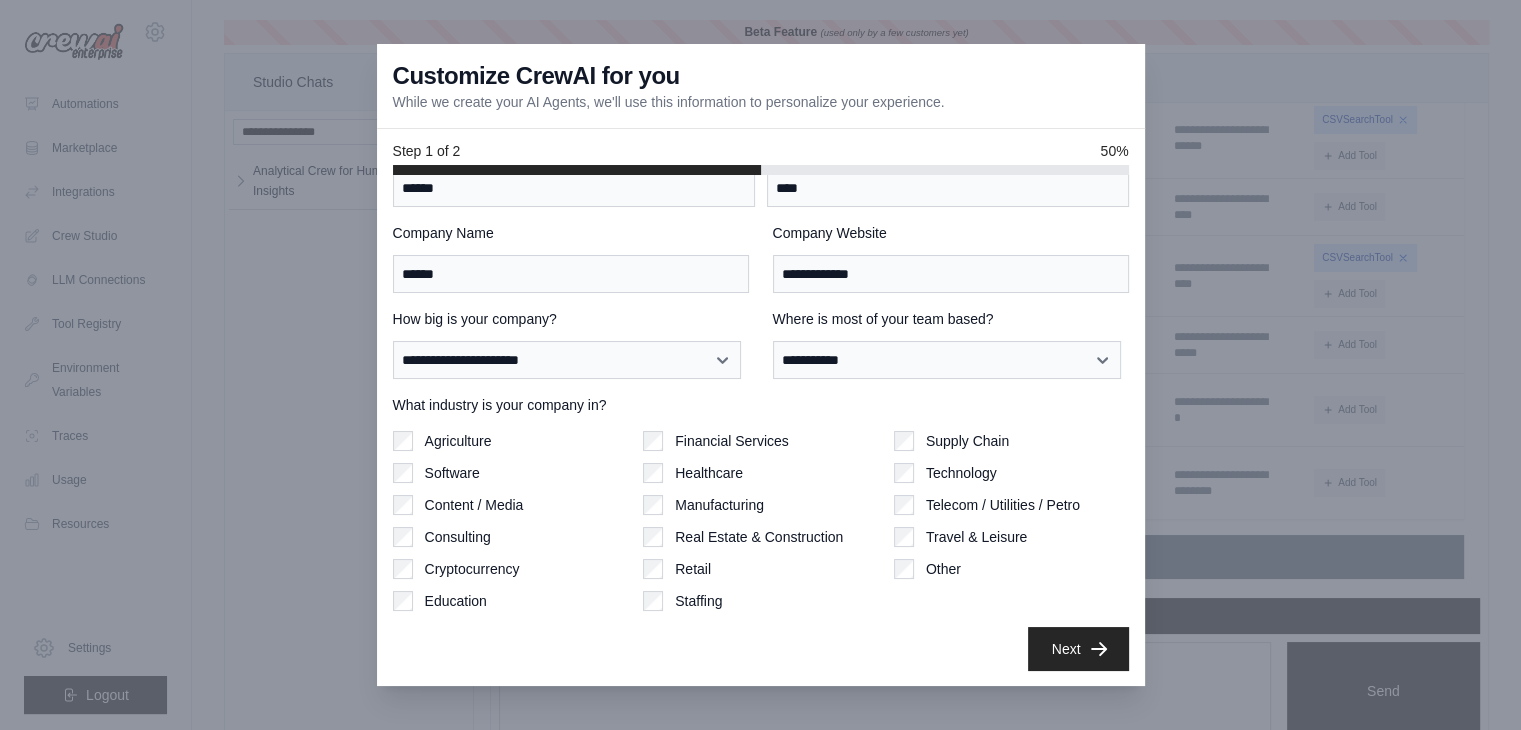 click on "Education" at bounding box center (456, 601) 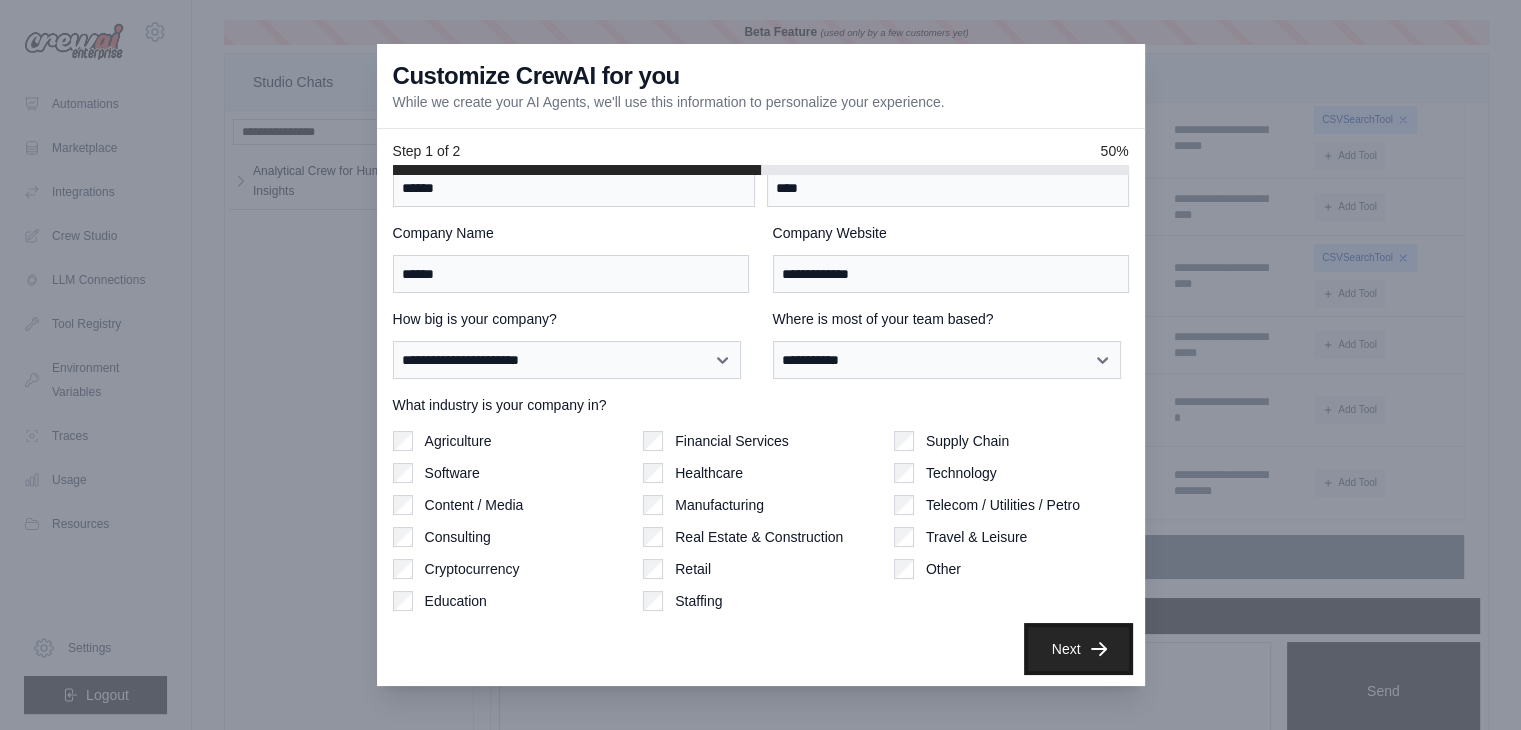 click on "Next" at bounding box center (1078, 649) 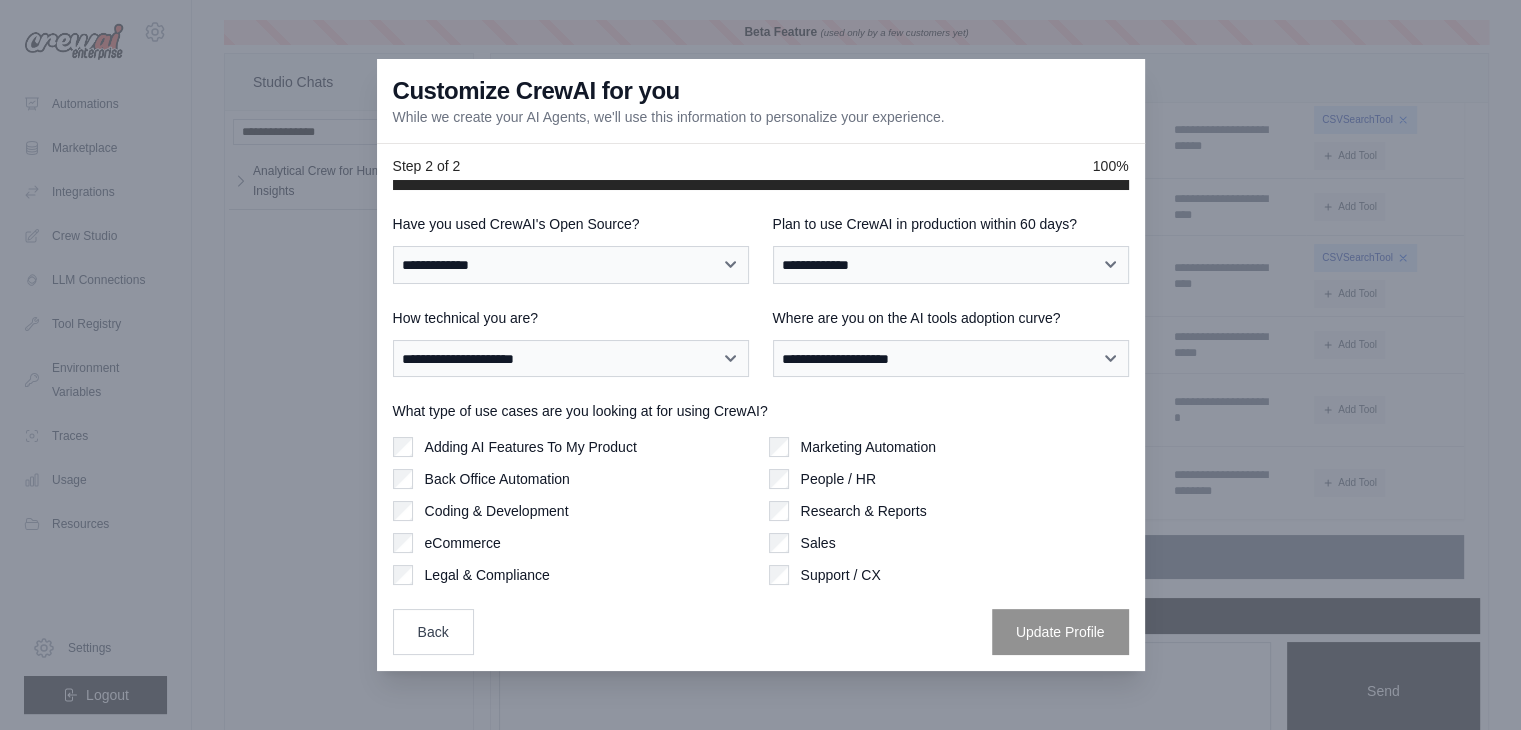 scroll, scrollTop: 0, scrollLeft: 0, axis: both 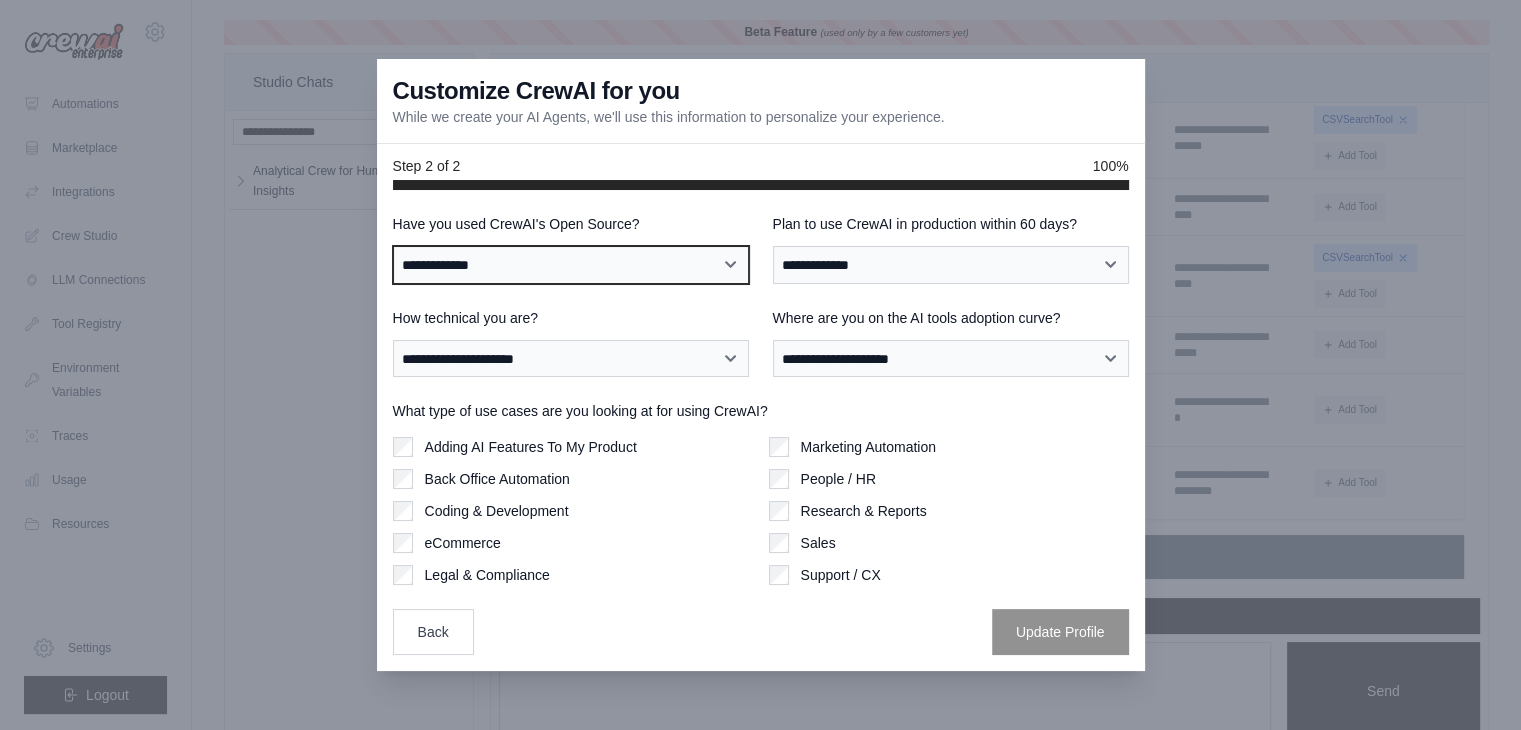 click on "**********" at bounding box center (571, 265) 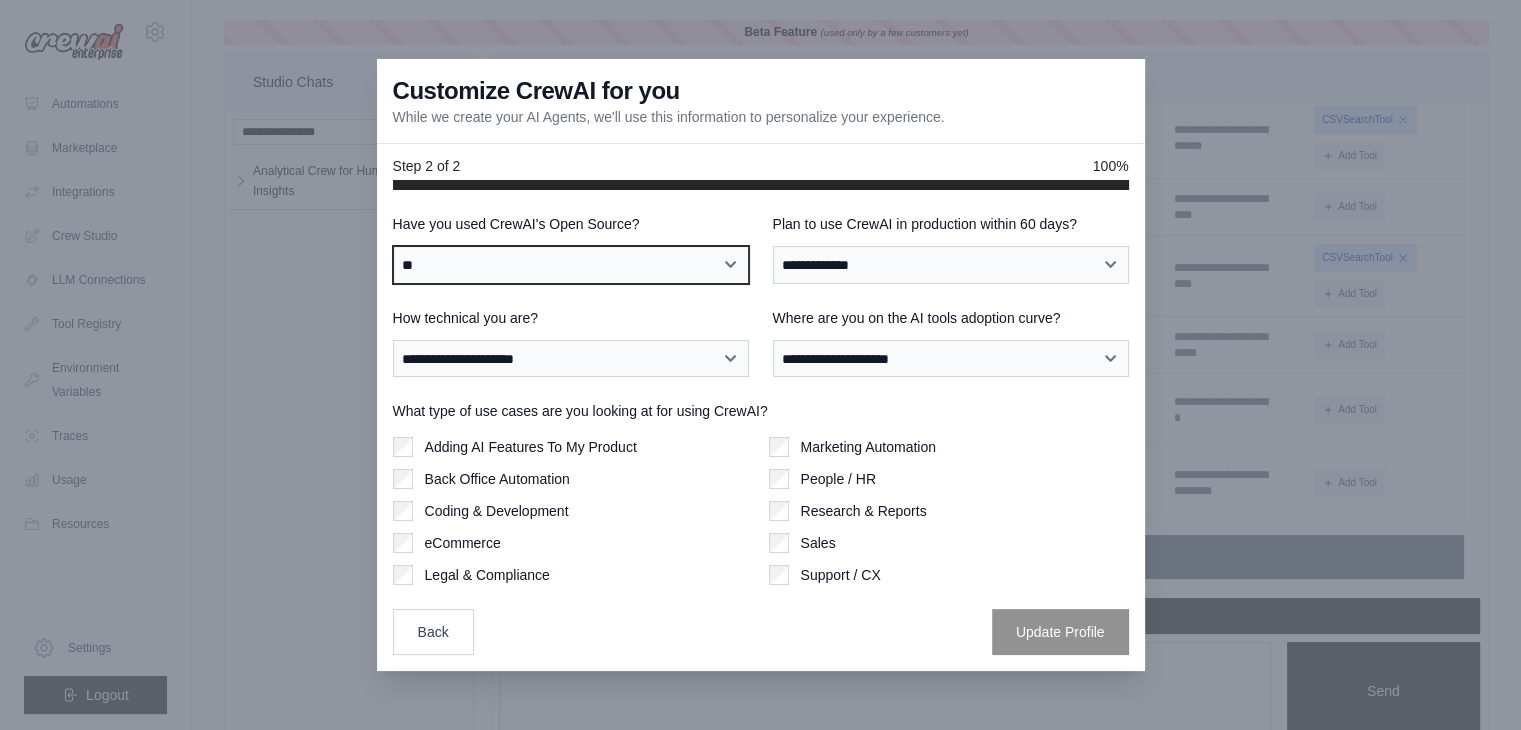 click on "**********" at bounding box center [571, 265] 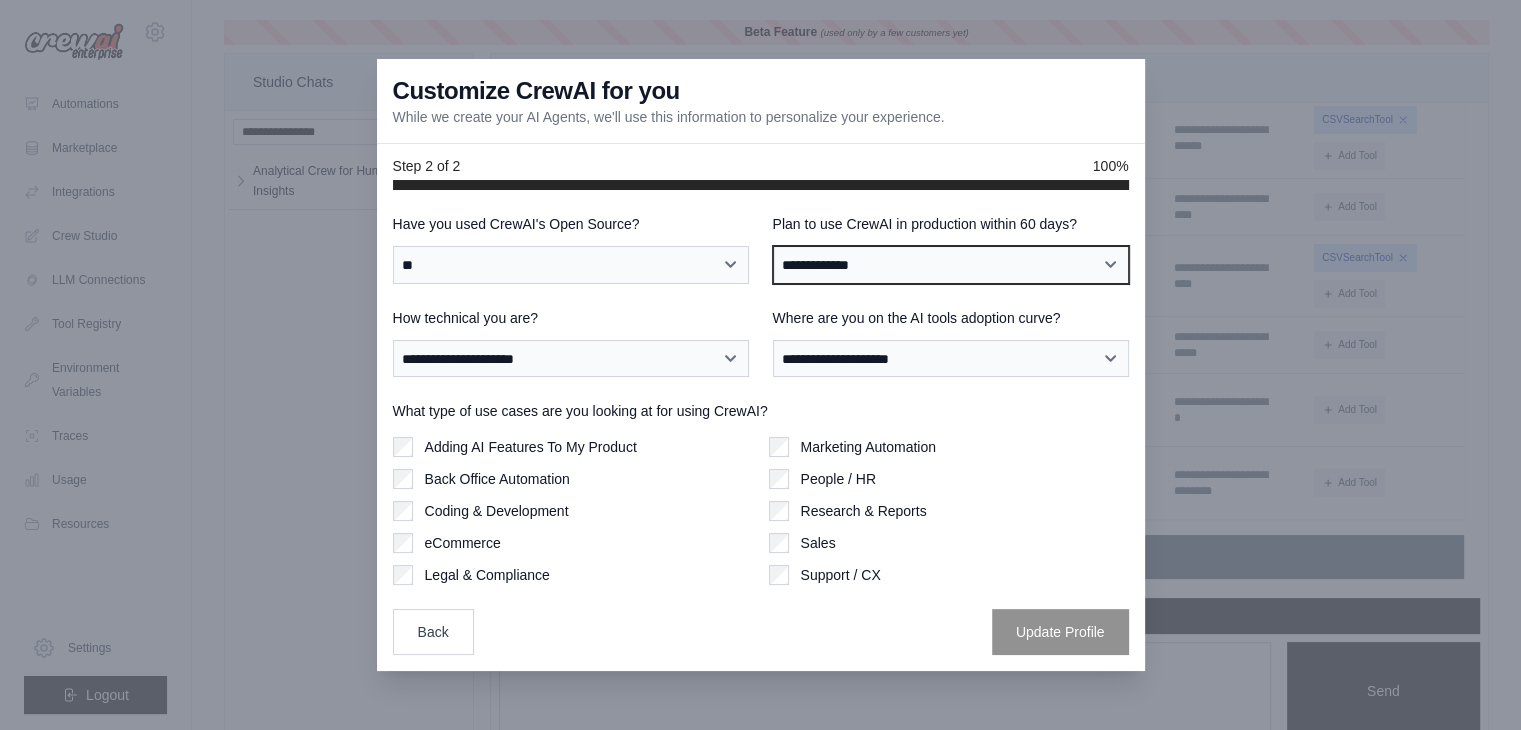 click on "**********" at bounding box center [951, 265] 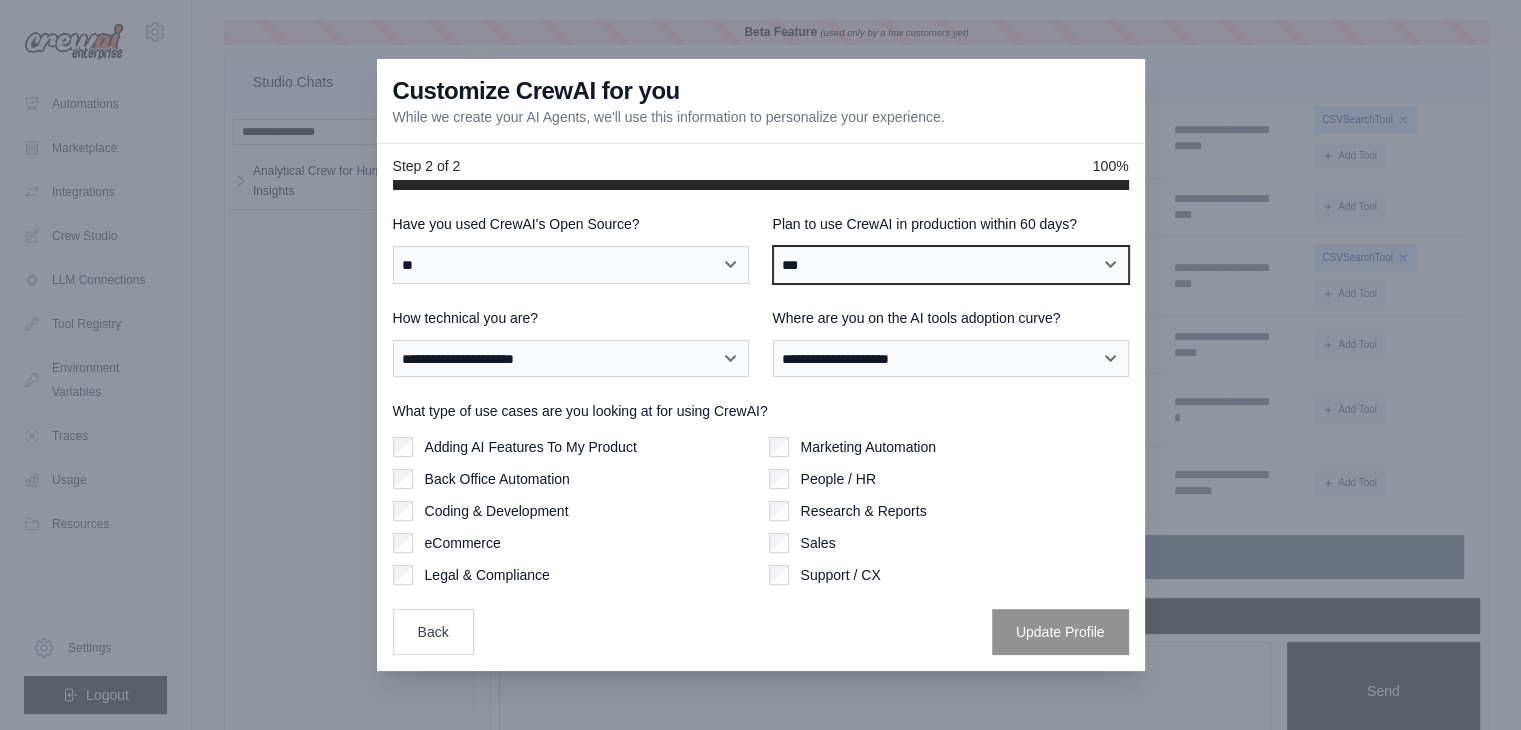 click on "**********" at bounding box center [951, 265] 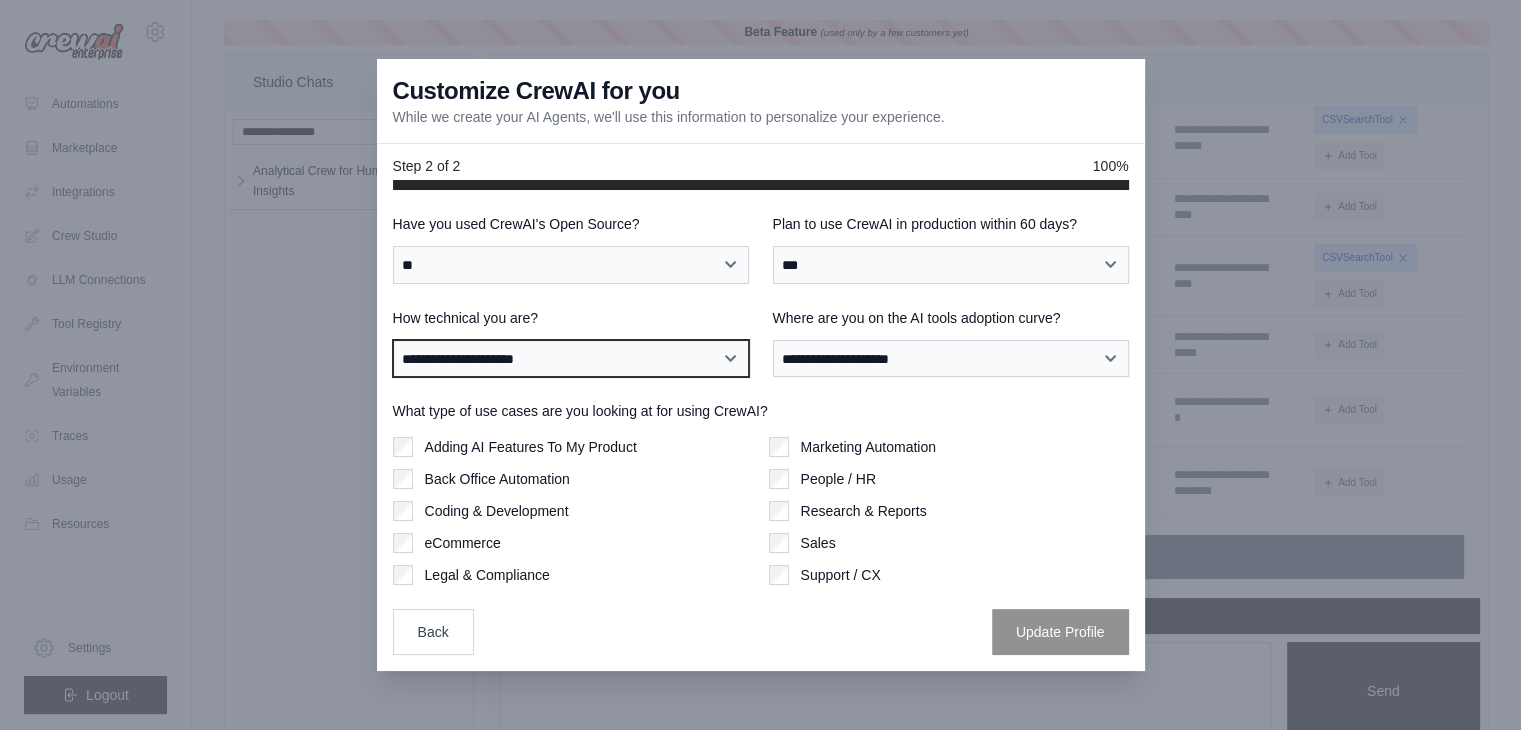 click on "**********" at bounding box center (571, 359) 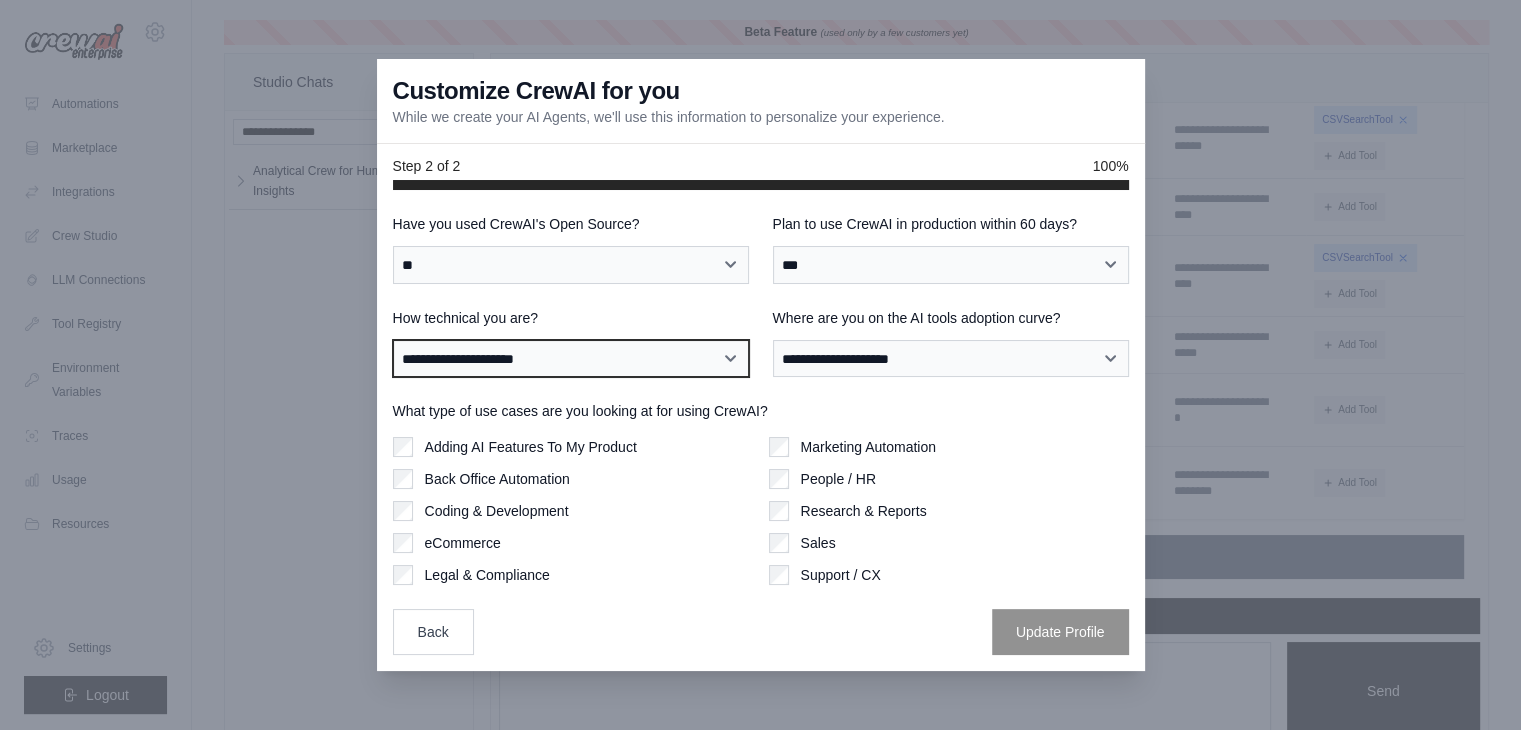 select on "**********" 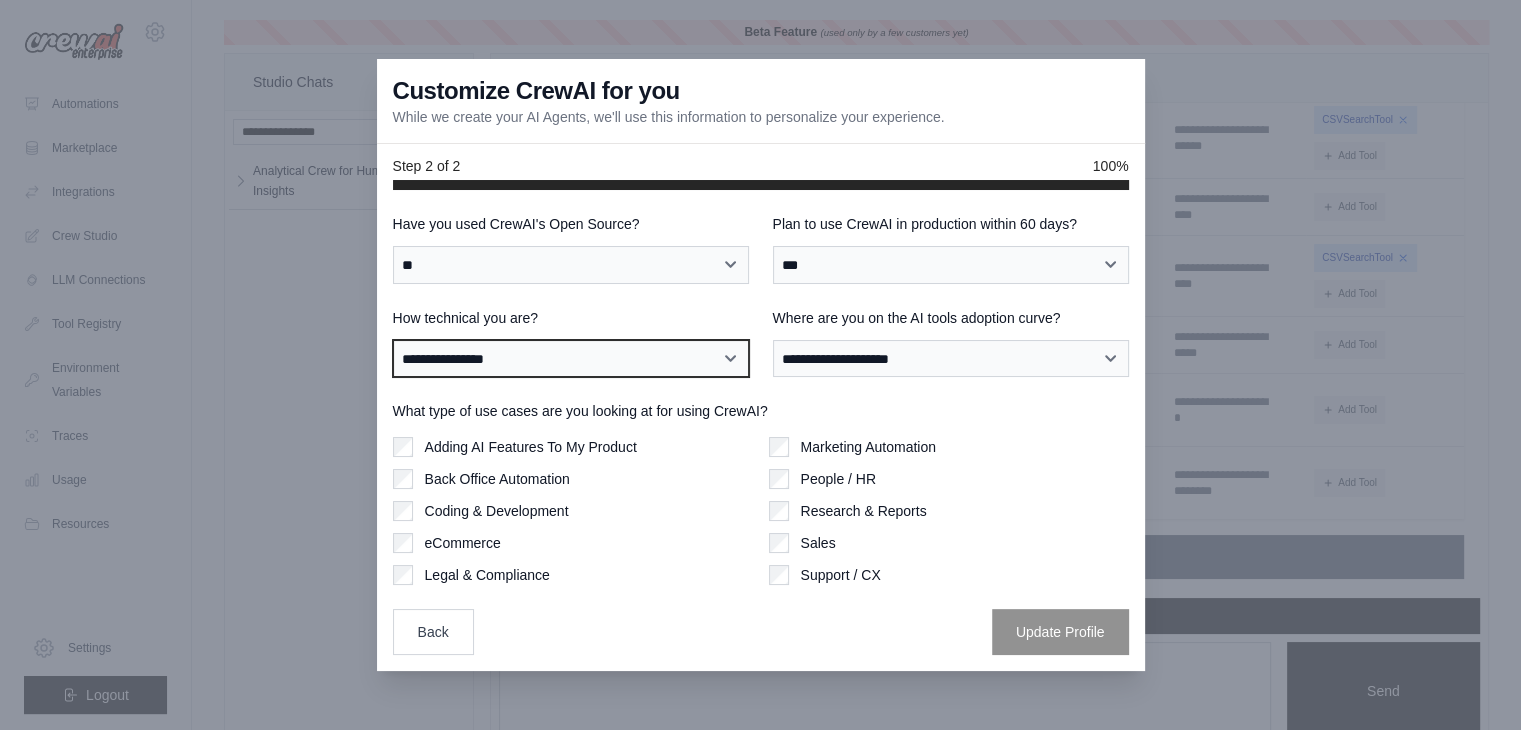 click on "**********" at bounding box center (571, 359) 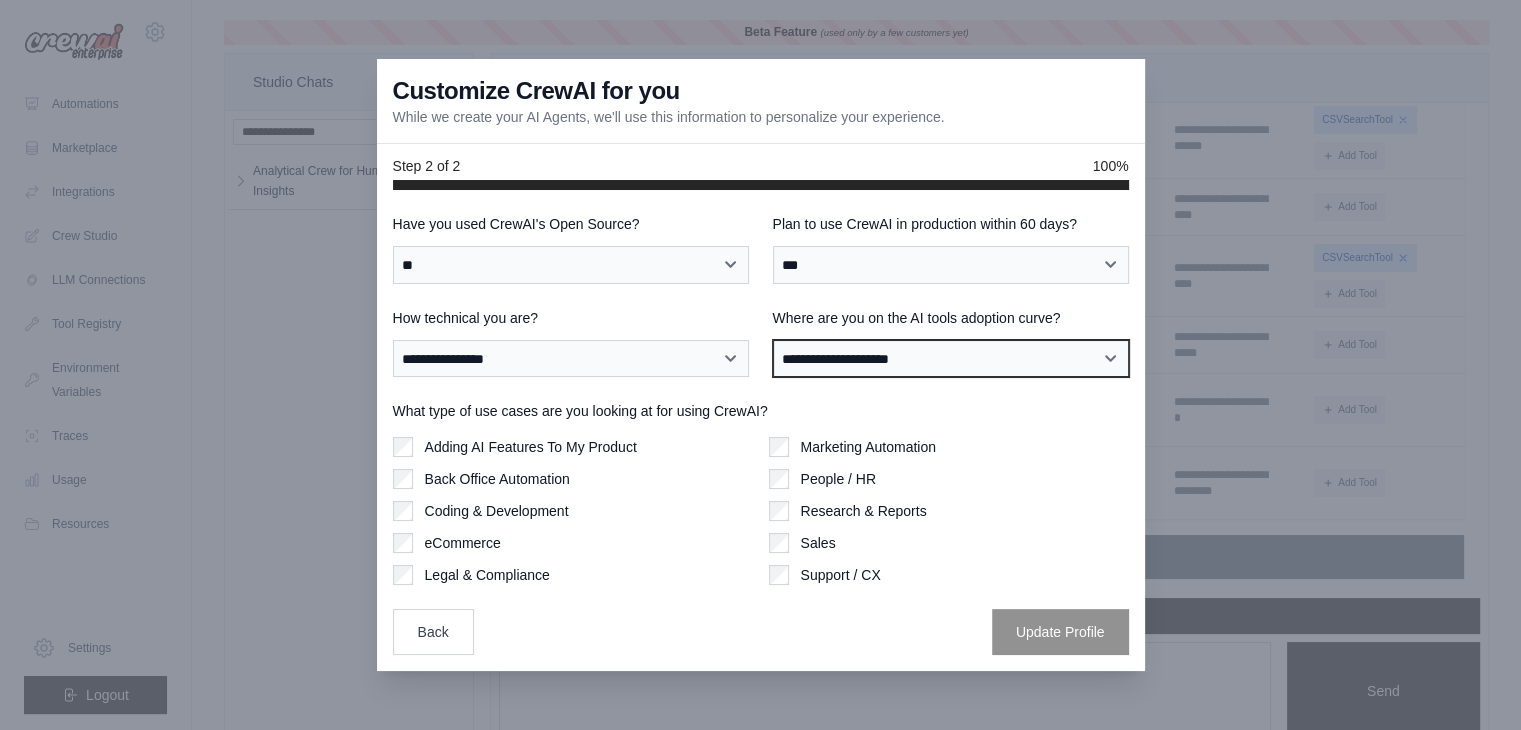 click on "**********" at bounding box center [951, 359] 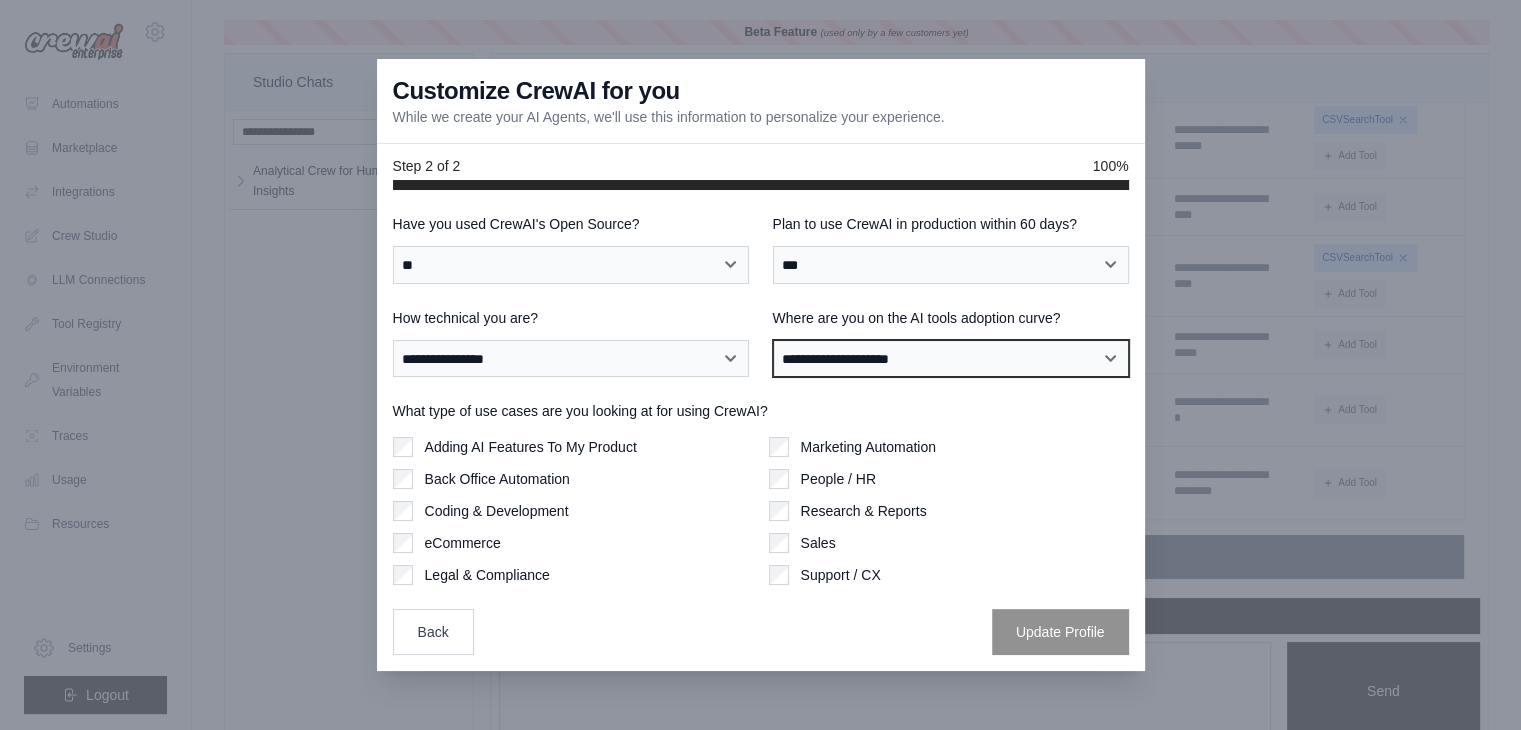 select on "**********" 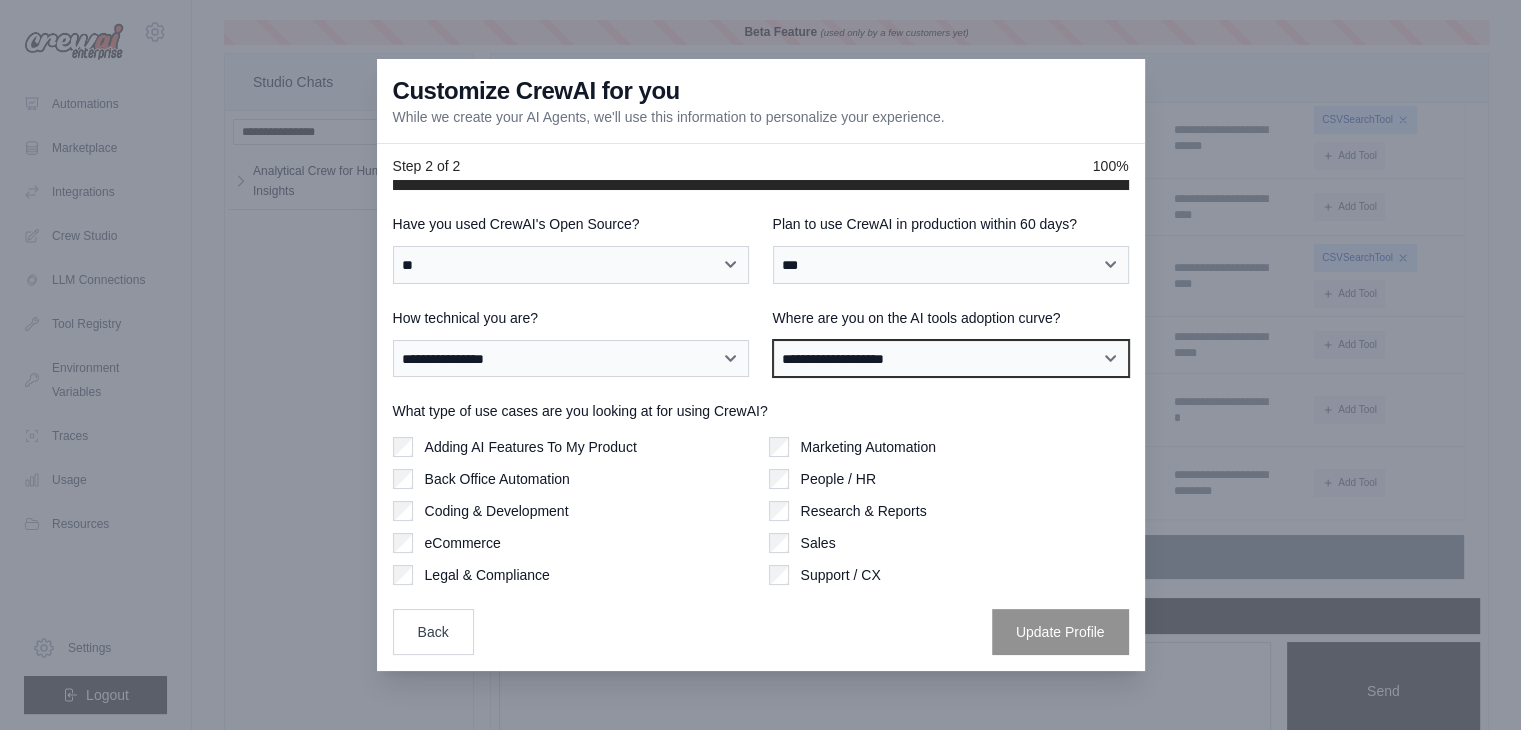 click on "**********" at bounding box center [951, 359] 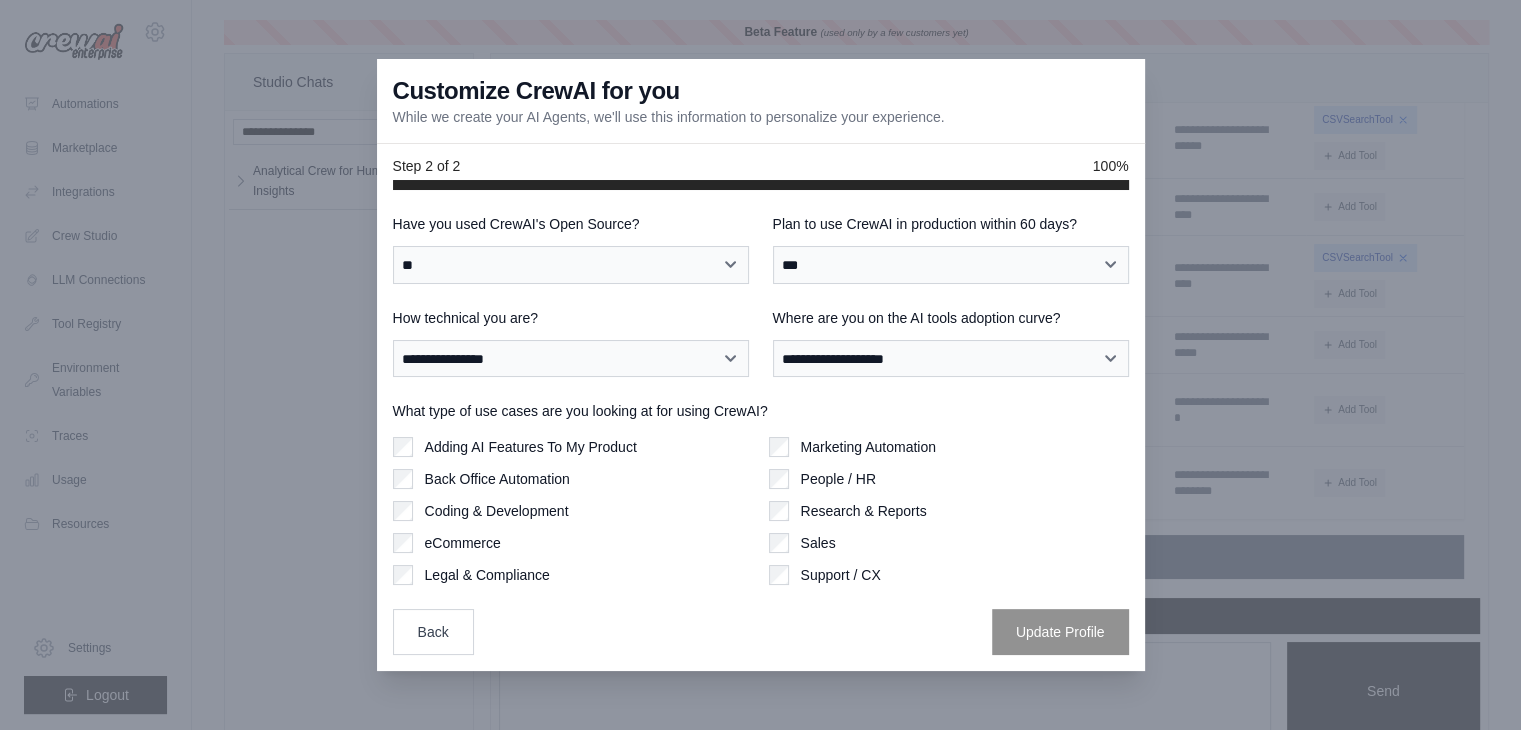 click on "Adding AI Features To My Product" at bounding box center [531, 447] 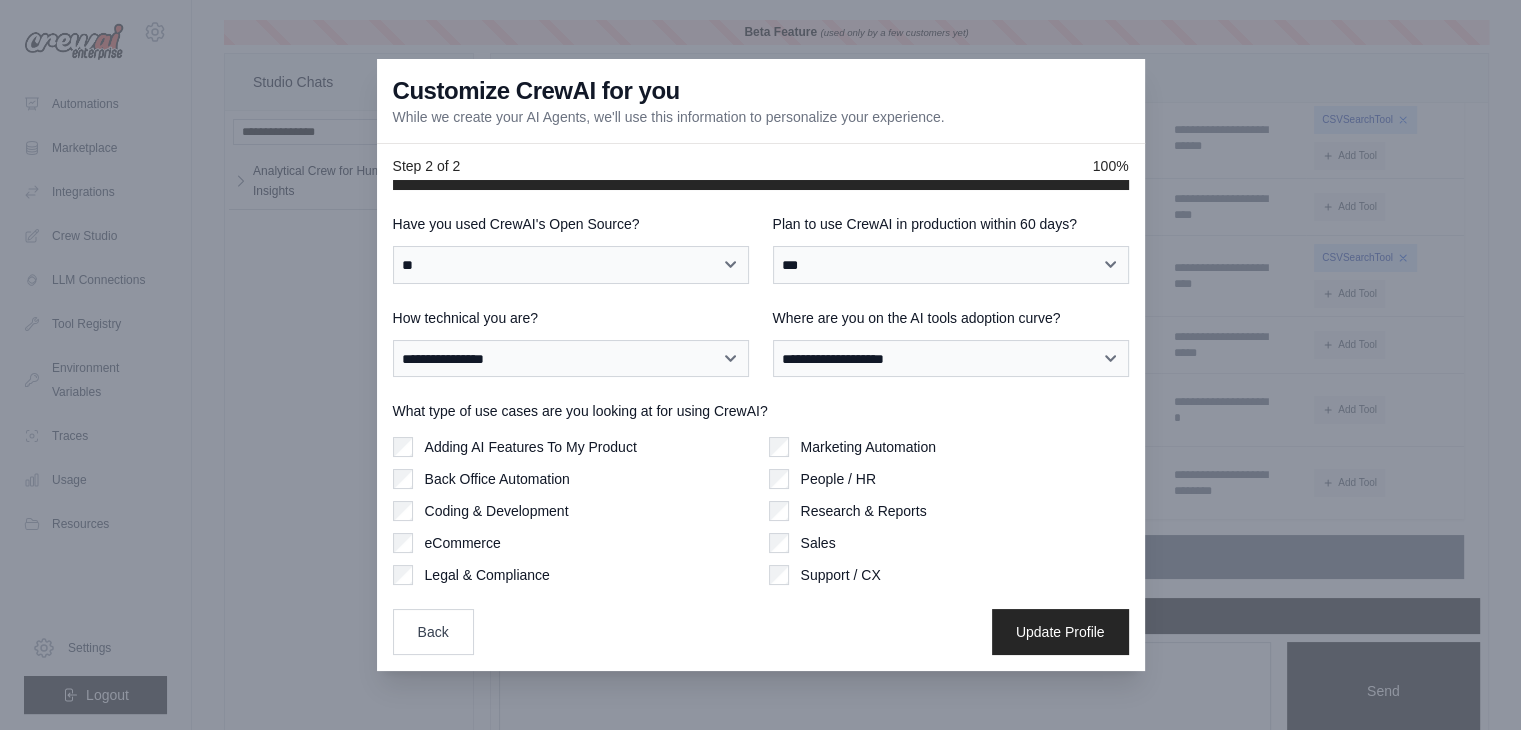 click on "Research & Reports" at bounding box center [864, 511] 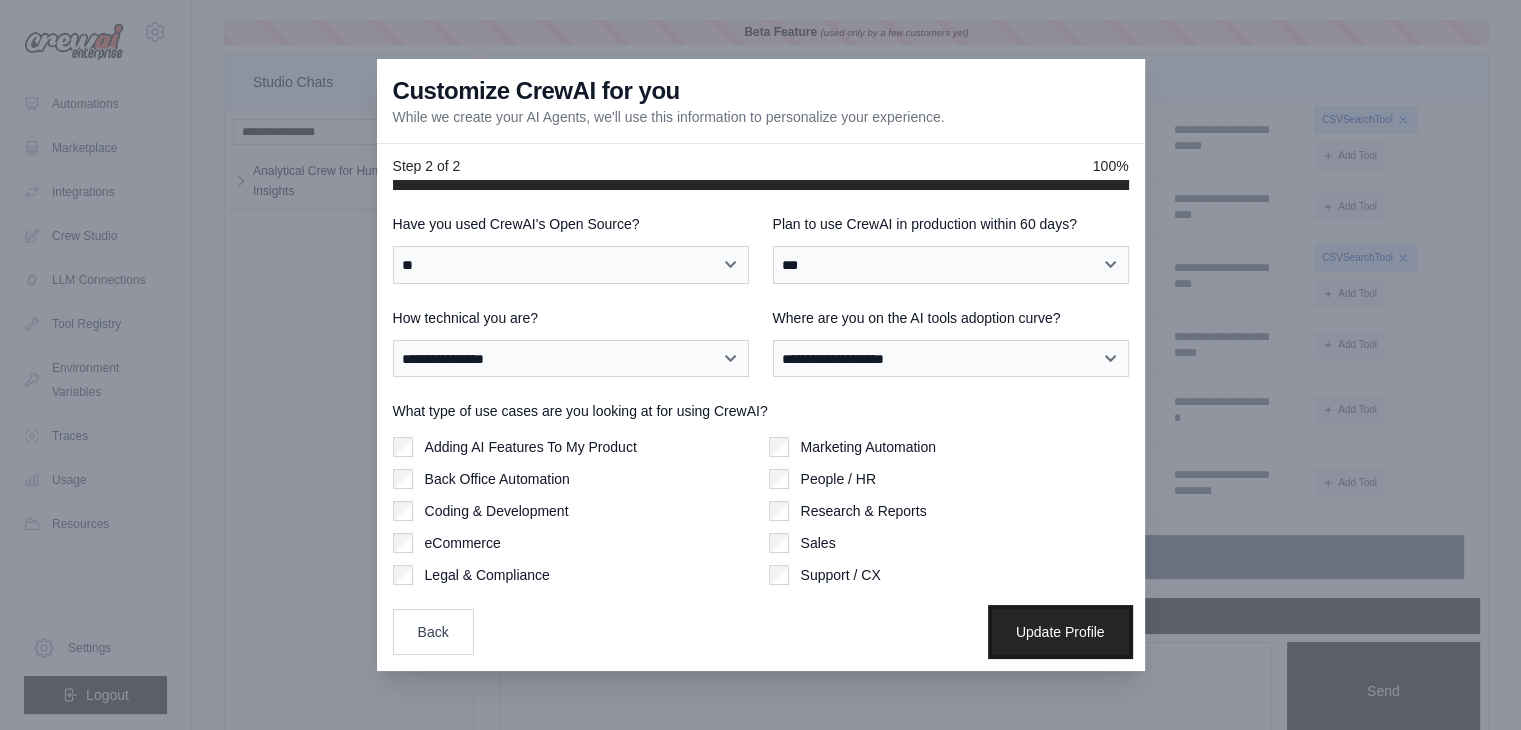 click on "Update Profile" at bounding box center [1060, 632] 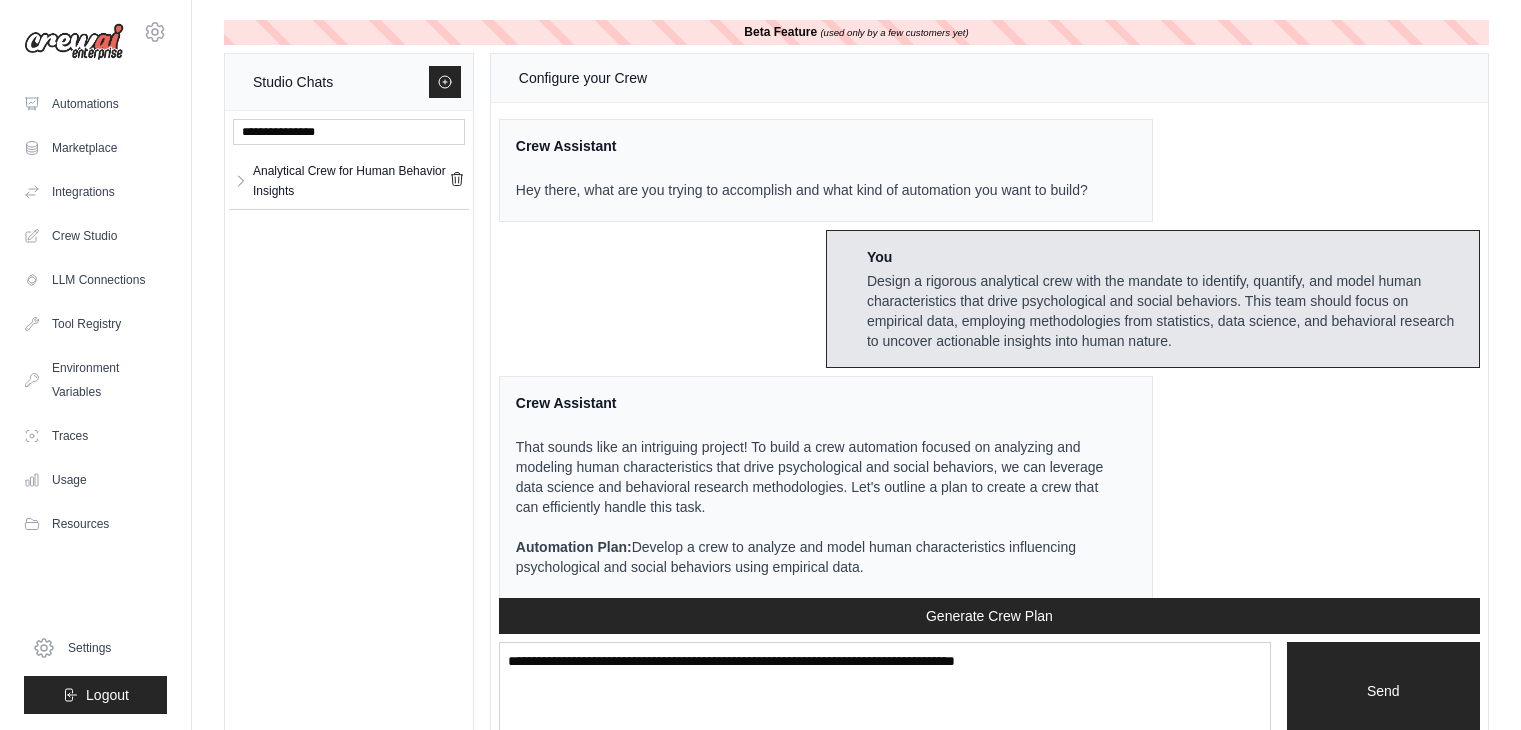 scroll, scrollTop: 0, scrollLeft: 0, axis: both 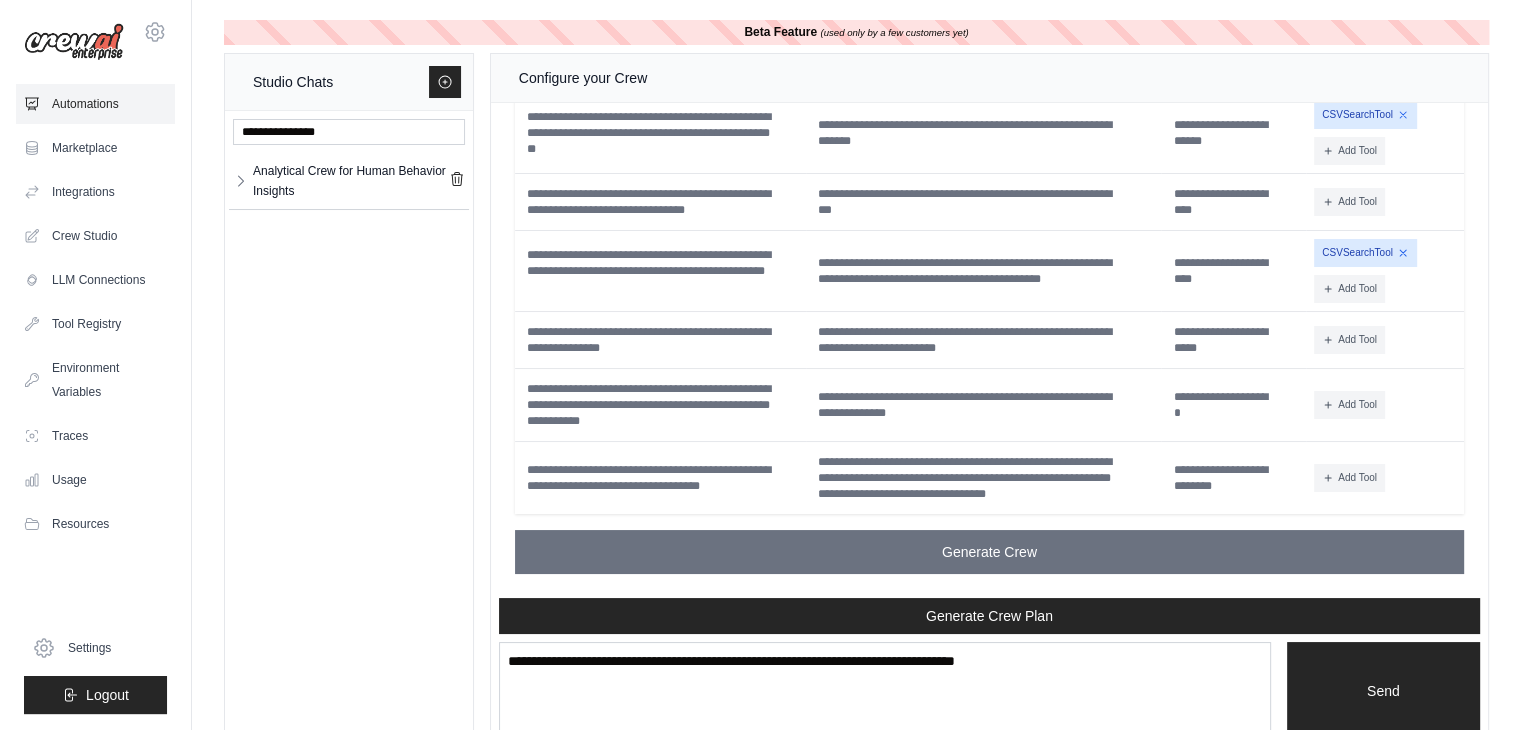 click on "Automations" at bounding box center [95, 104] 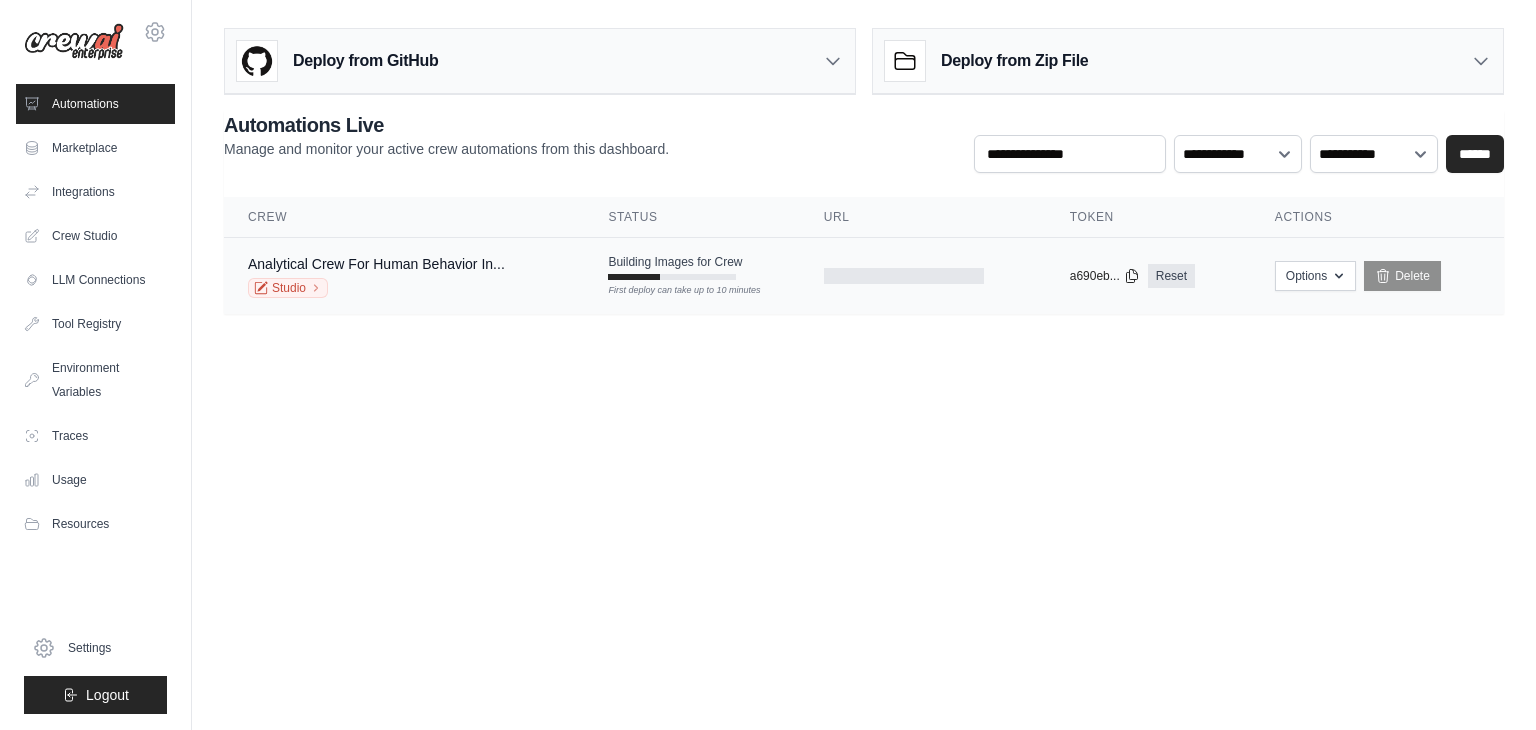 click on "Building Images for Crew
First deploy can take up to 10 minutes" at bounding box center [691, 267] 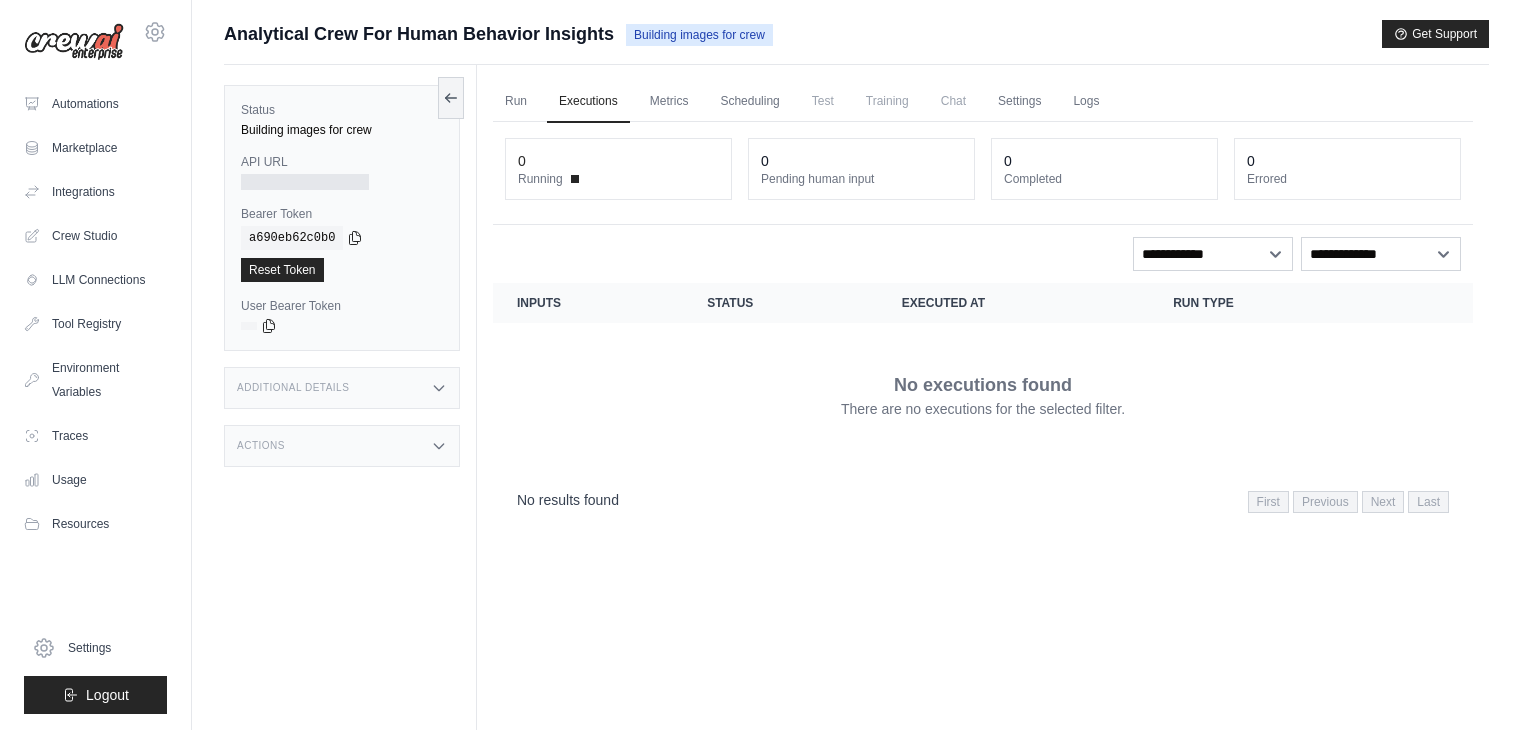 scroll, scrollTop: 0, scrollLeft: 0, axis: both 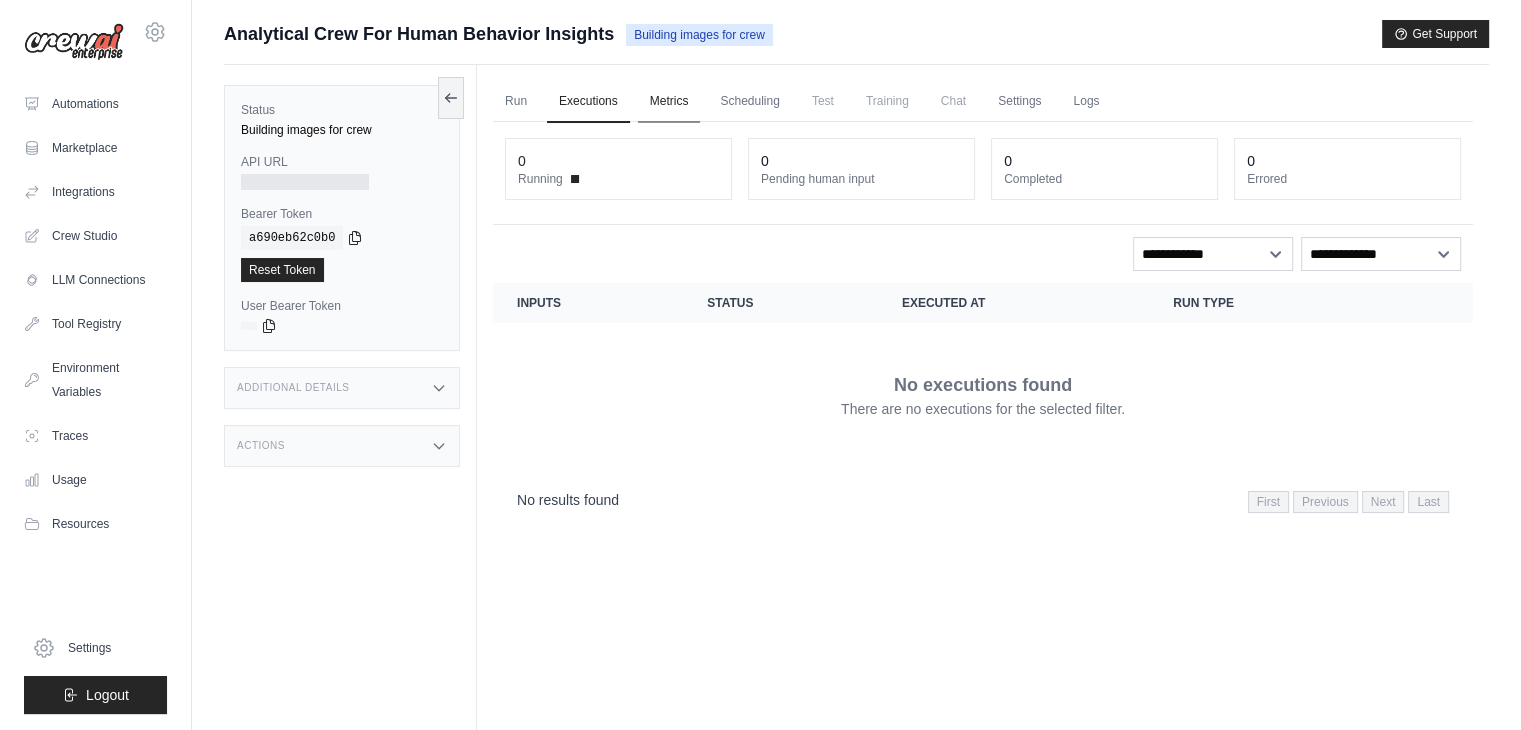 click on "Metrics" at bounding box center (669, 102) 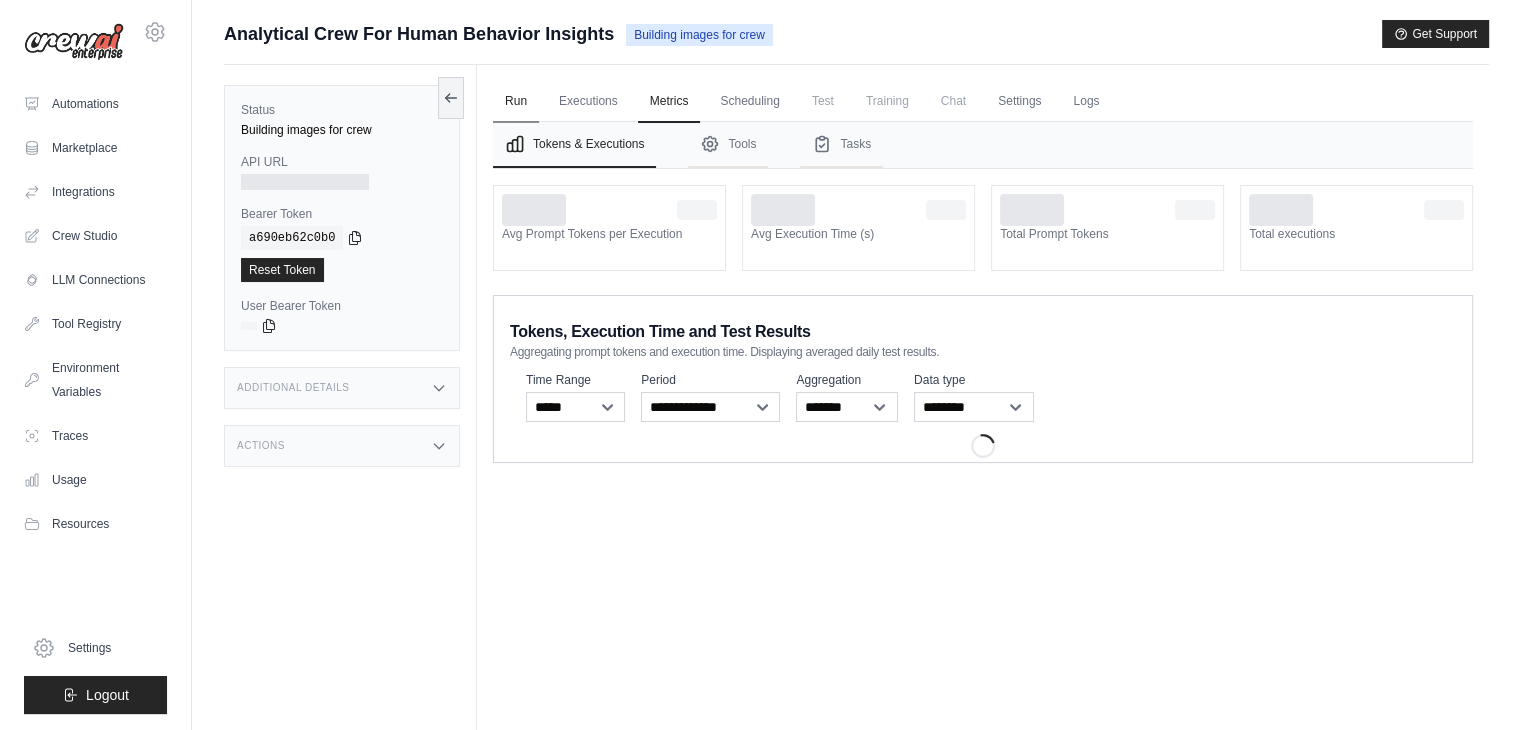 click on "Run" at bounding box center [516, 102] 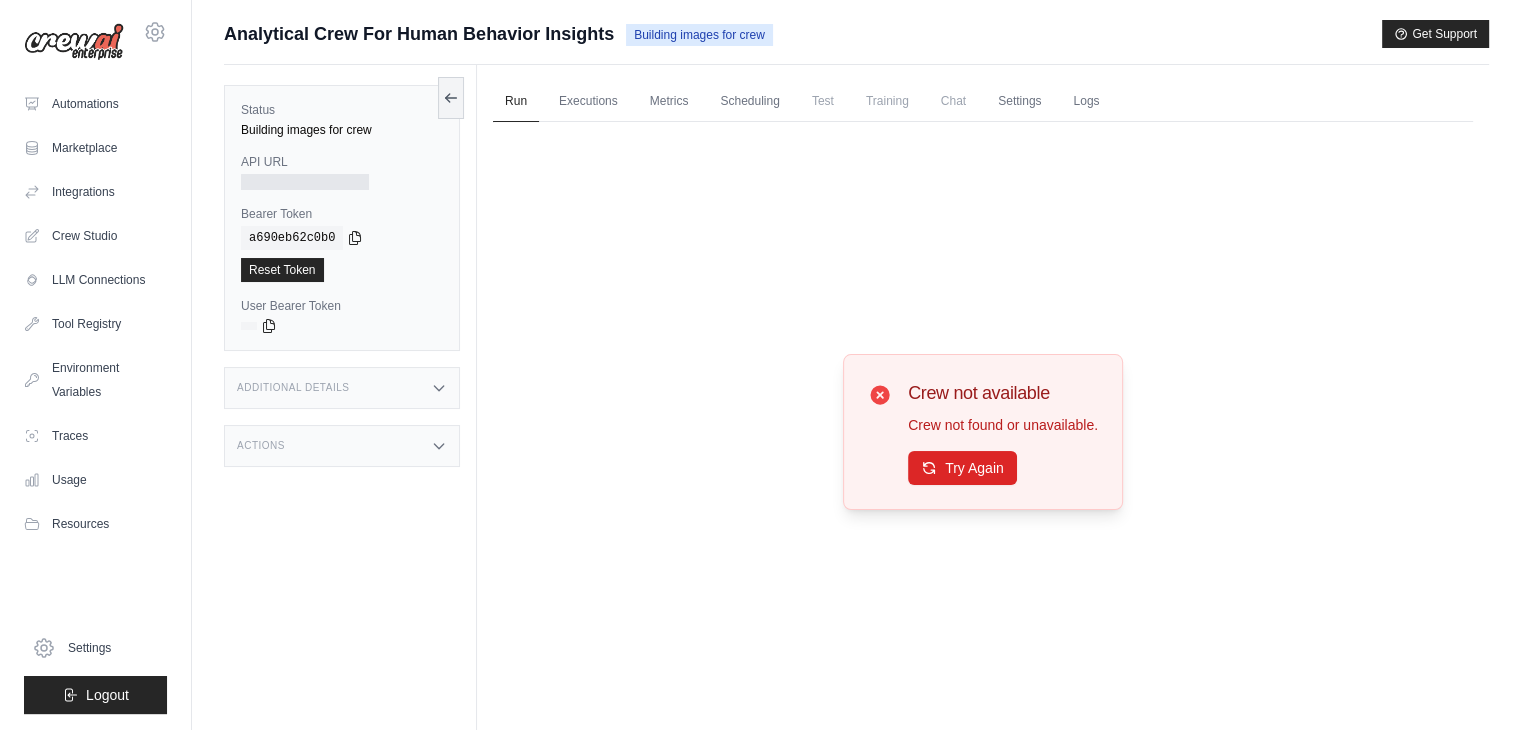 click on "Run
Executions
Metrics
Scheduling
Test
Training
Chat
Settings
Logs" at bounding box center [983, 101] 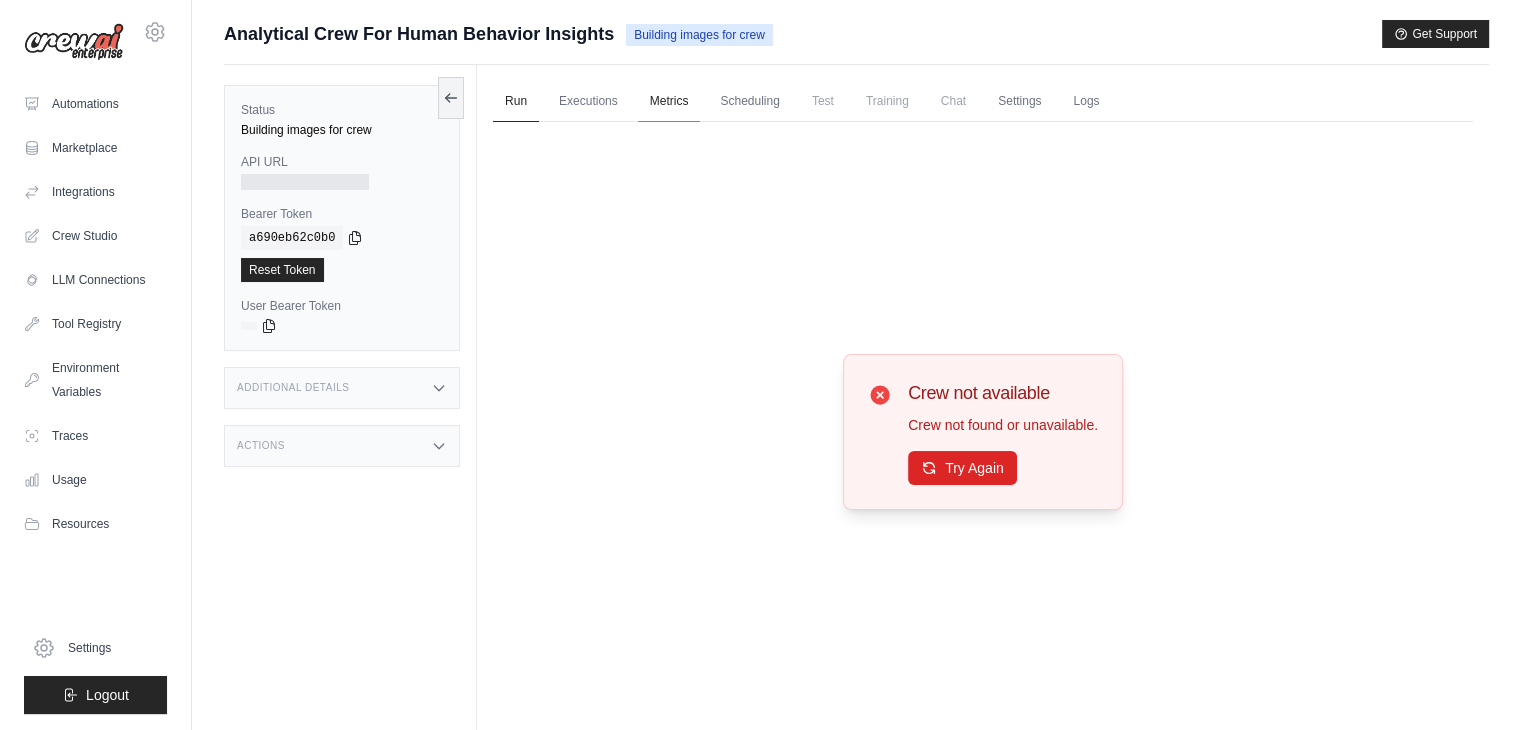 click on "Metrics" at bounding box center (669, 102) 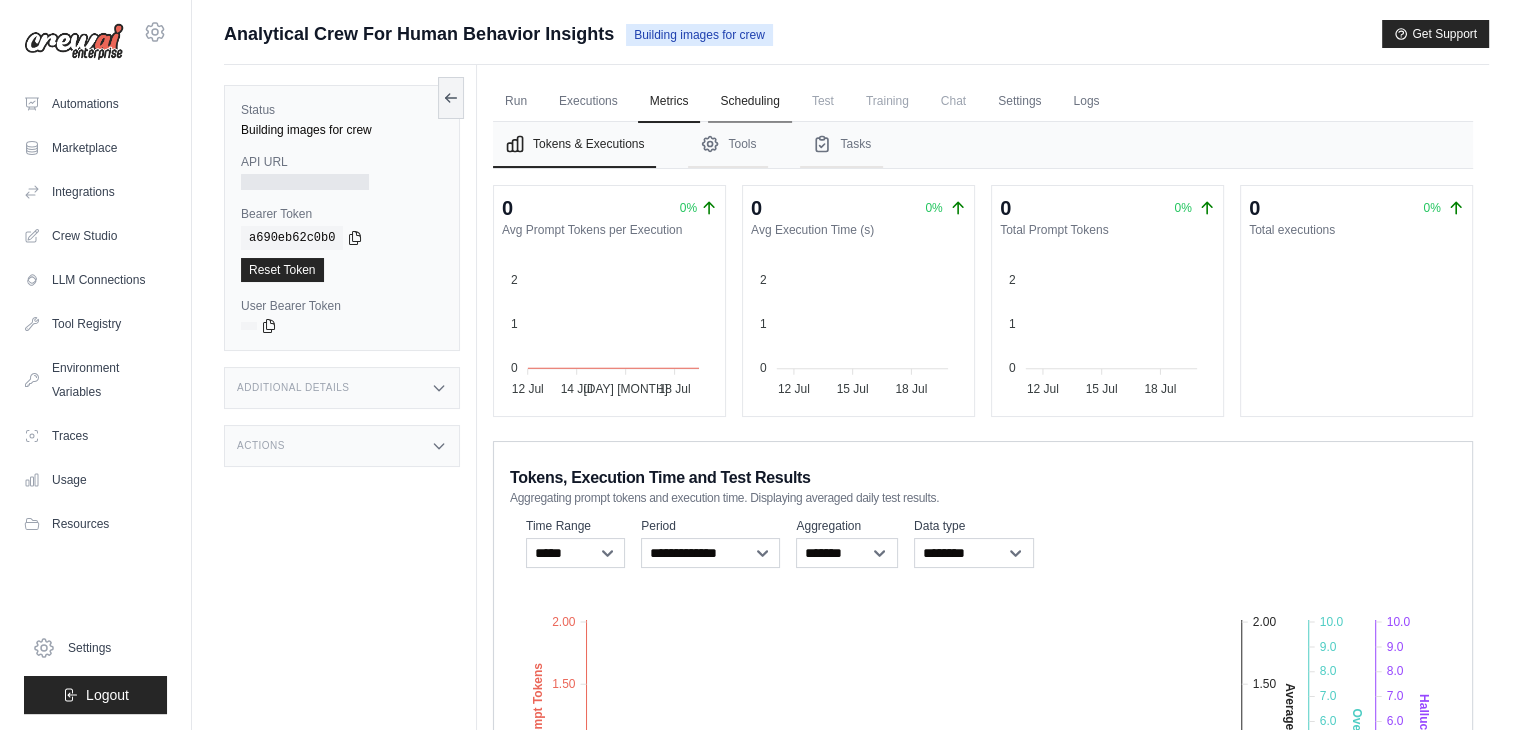 click on "Scheduling" at bounding box center [749, 102] 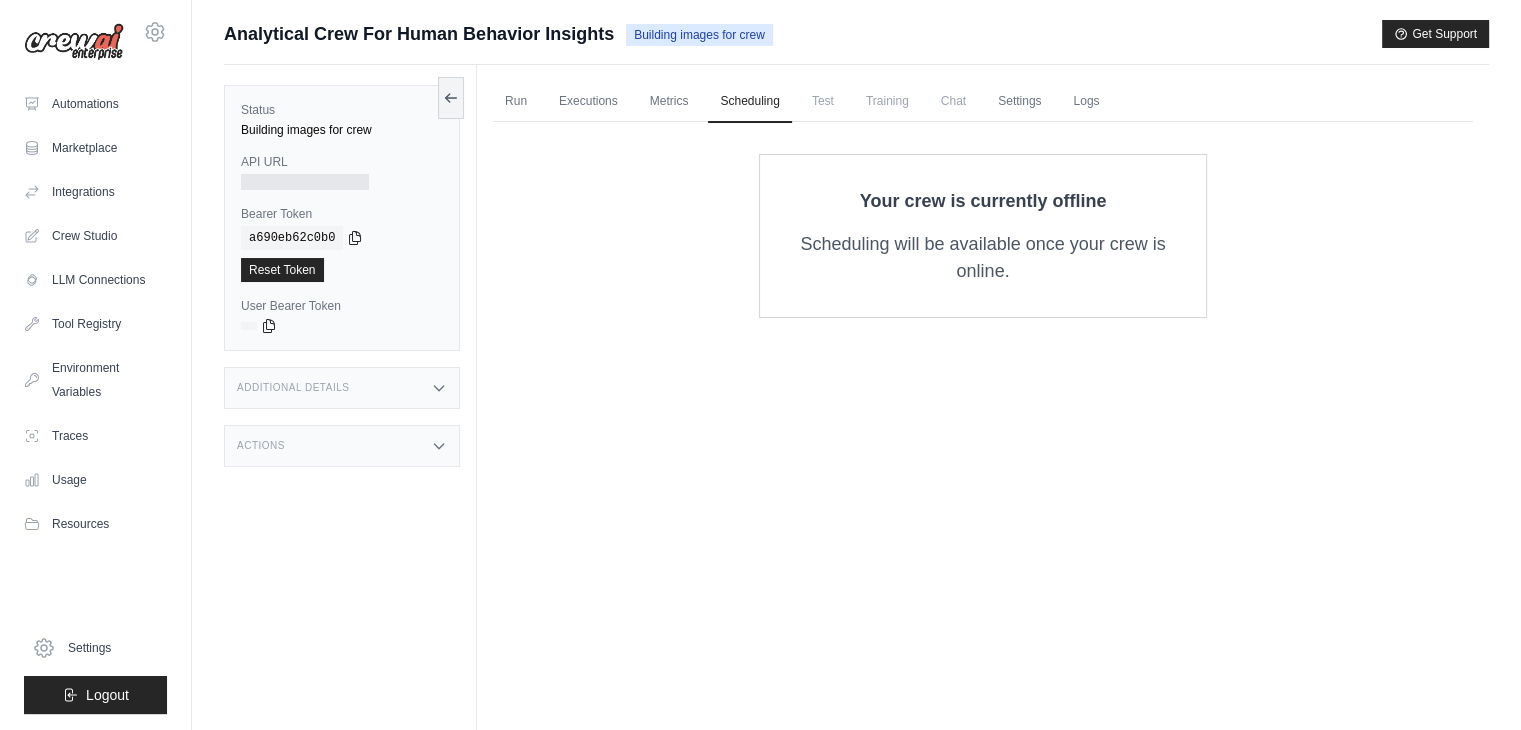click on "Test" at bounding box center [823, 101] 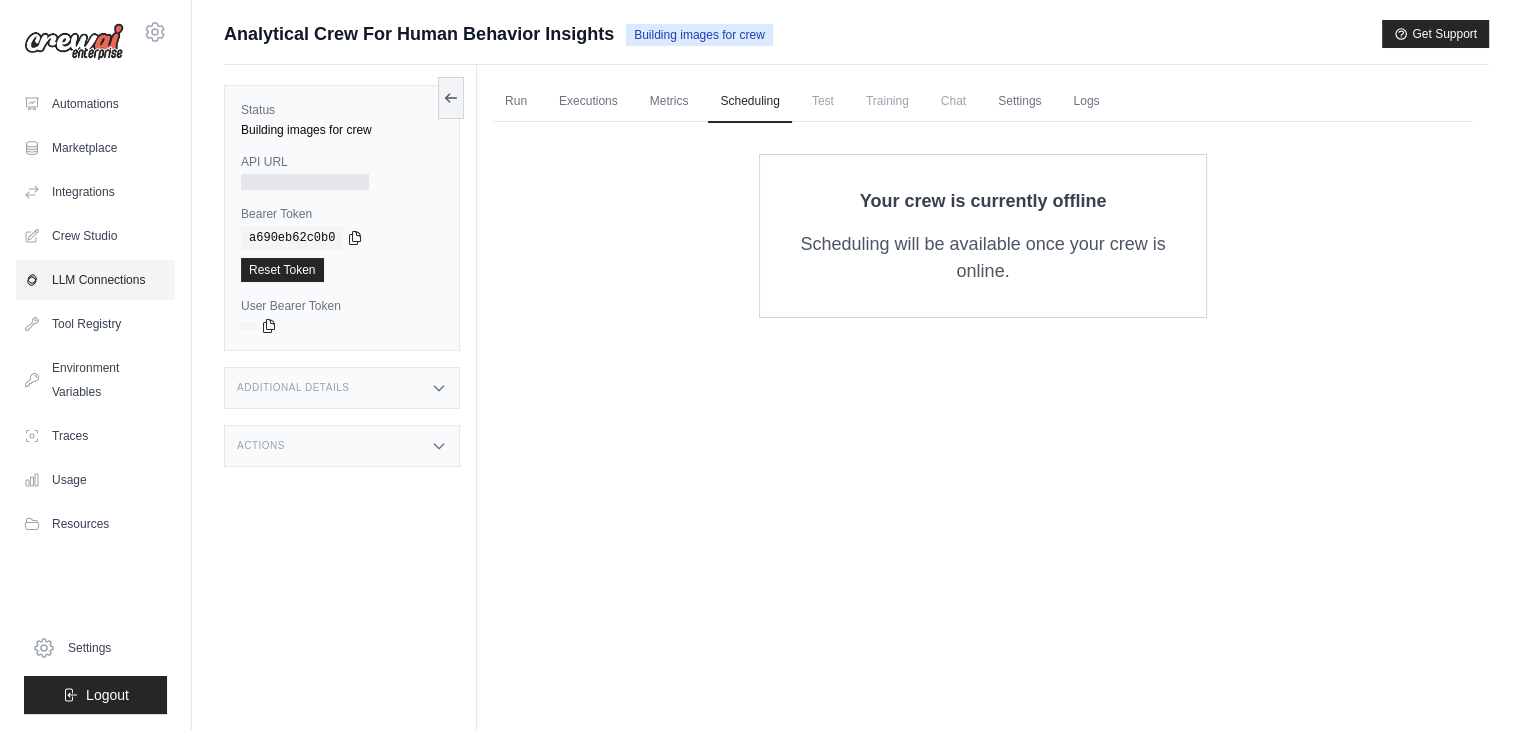 click on "LLM Connections" at bounding box center [95, 280] 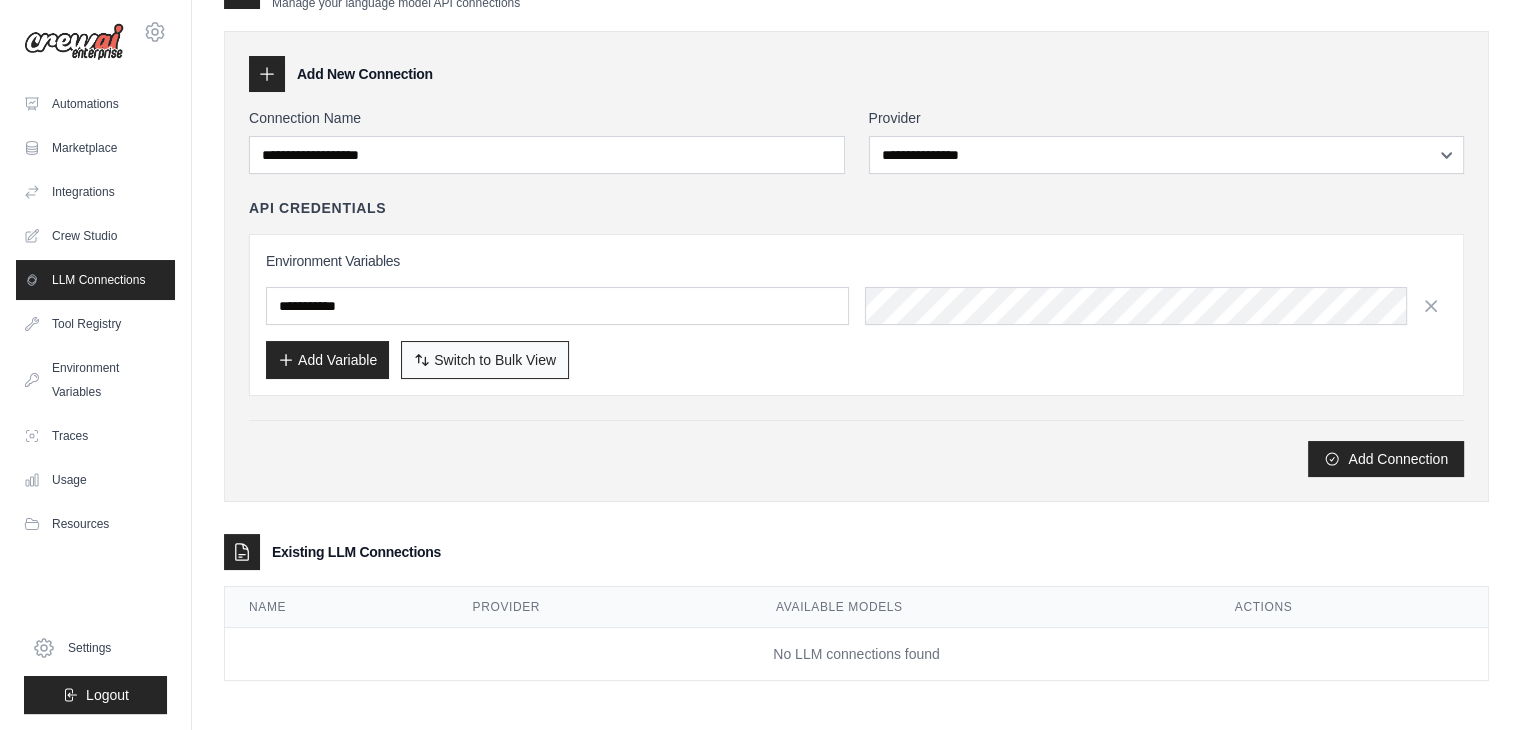 scroll, scrollTop: 0, scrollLeft: 0, axis: both 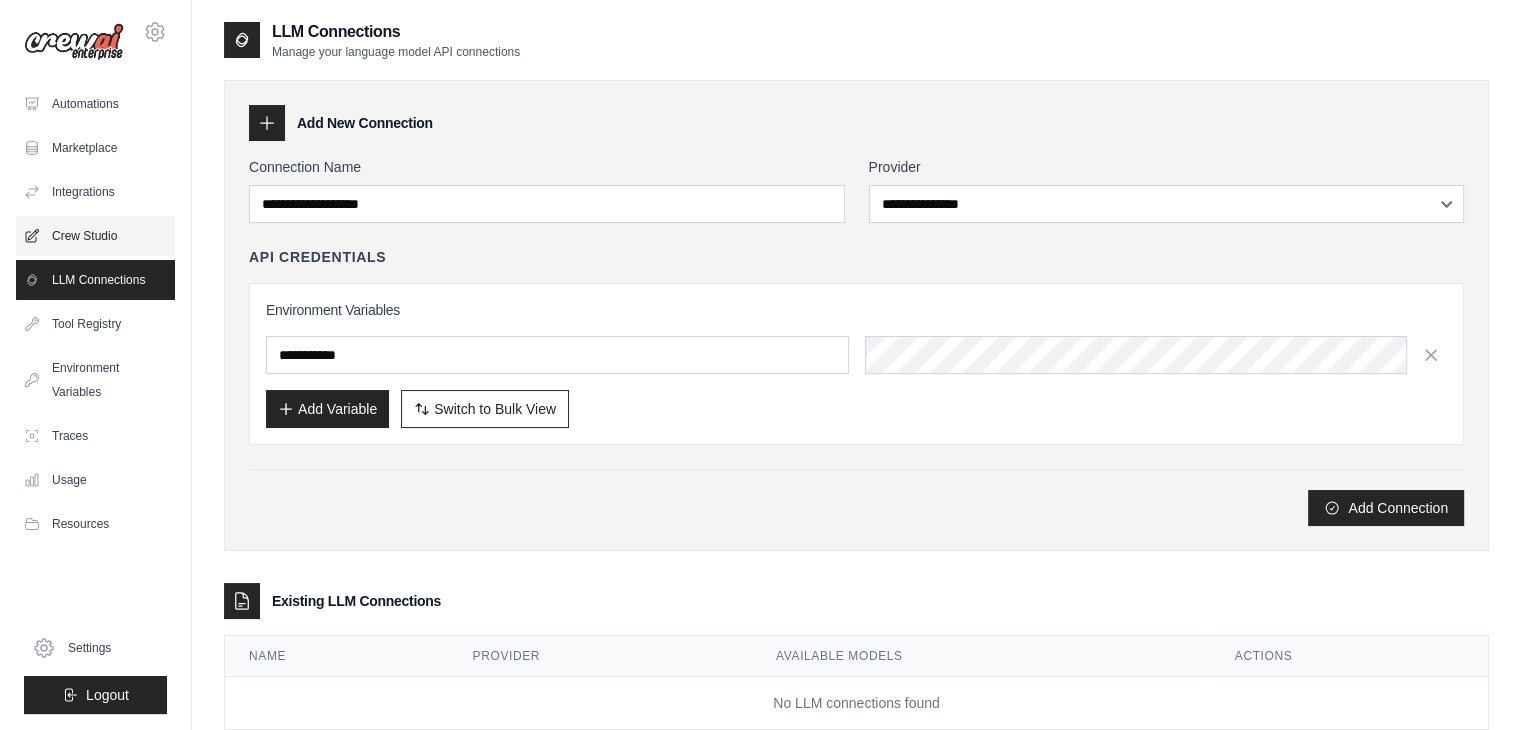 click on "Crew Studio" at bounding box center [95, 236] 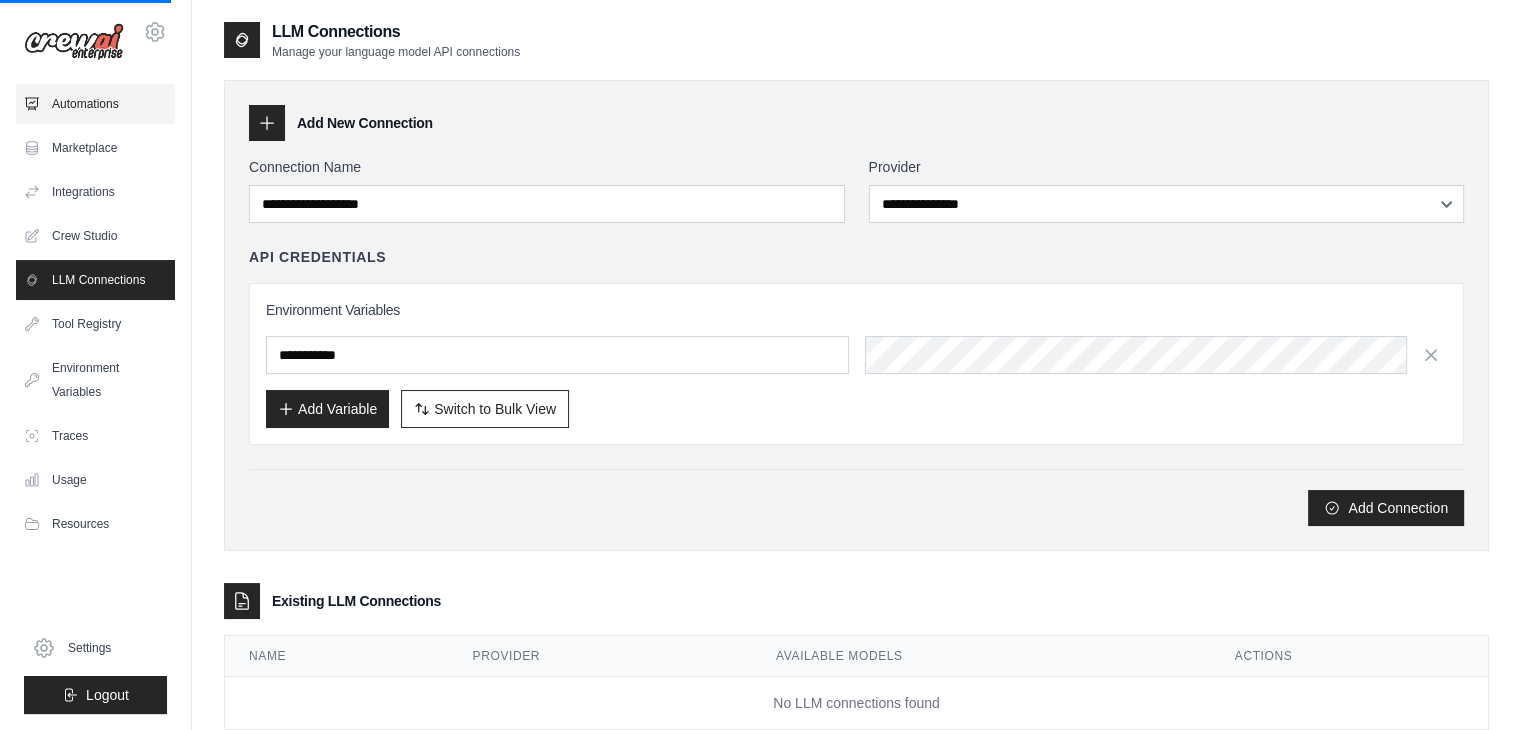 click on "Automations" at bounding box center [95, 104] 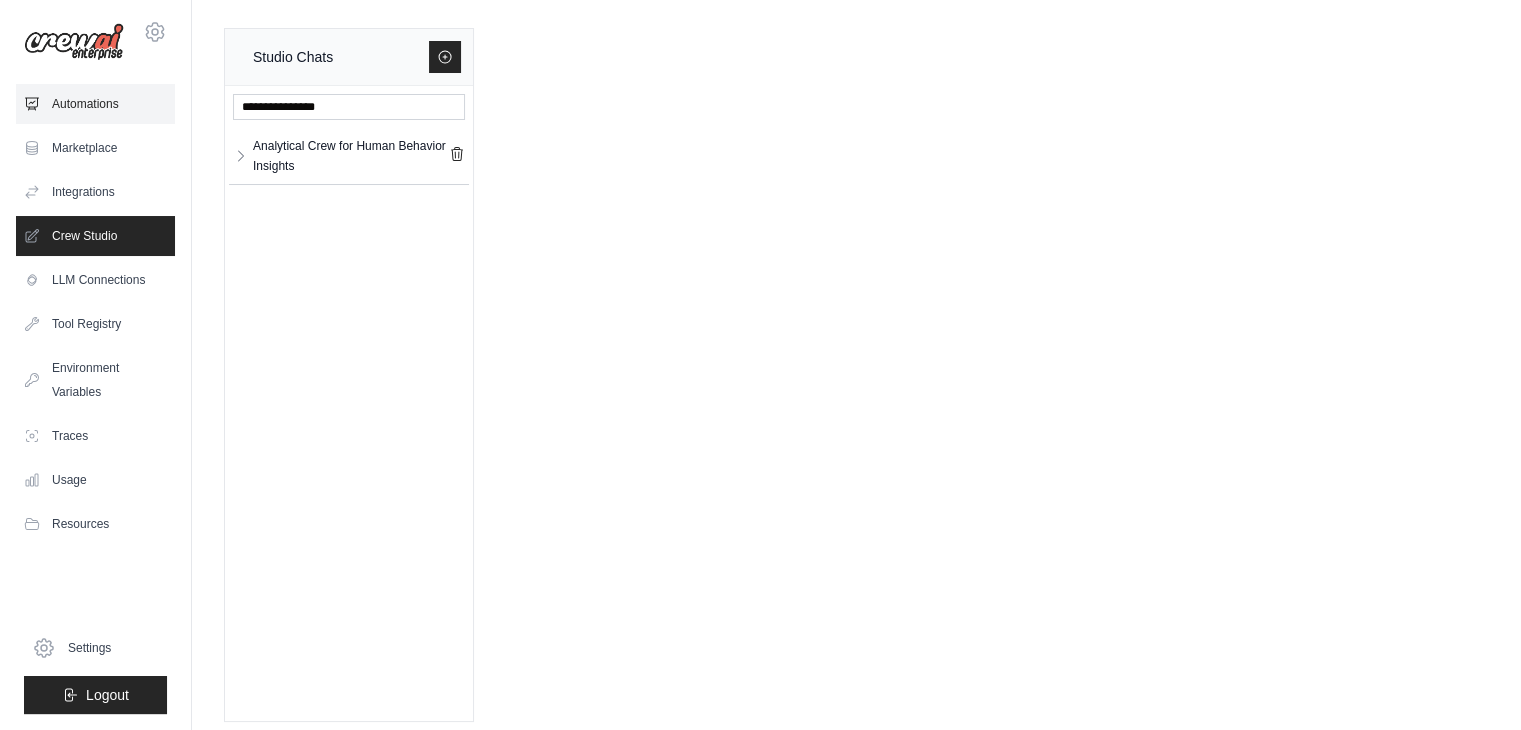 click on "Automations" at bounding box center (95, 104) 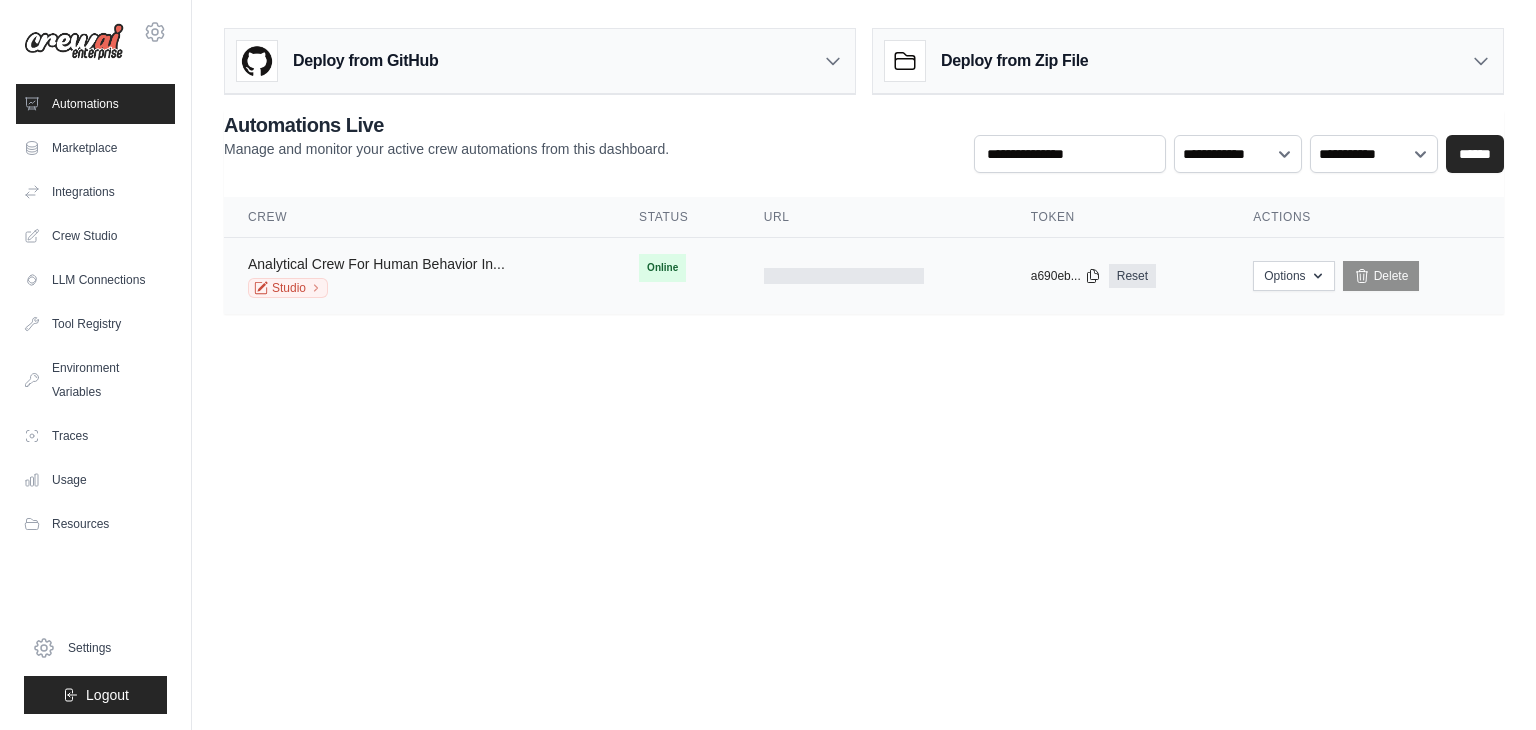 click on "Analytical Crew For Human Behavior In..." at bounding box center (376, 264) 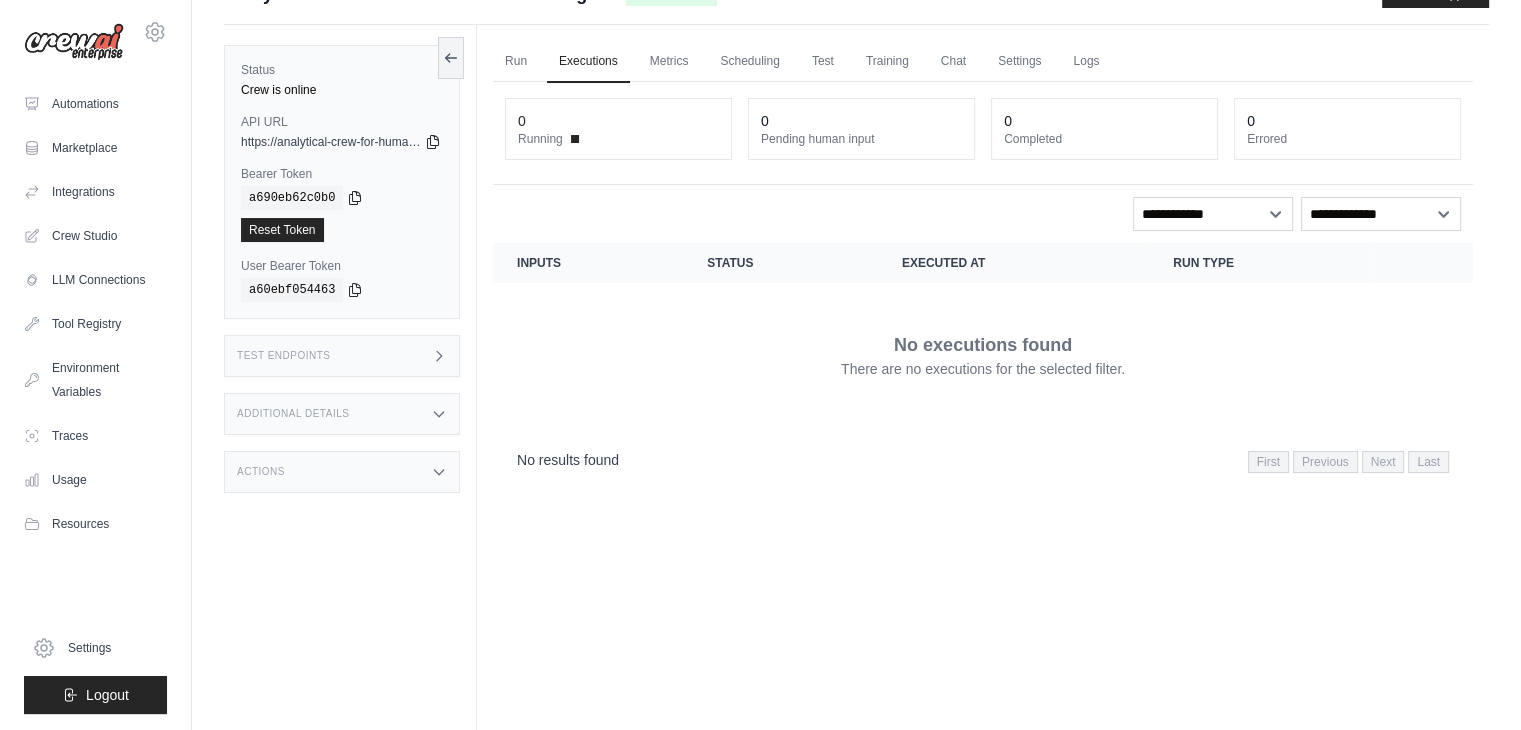 scroll, scrollTop: 40, scrollLeft: 0, axis: vertical 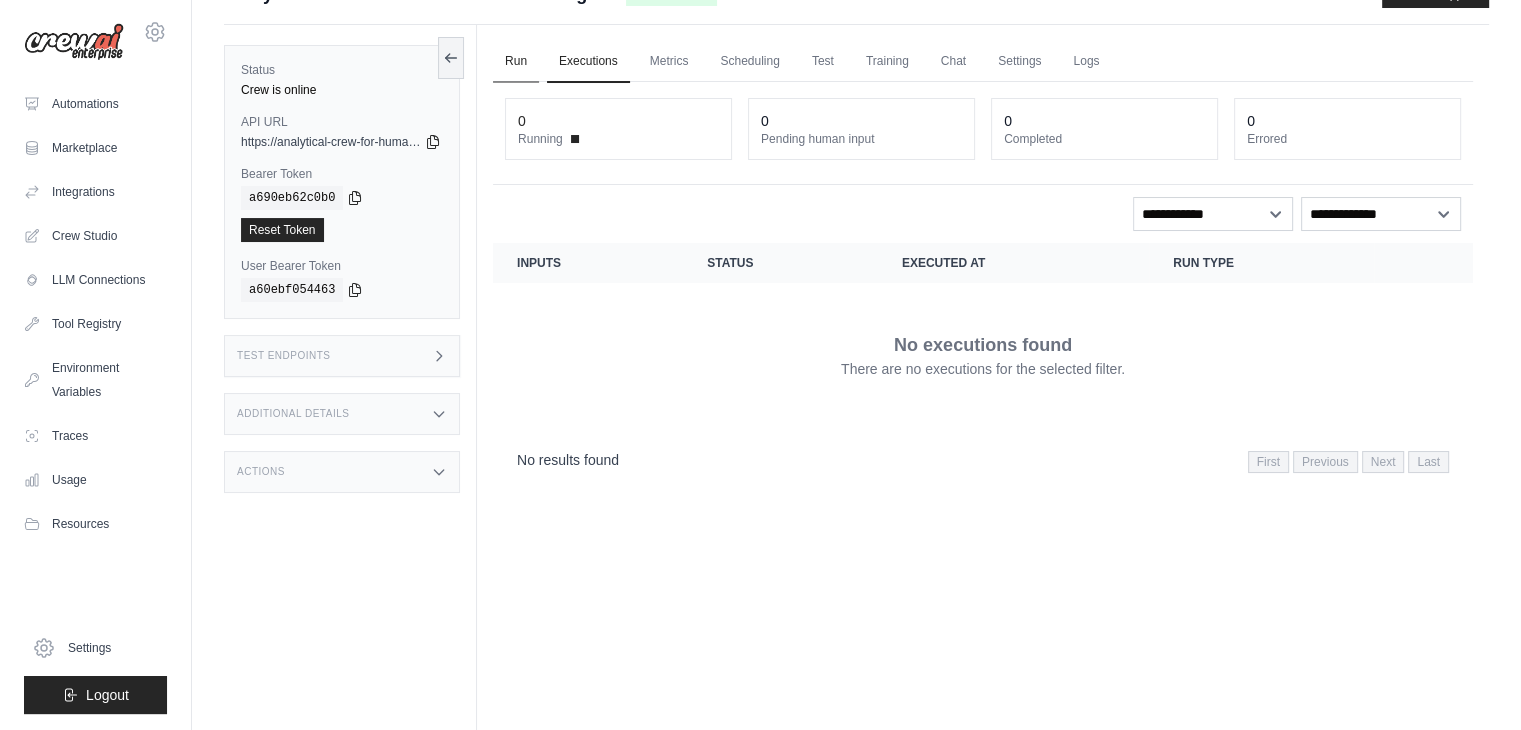 click on "Run" at bounding box center [516, 62] 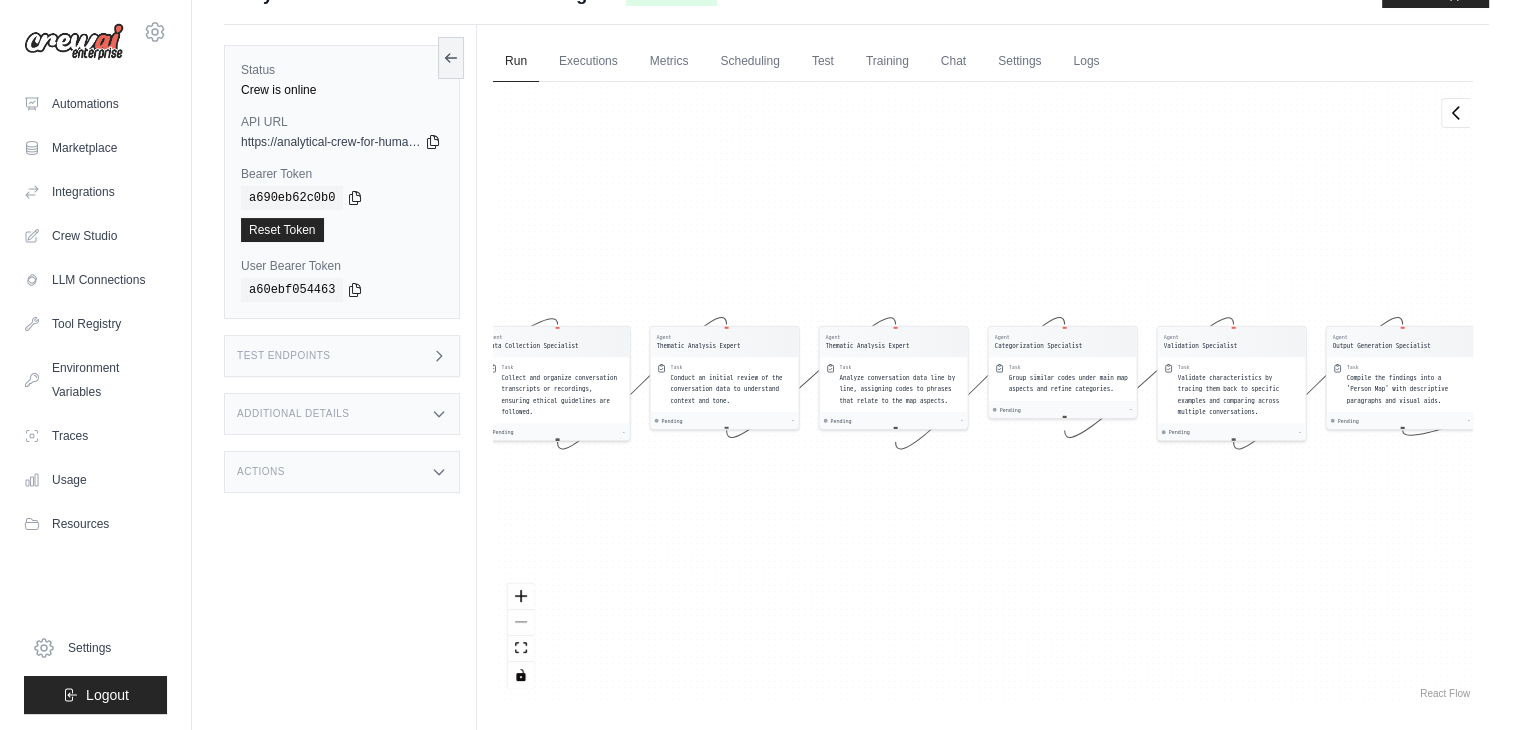 click at bounding box center (521, 636) 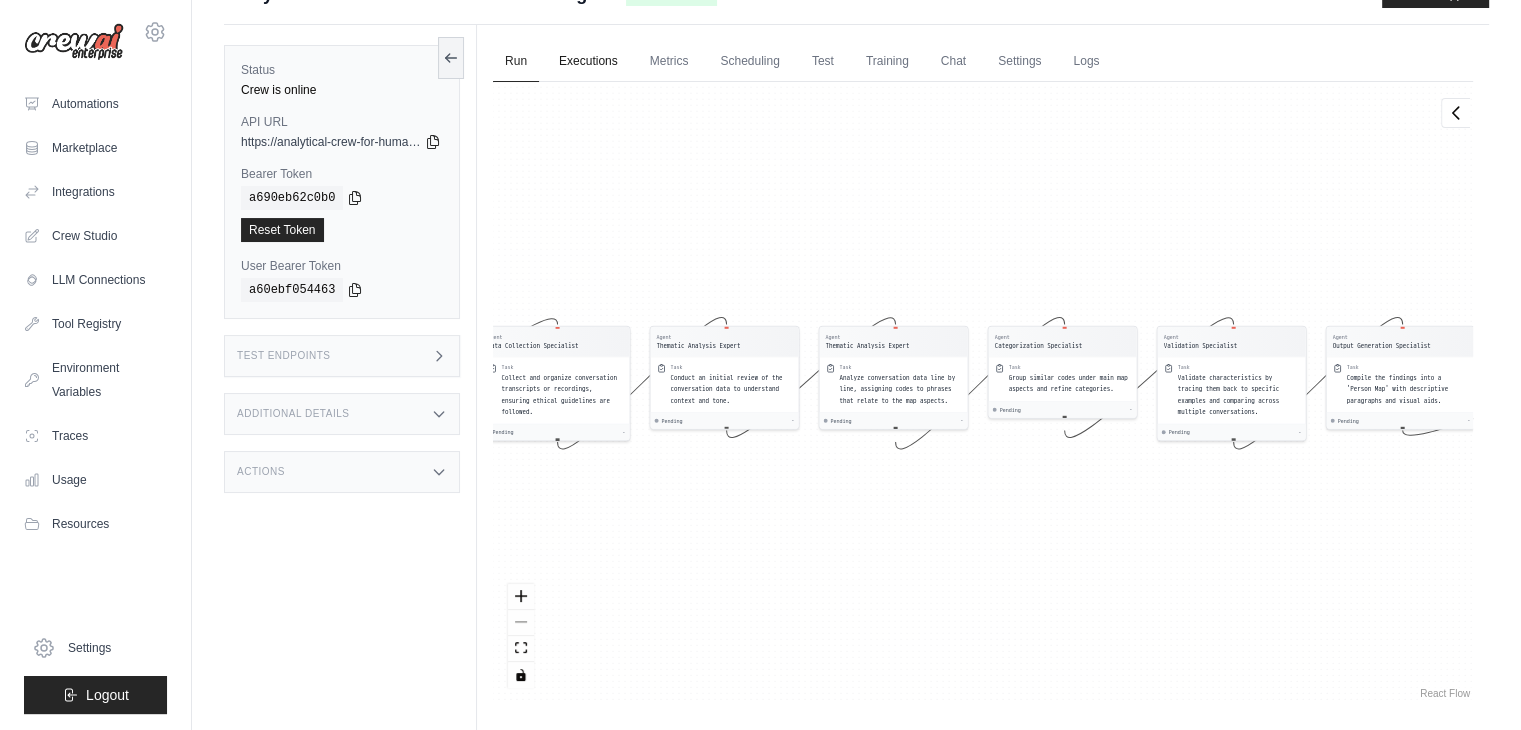 click on "Executions" at bounding box center [588, 62] 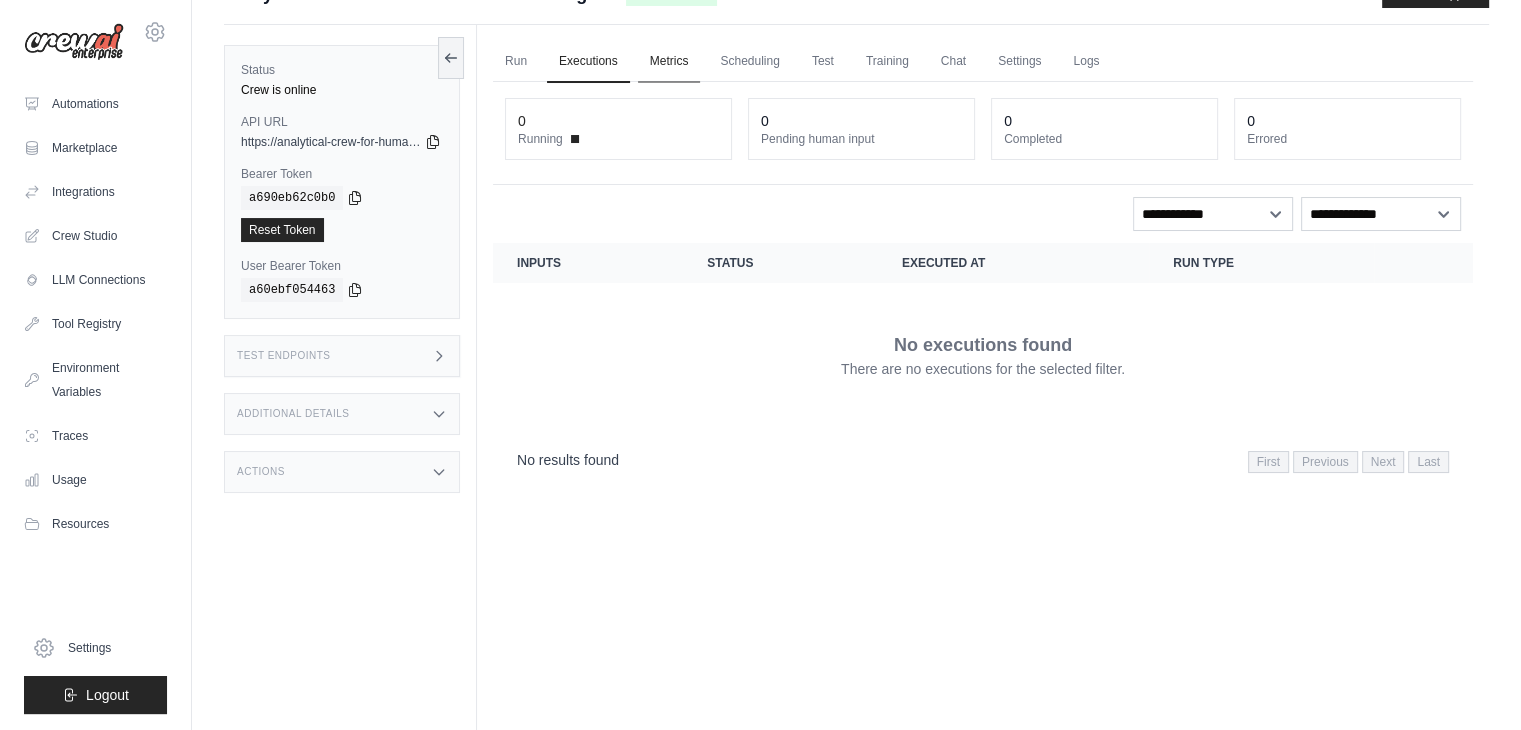click on "Metrics" at bounding box center (669, 62) 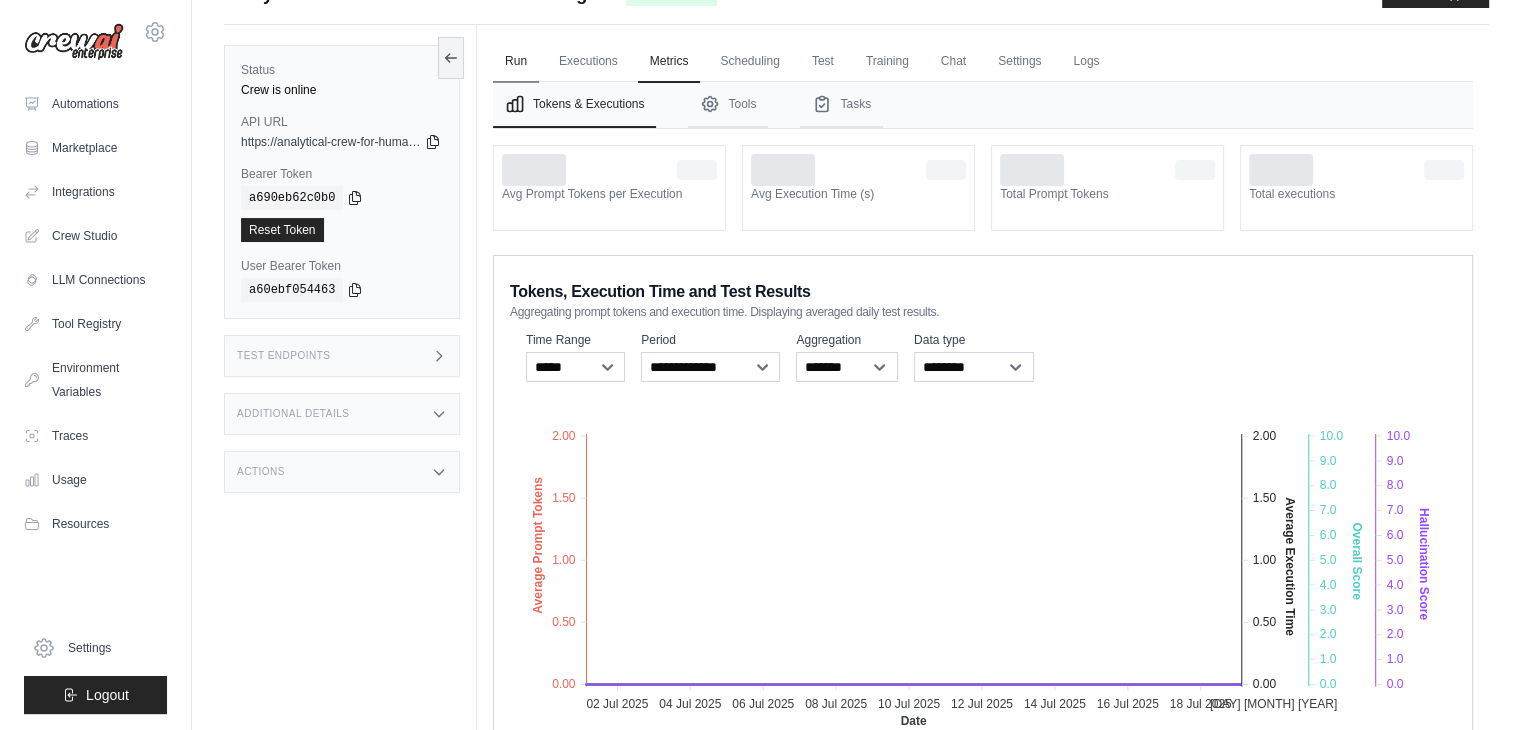 click on "Run" at bounding box center [516, 62] 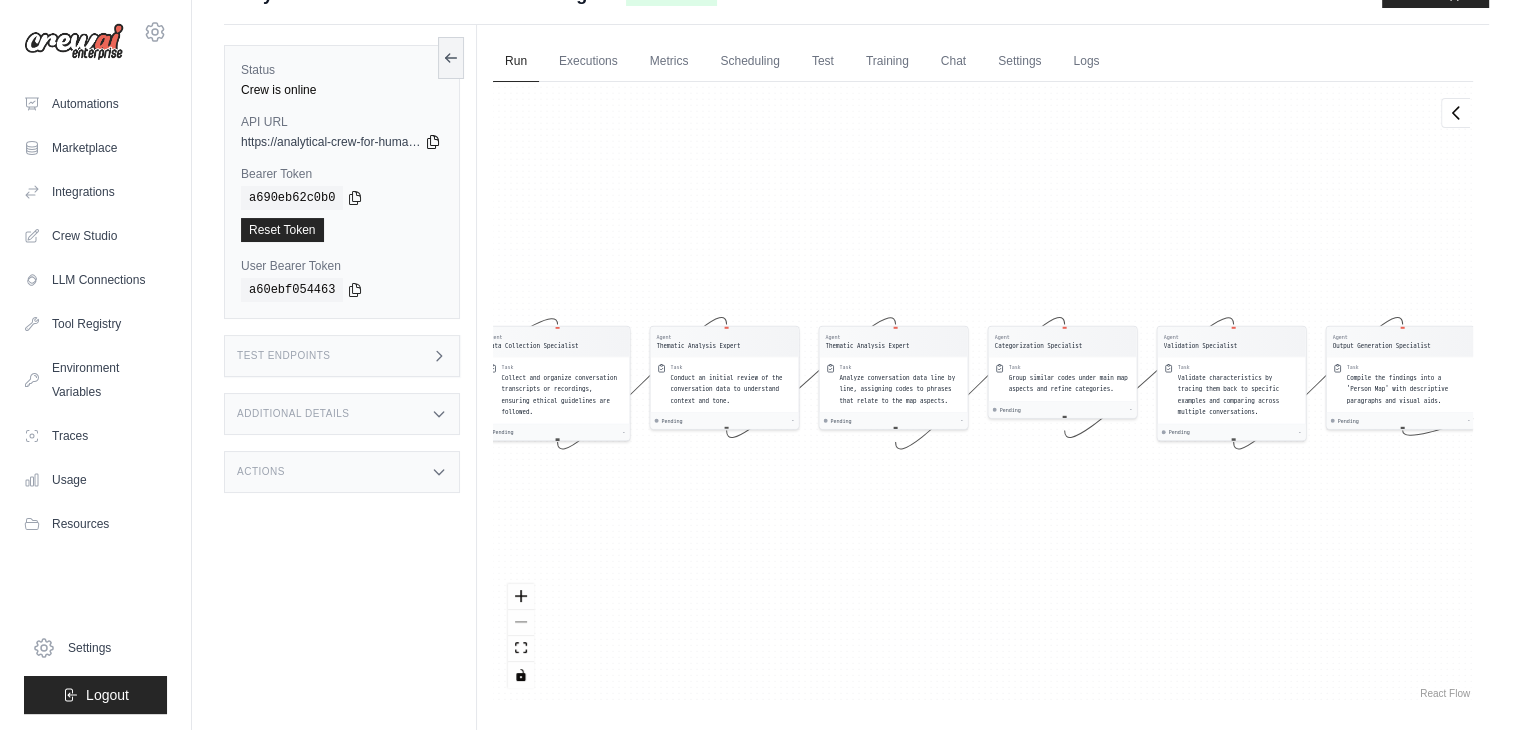 click 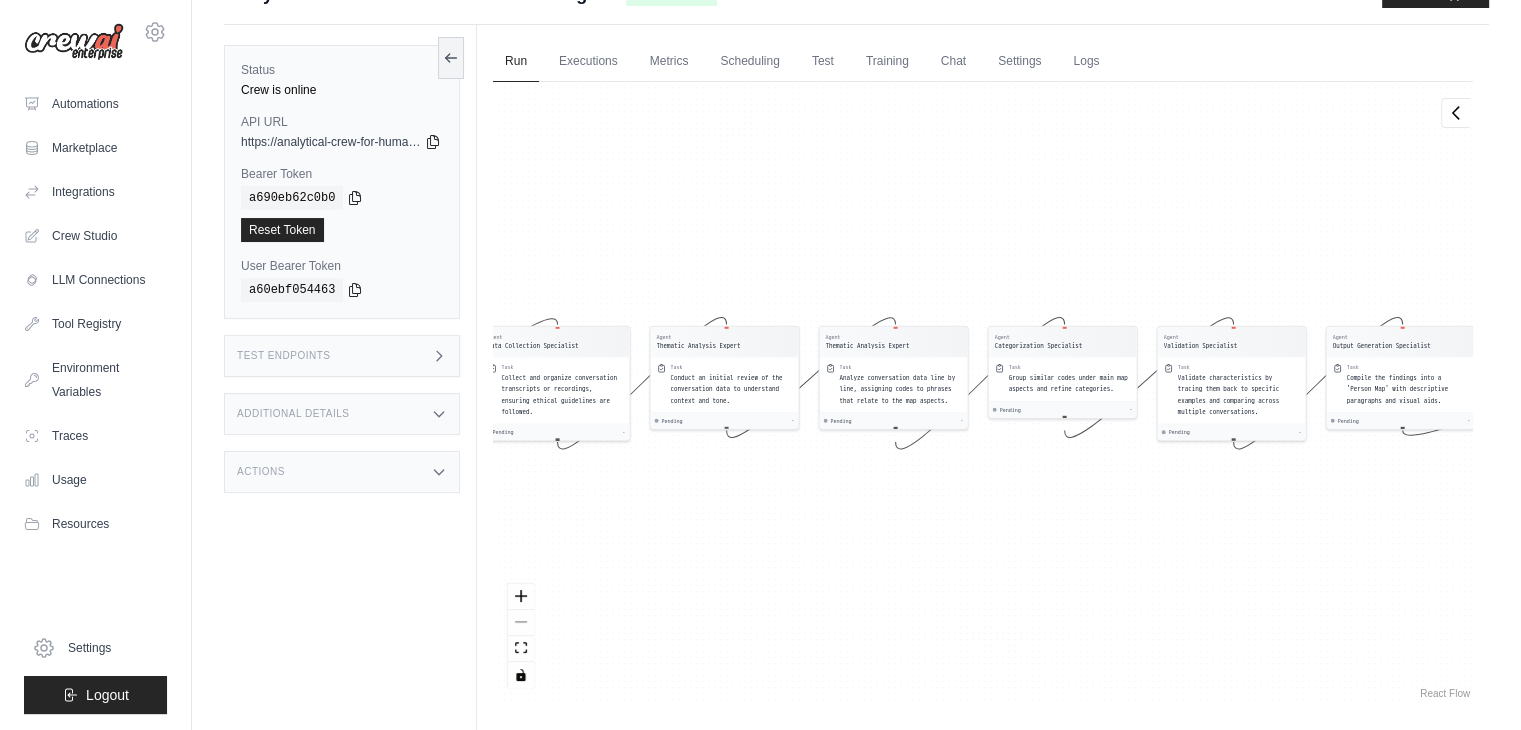 click on "Test Endpoints" at bounding box center [342, 356] 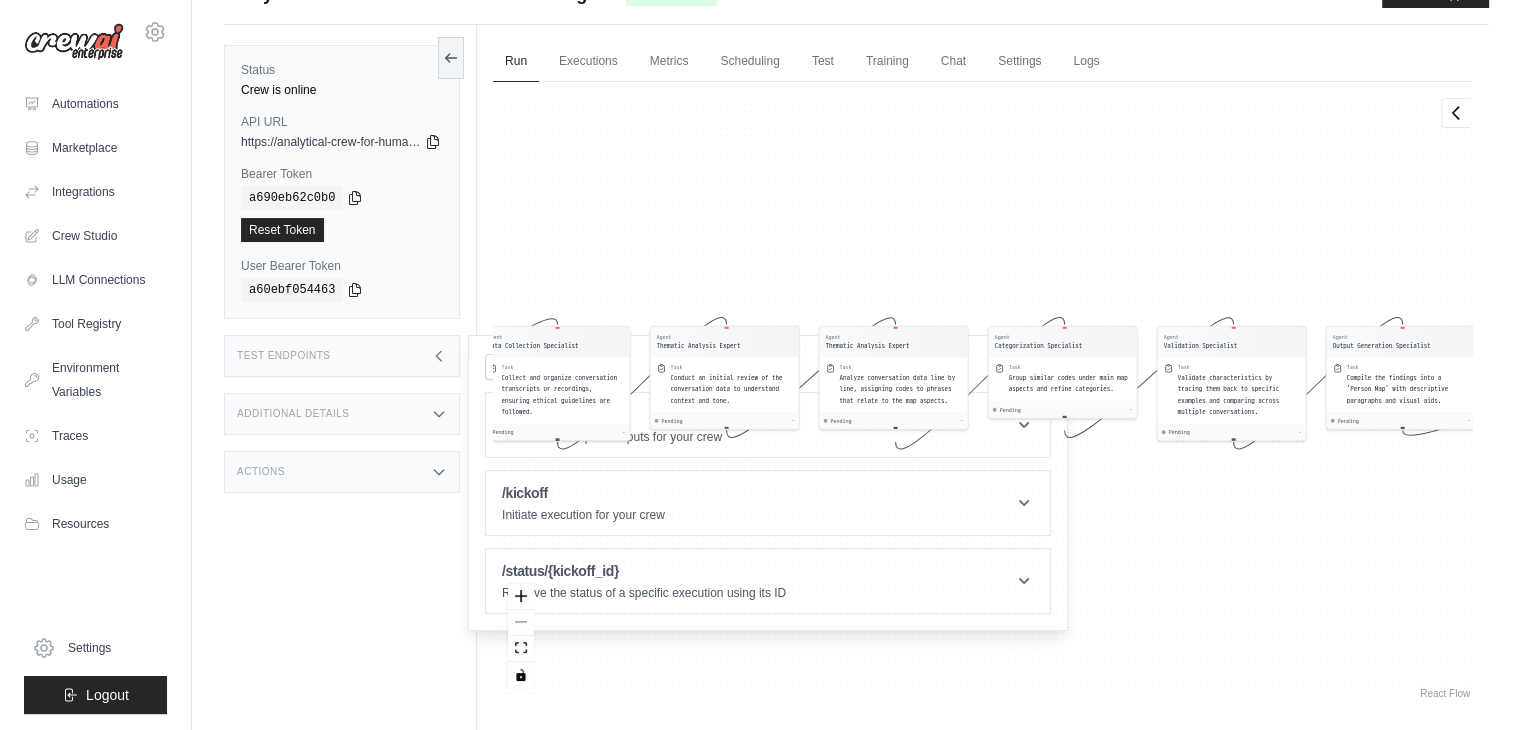 click on "Test Endpoints" at bounding box center (342, 356) 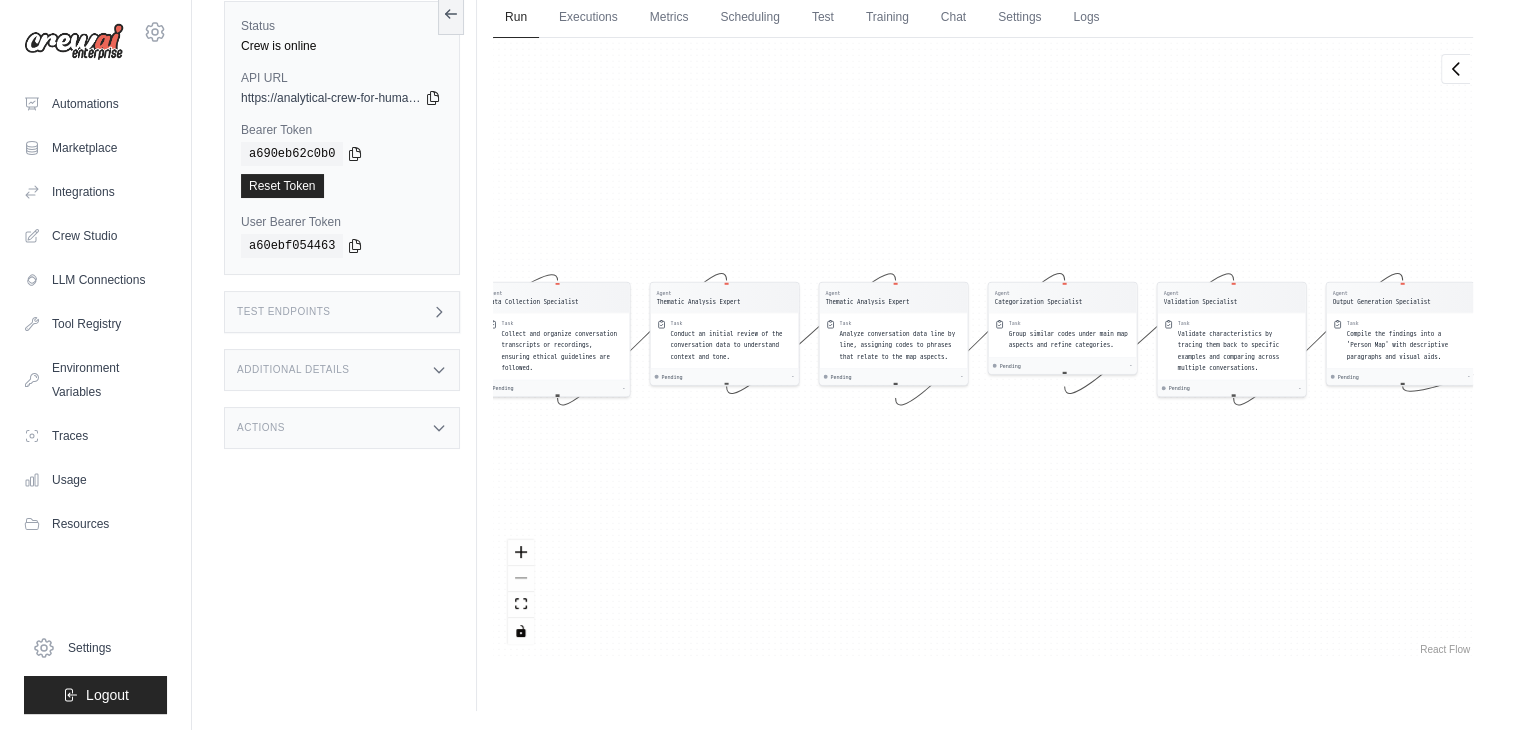 scroll, scrollTop: 84, scrollLeft: 0, axis: vertical 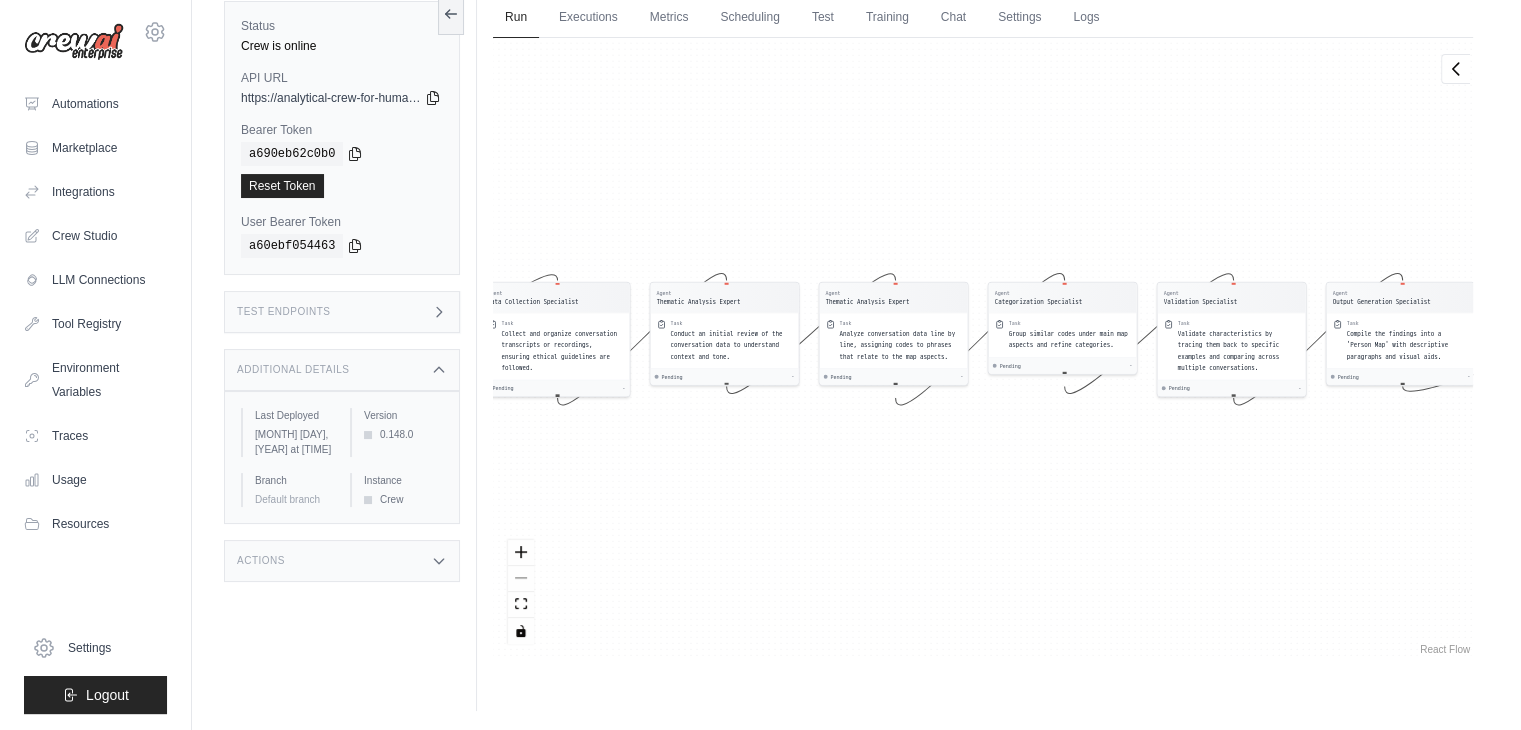 click on "Additional Details" at bounding box center (342, 370) 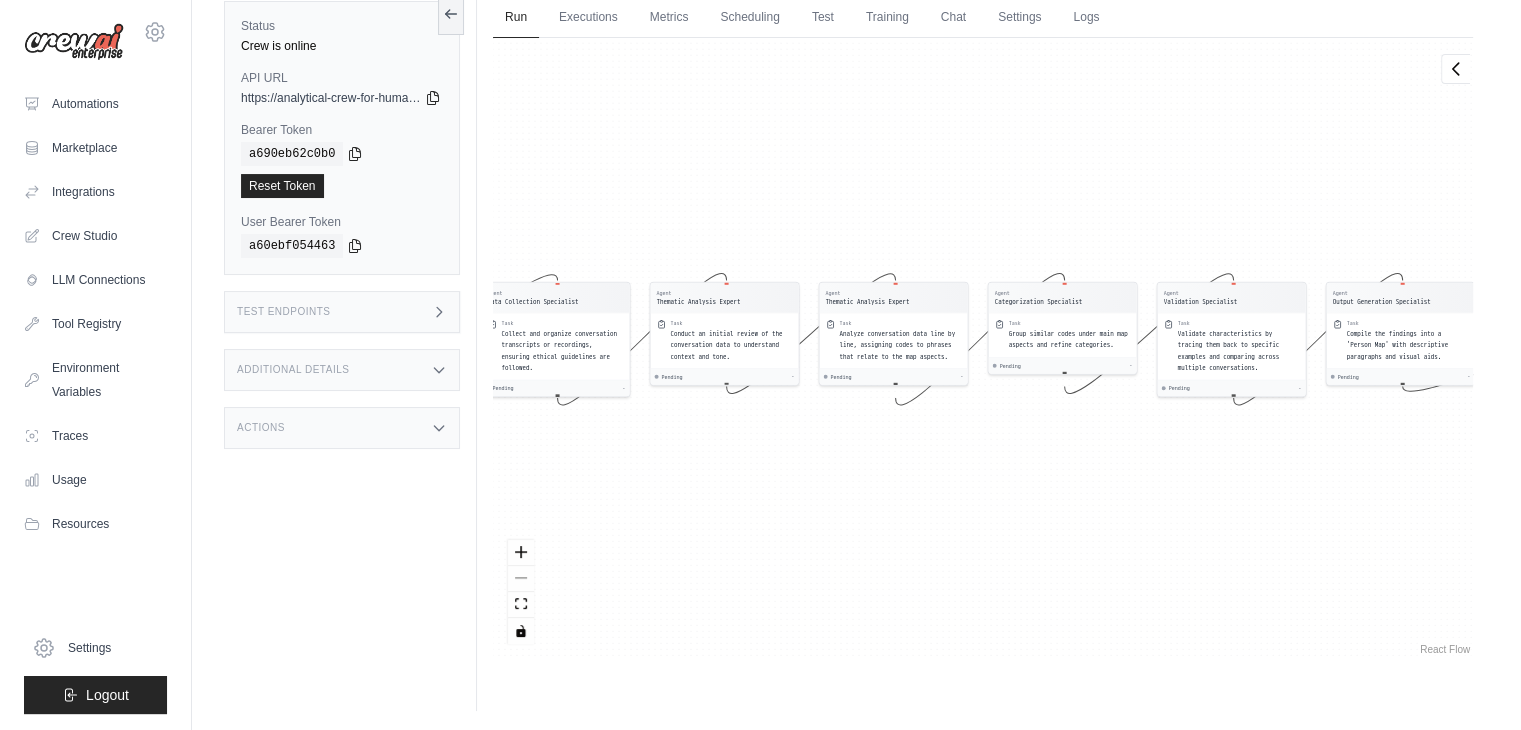 drag, startPoint x: 468, startPoint y: 430, endPoint x: 435, endPoint y: 429, distance: 33.01515 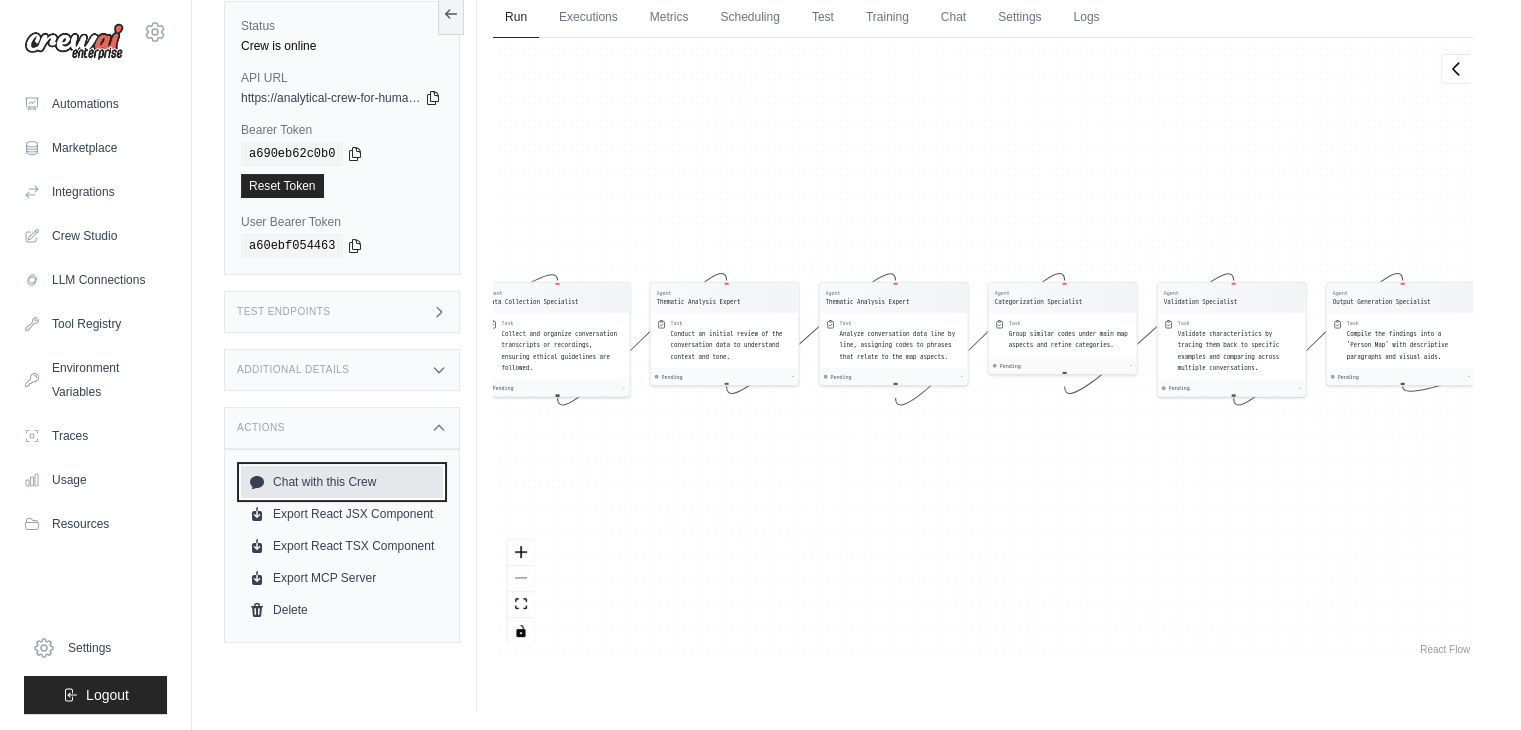 click on "Chat with this
Crew" at bounding box center (342, 482) 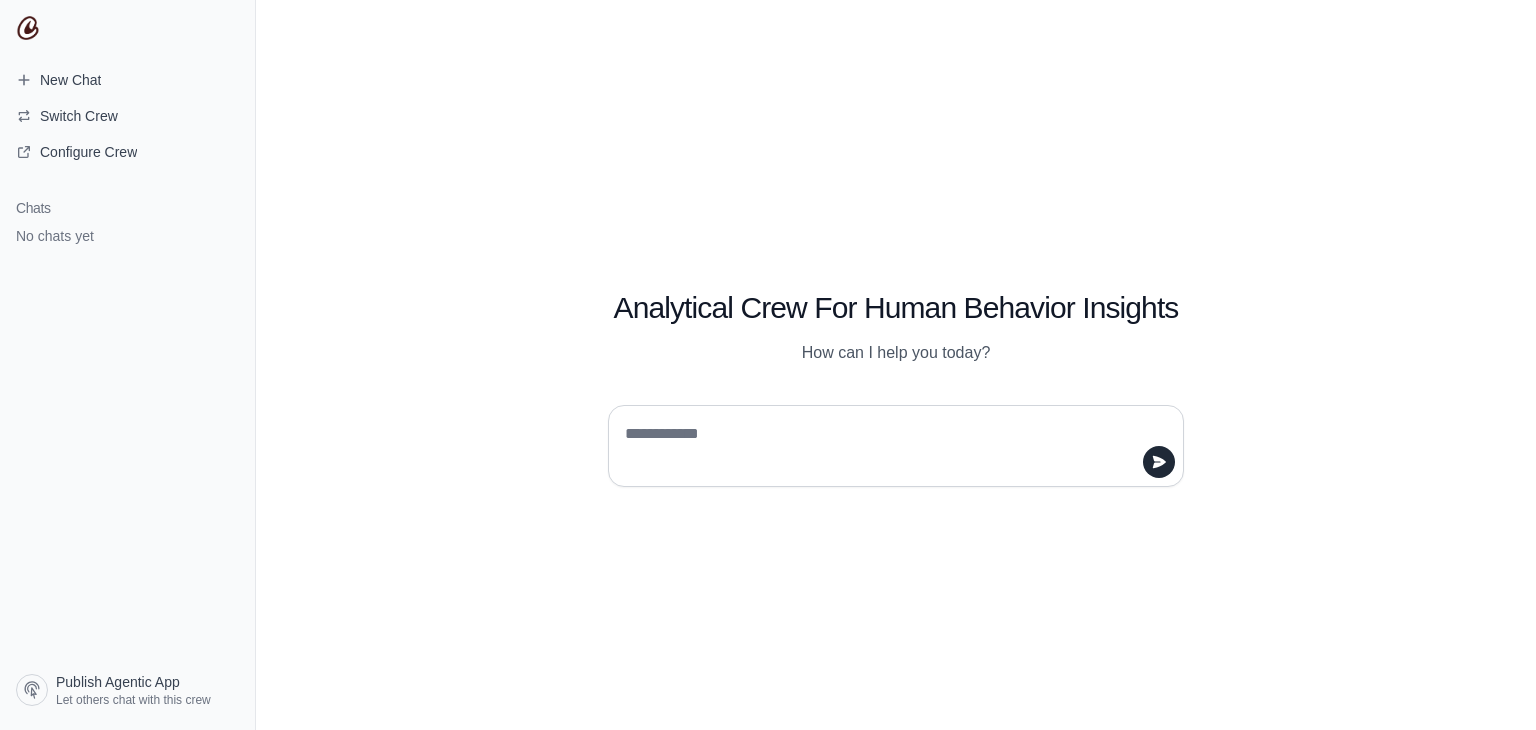 scroll, scrollTop: 0, scrollLeft: 0, axis: both 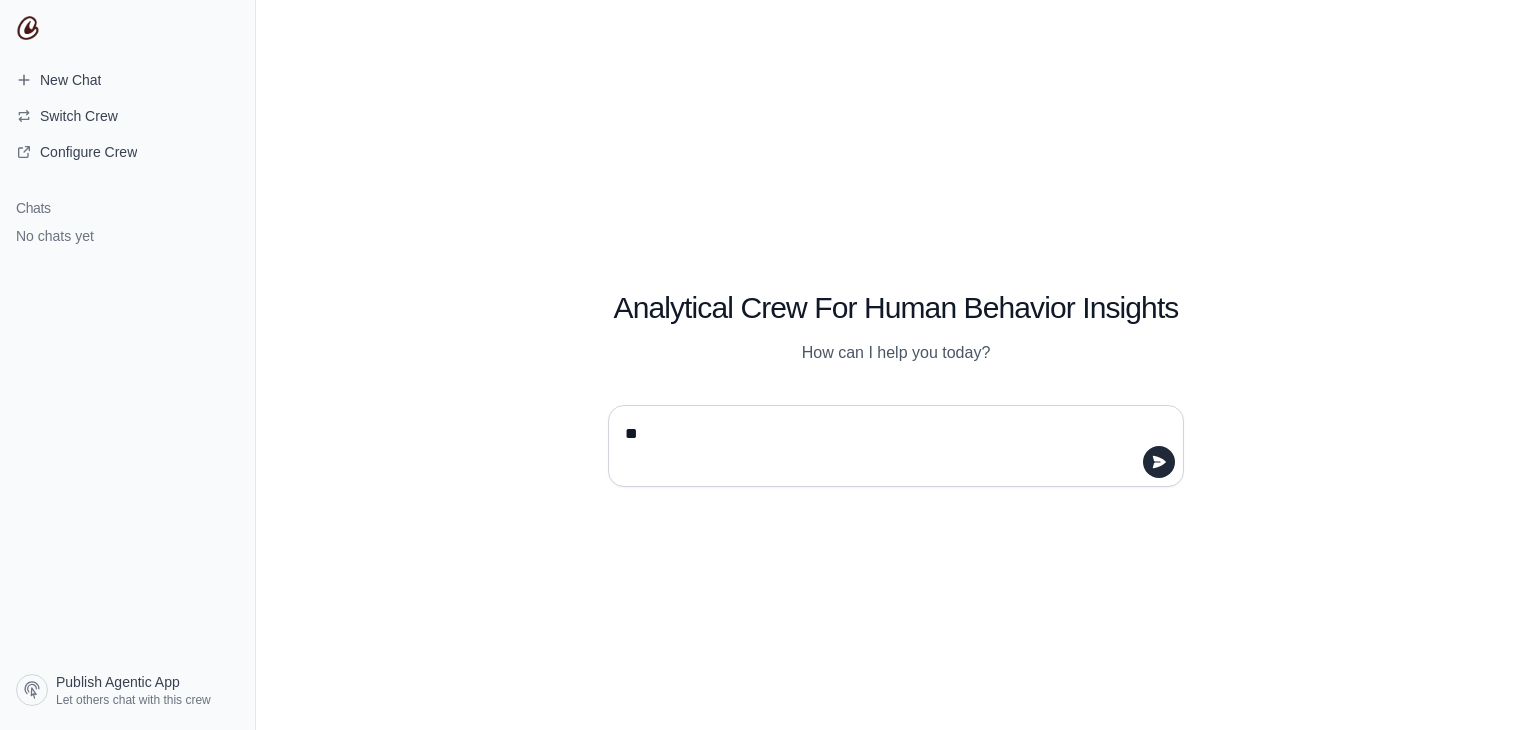 type on "***" 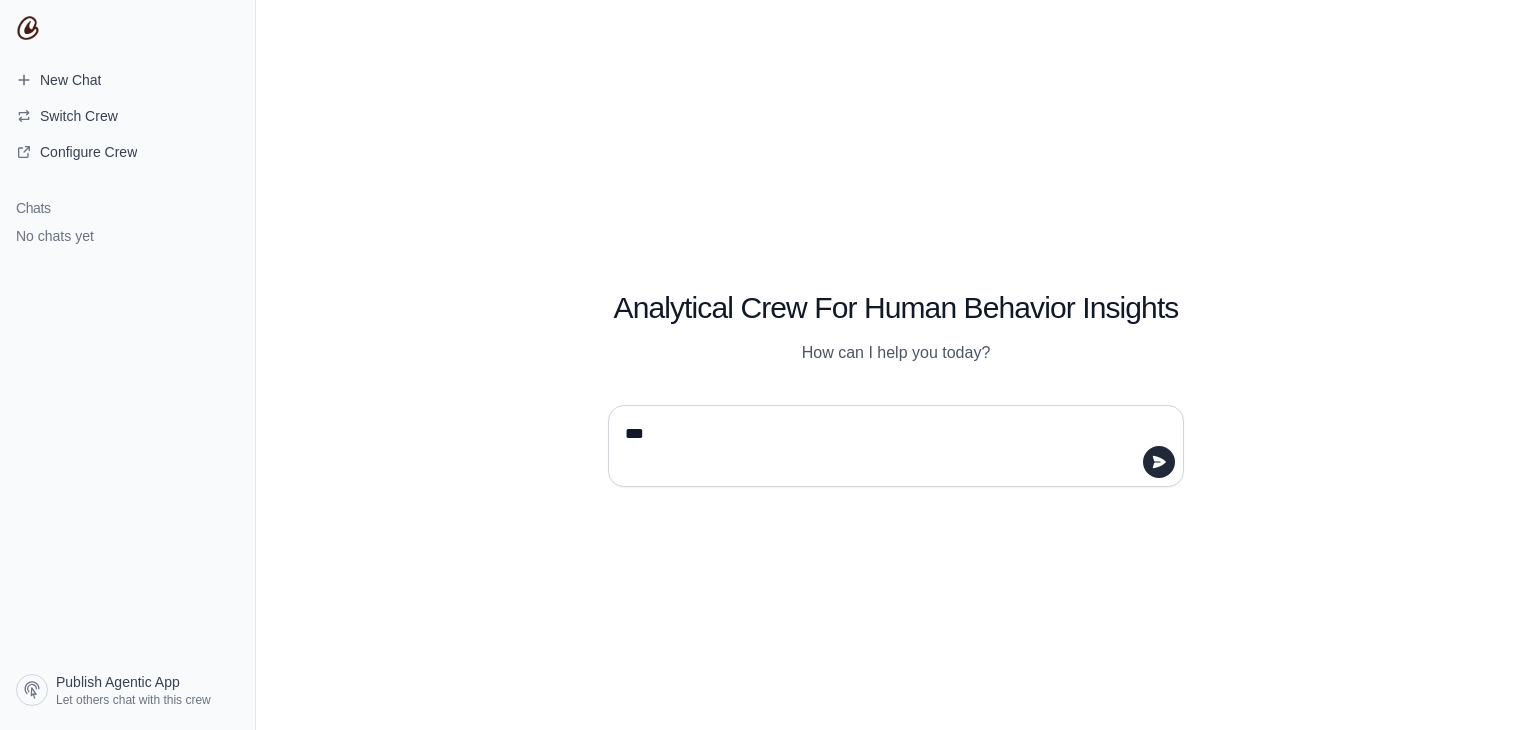type 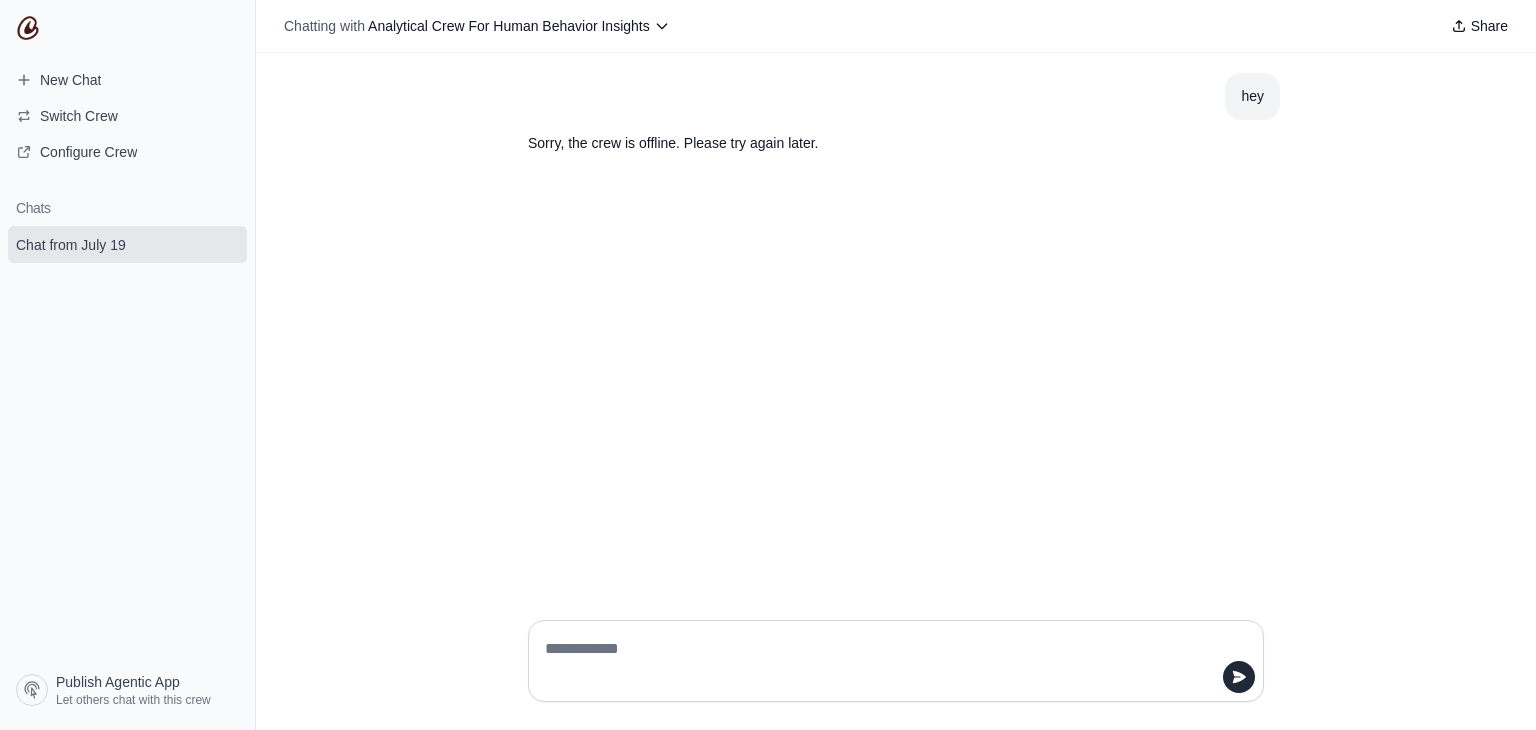 click at bounding box center [896, 661] 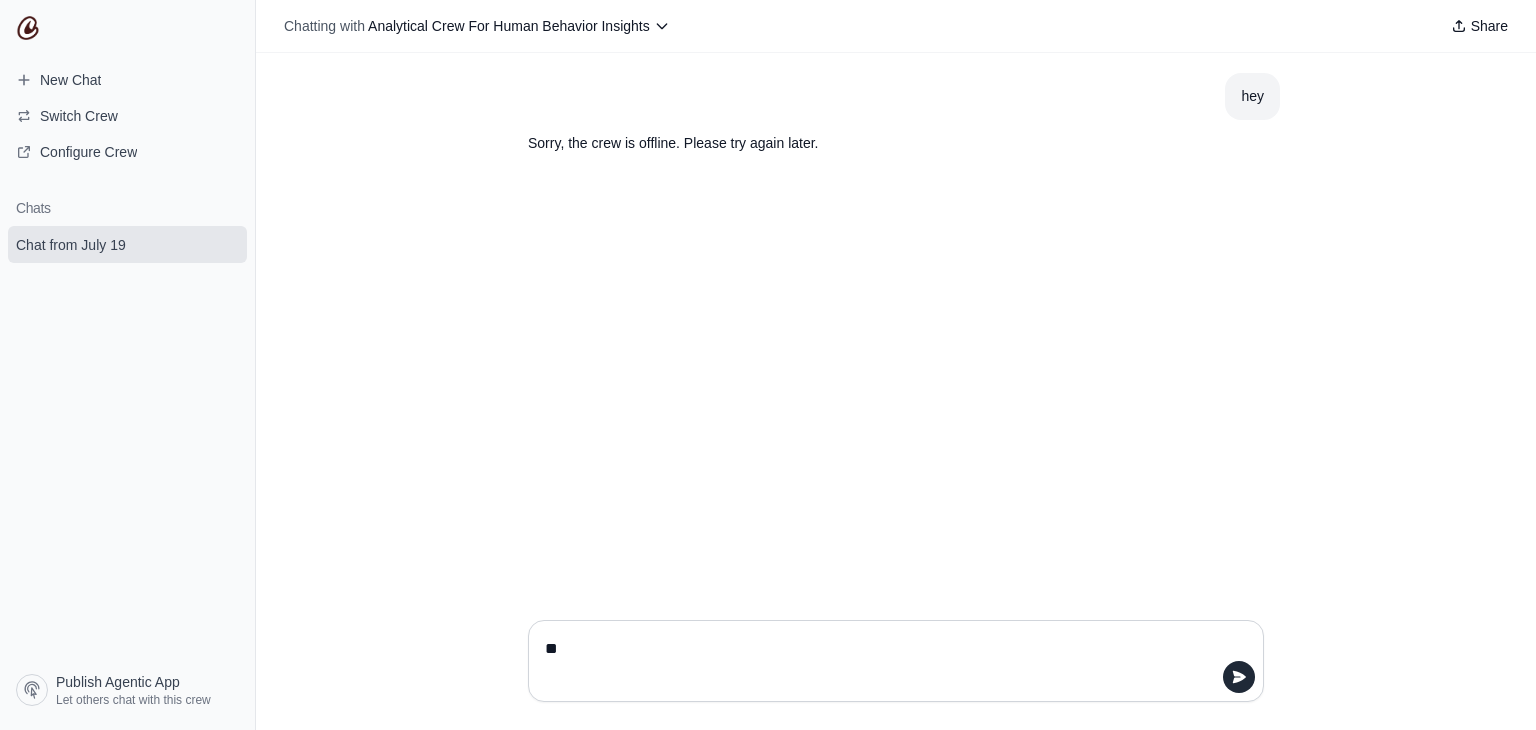 type on "***" 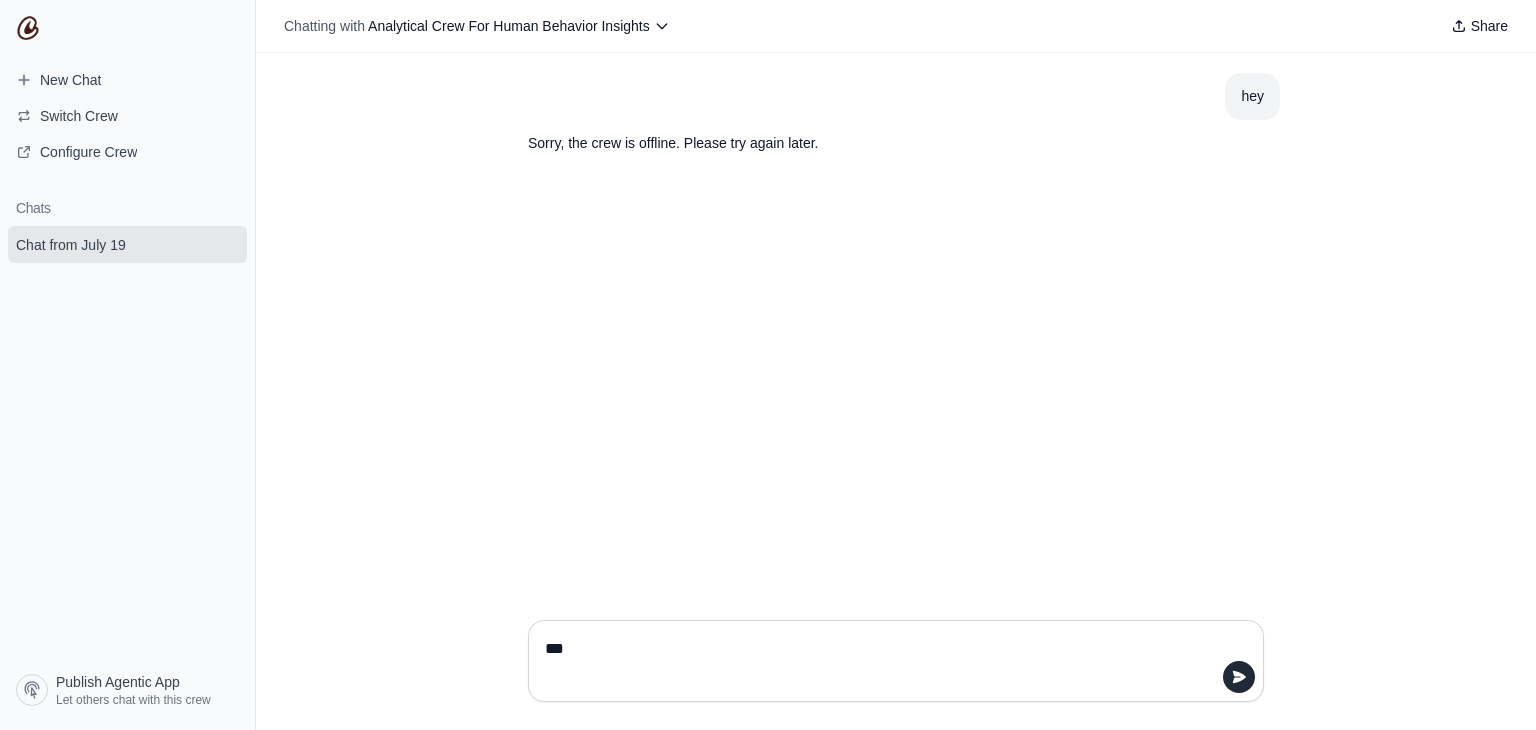 type 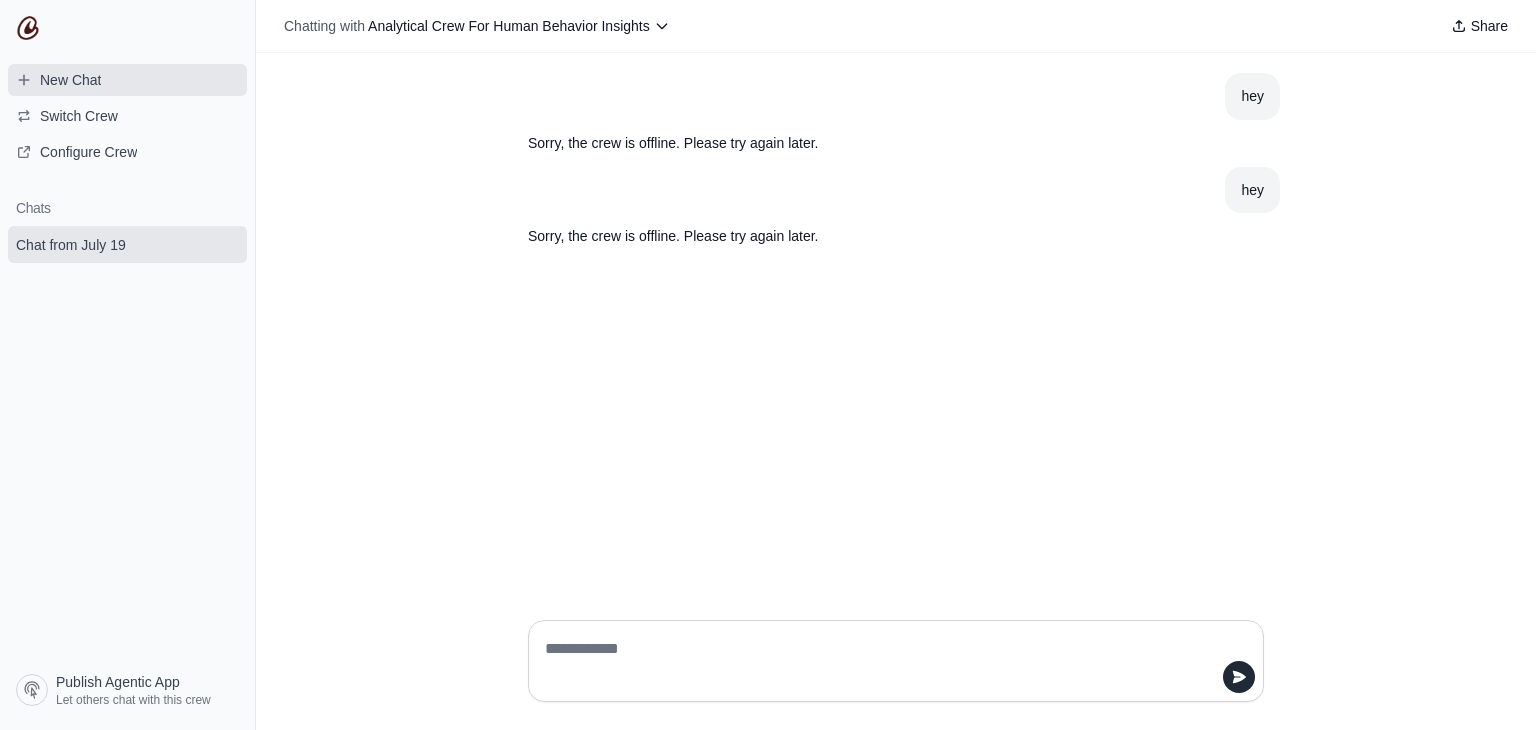 click on "New Chat" at bounding box center (127, 80) 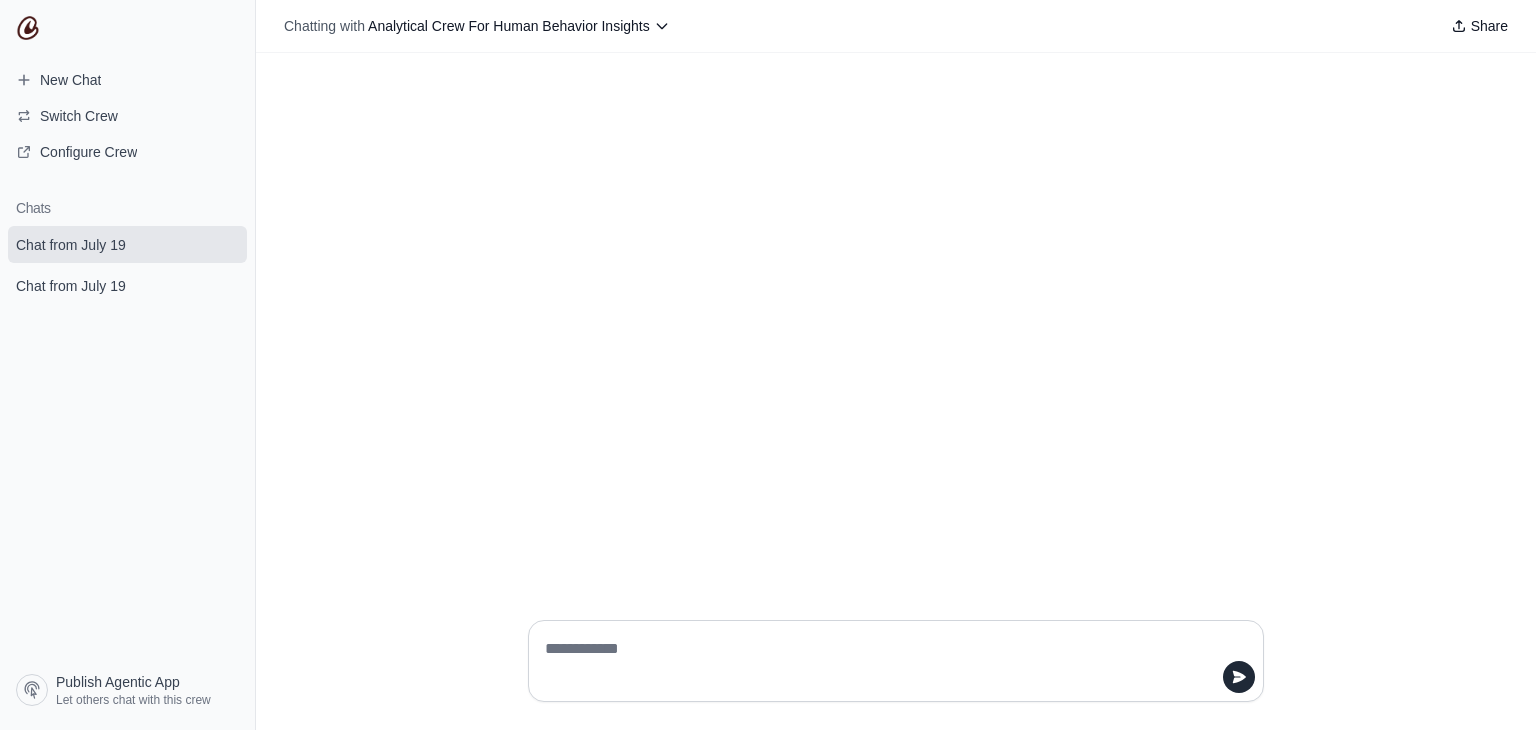 click at bounding box center (890, 661) 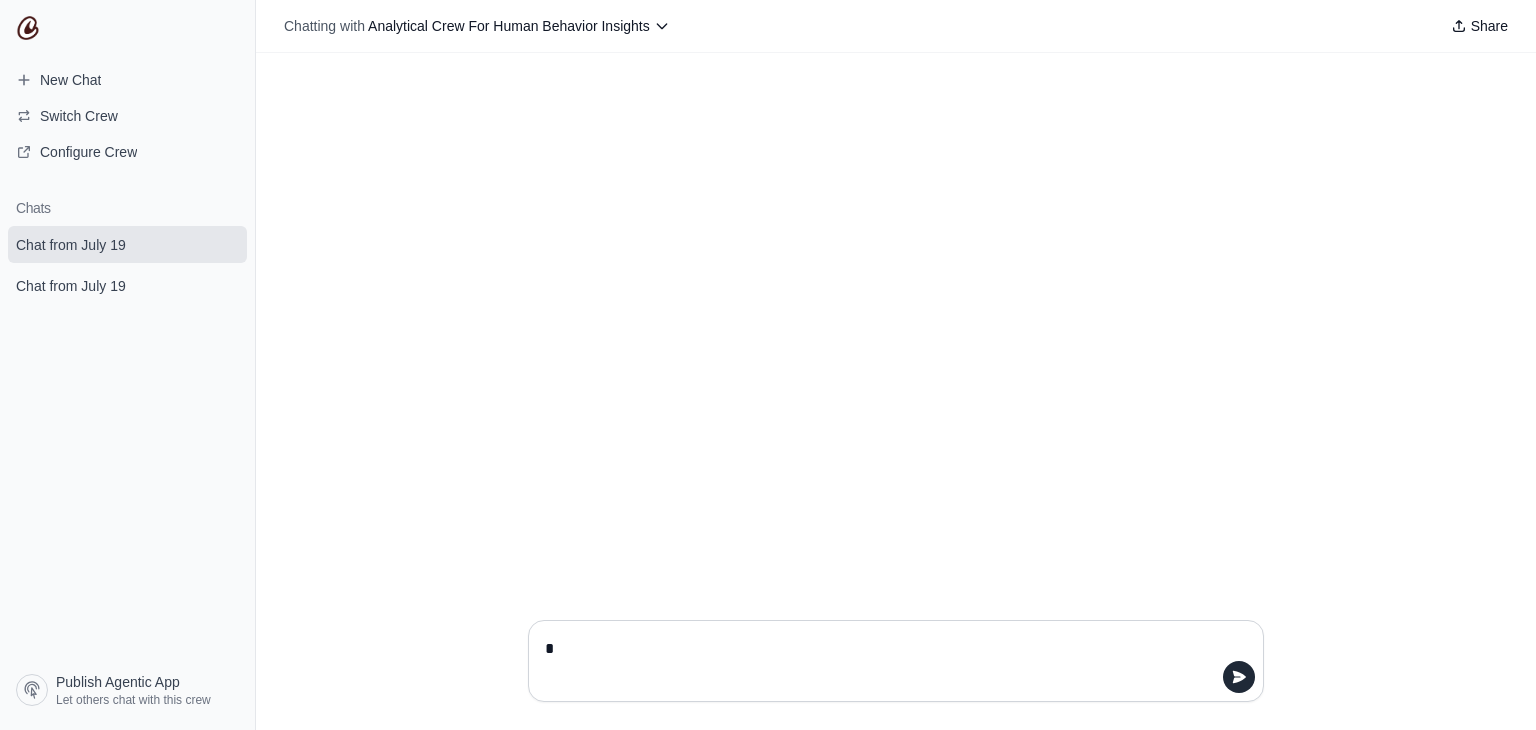 type on "**" 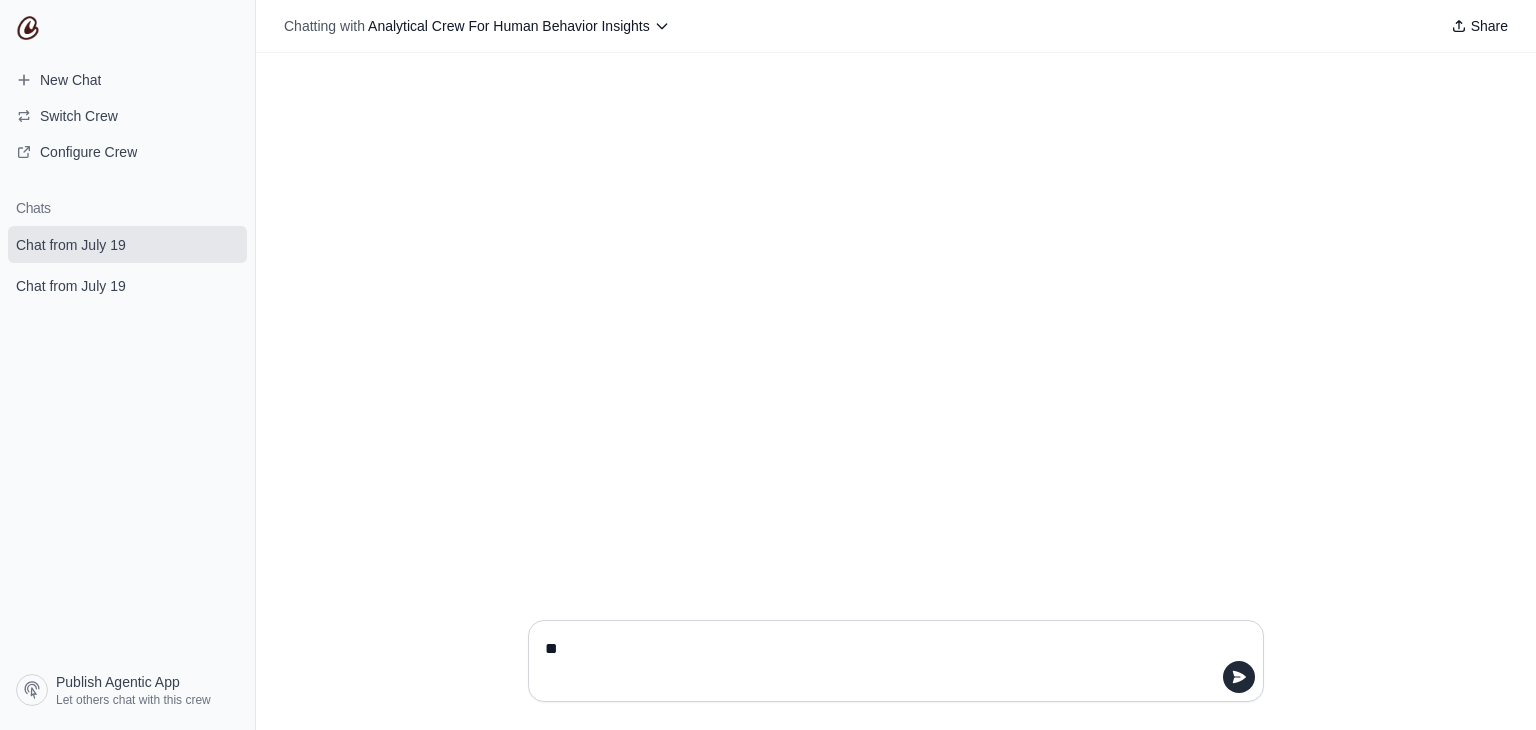 type 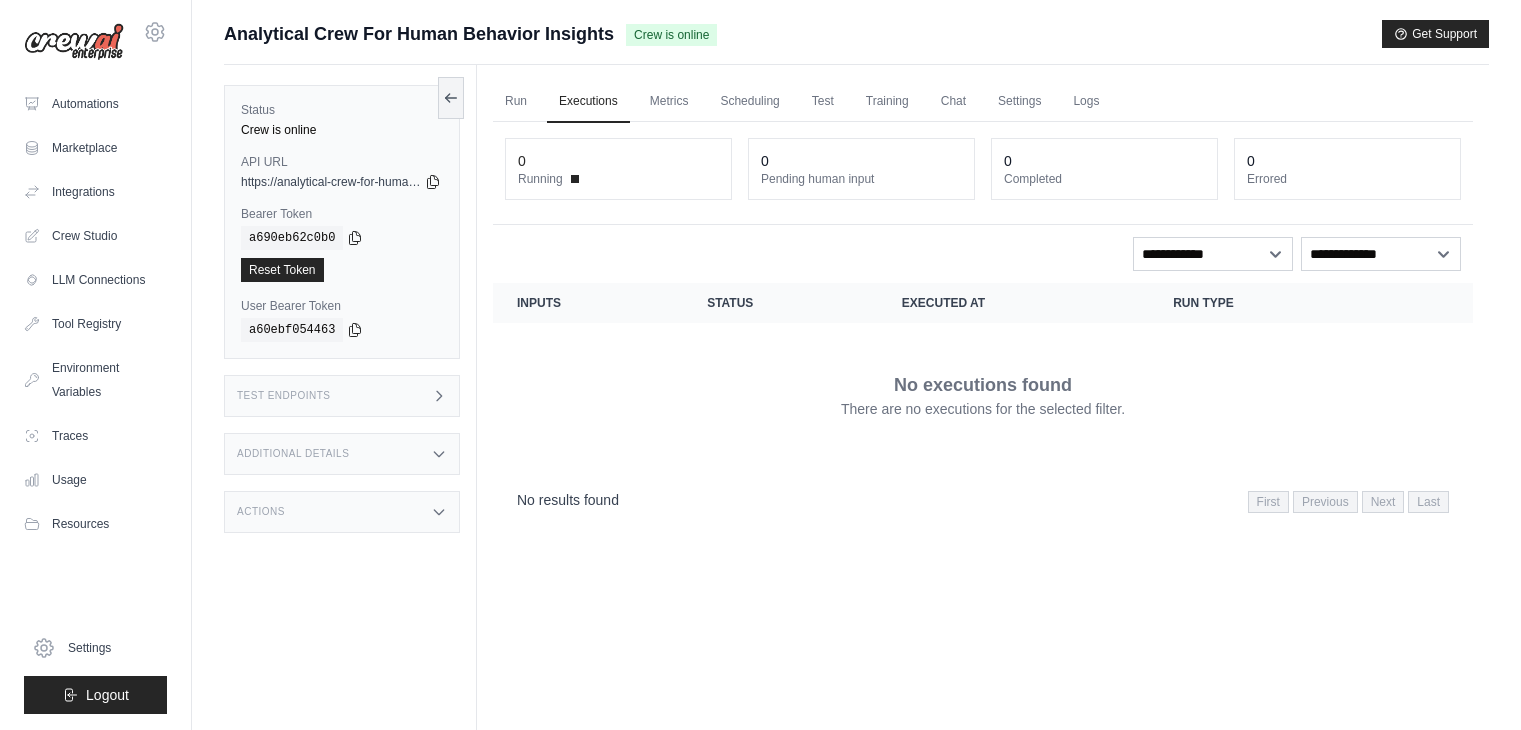 scroll, scrollTop: 0, scrollLeft: 0, axis: both 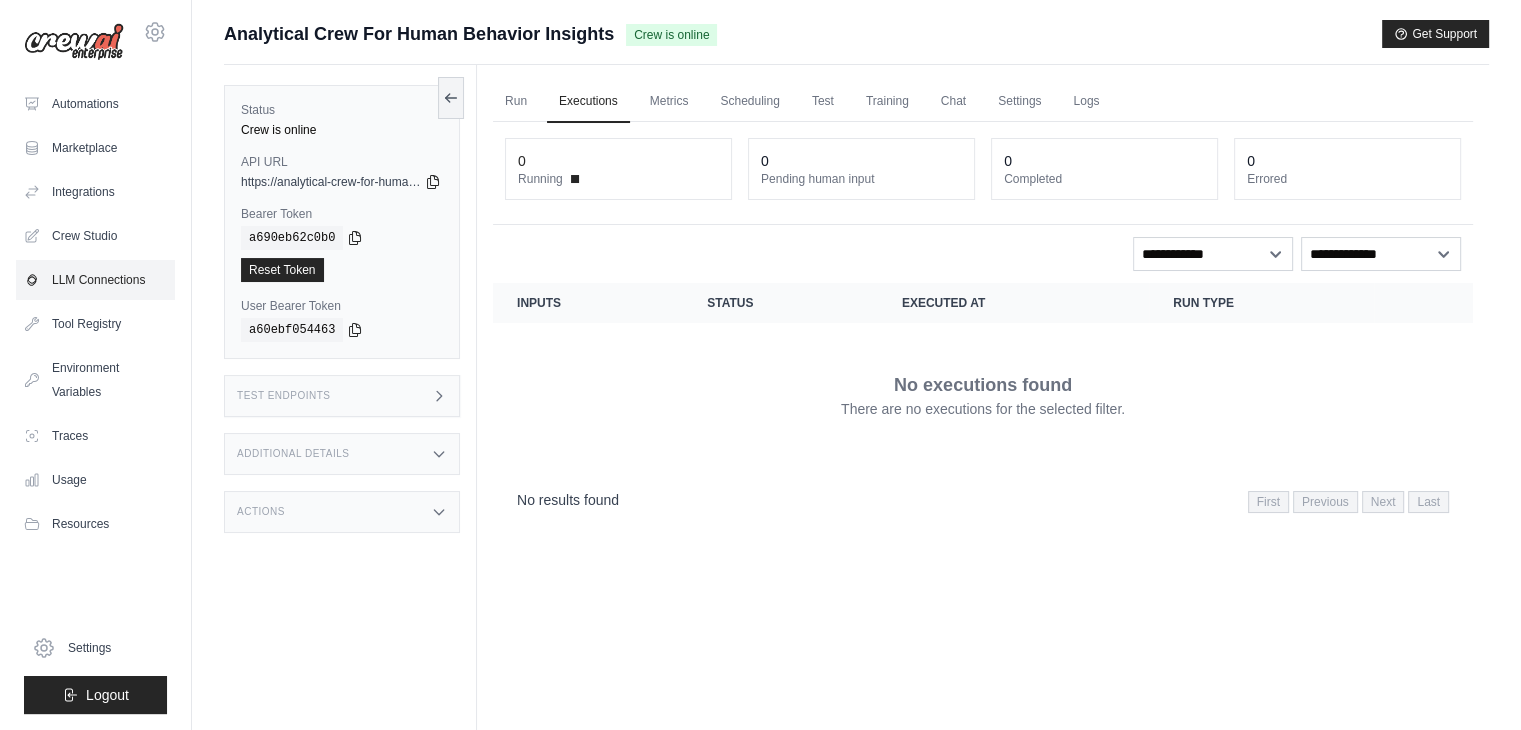 click on "LLM Connections" at bounding box center (95, 280) 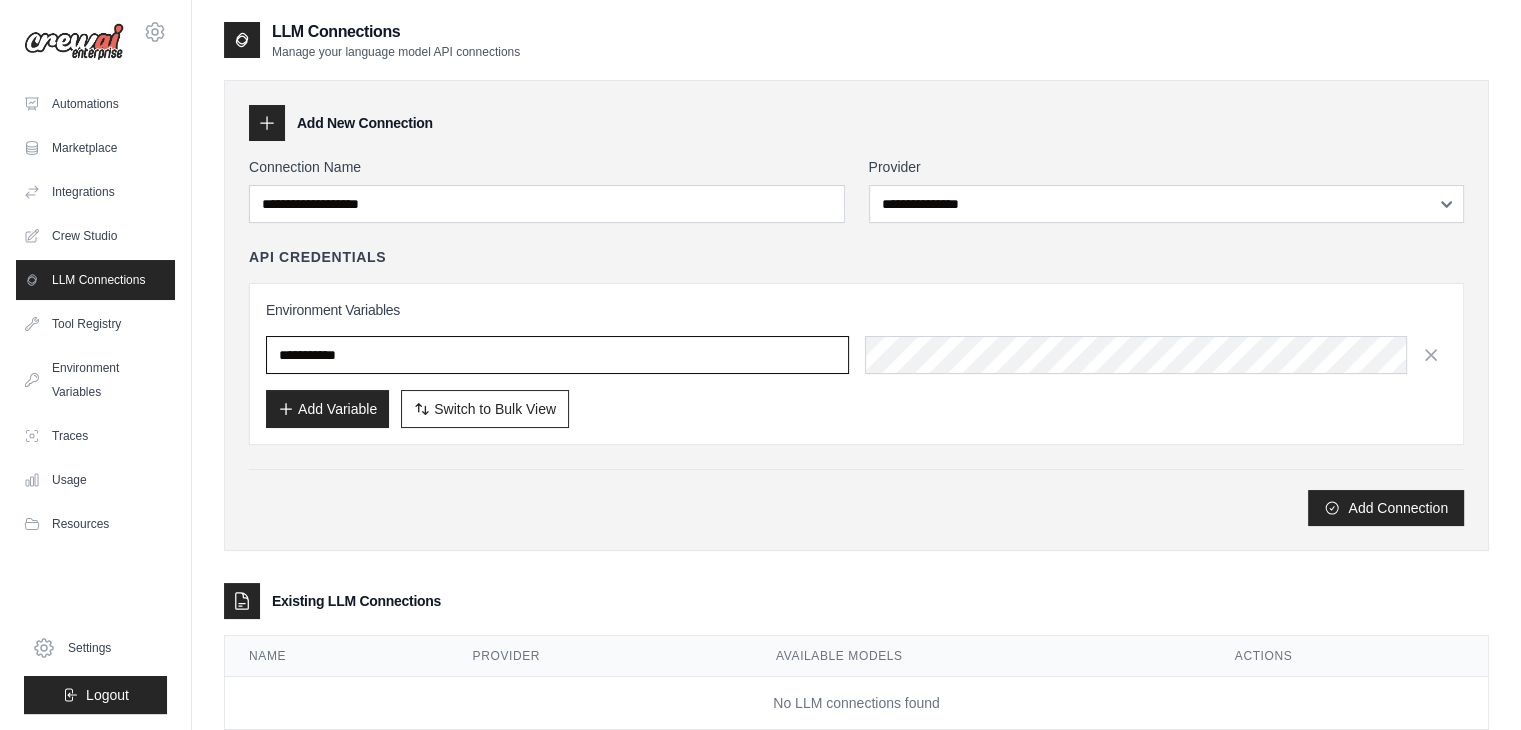 click at bounding box center [557, 355] 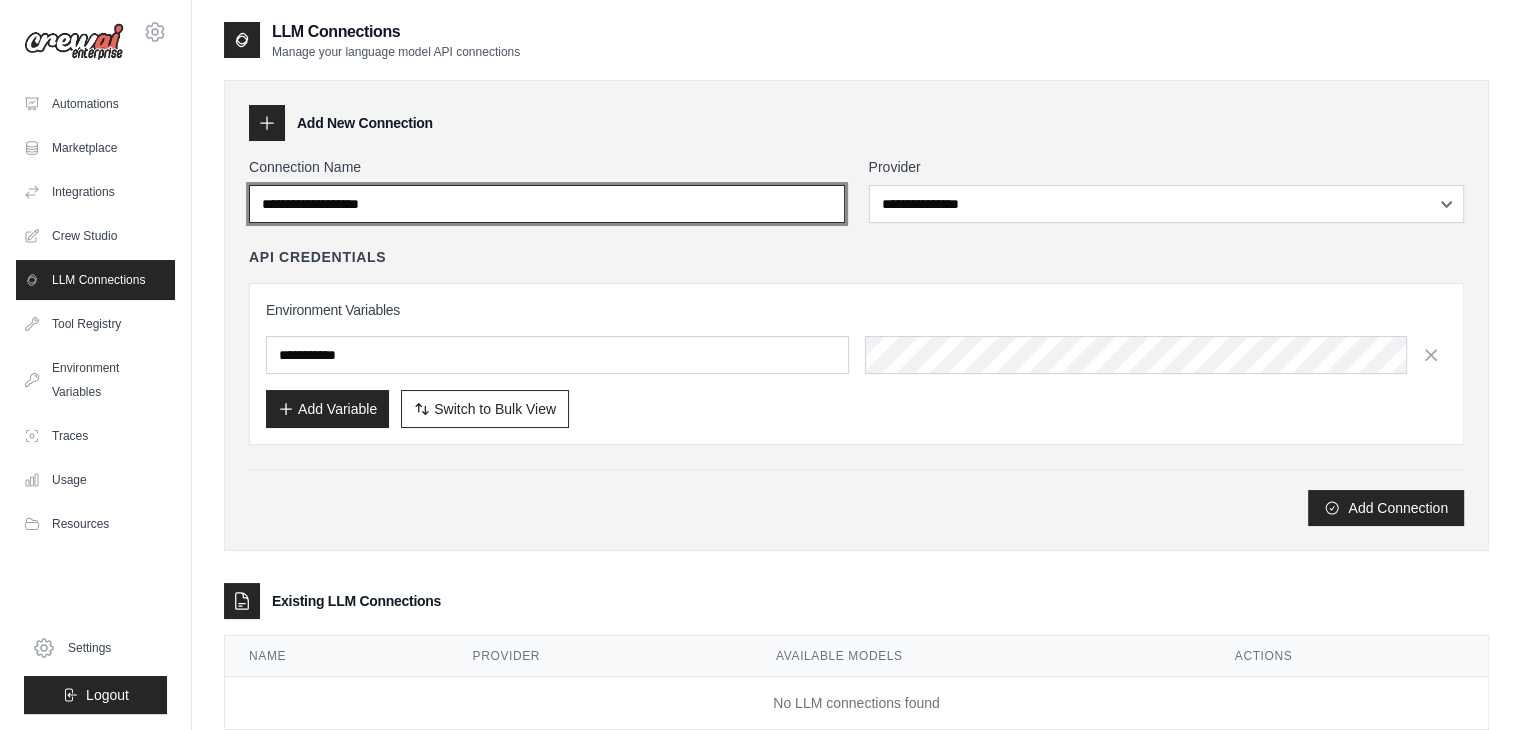 click on "Connection Name" at bounding box center [547, 204] 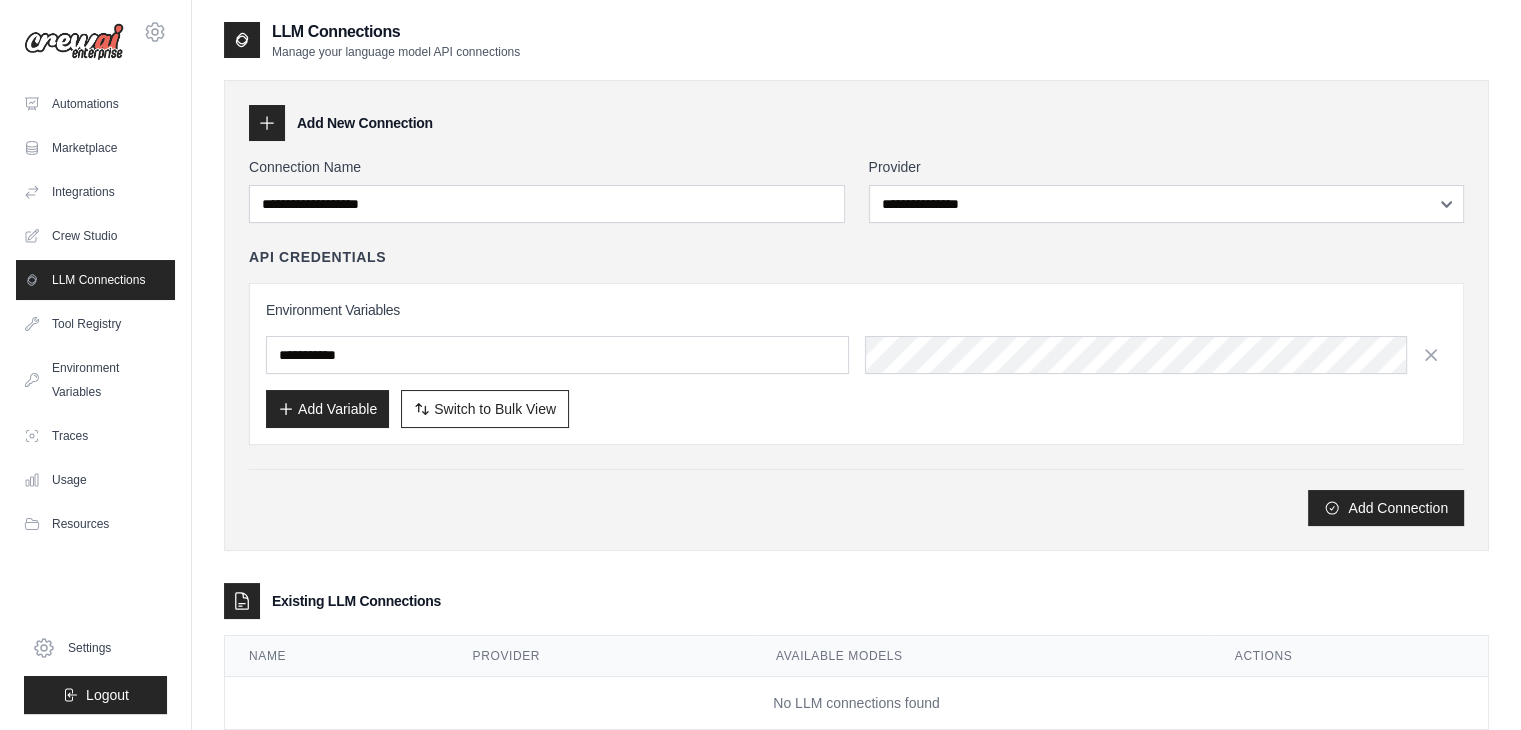 click on "Environment Variables
Add Variable
Switch to Bulk View
Switch to Table View" at bounding box center [856, 364] 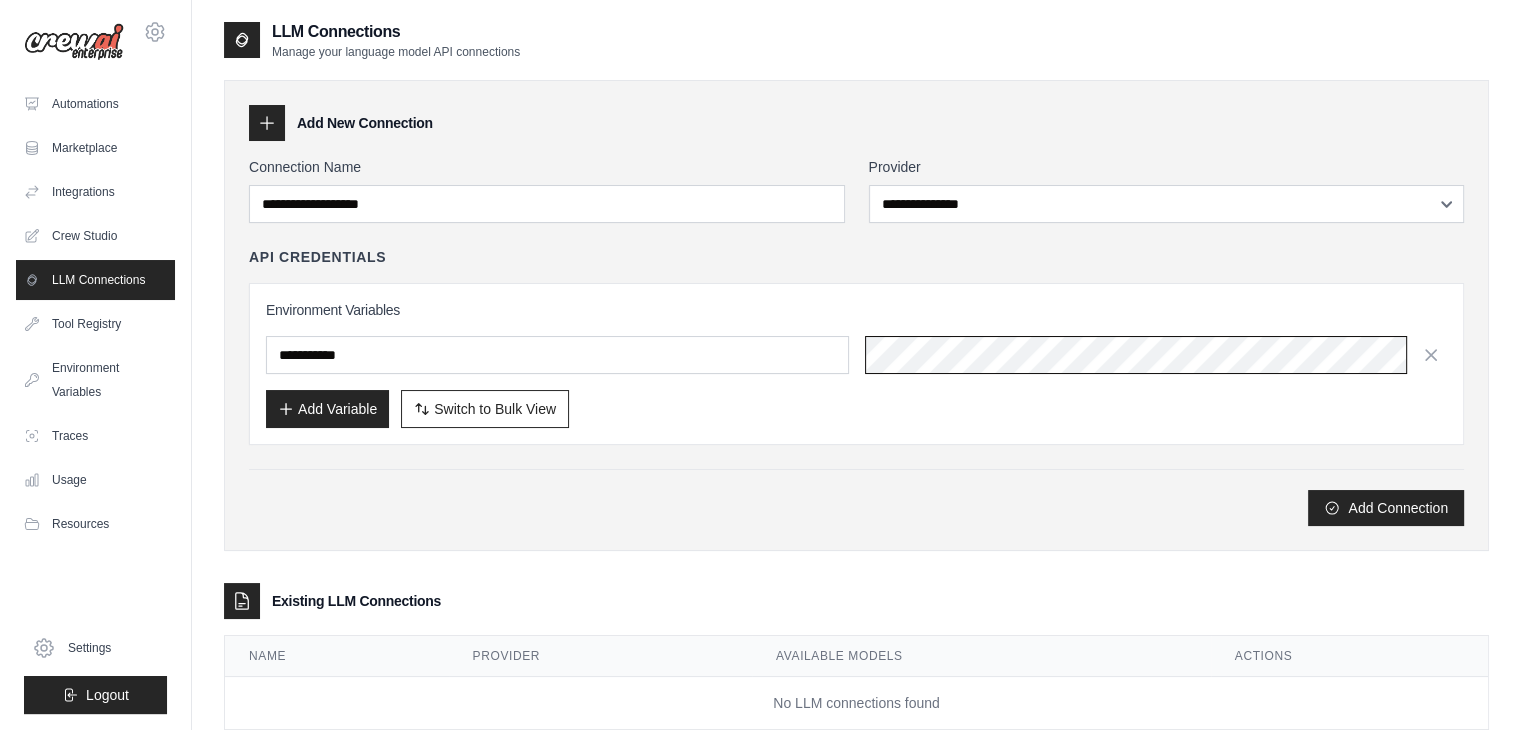 scroll, scrollTop: 0, scrollLeft: 744, axis: horizontal 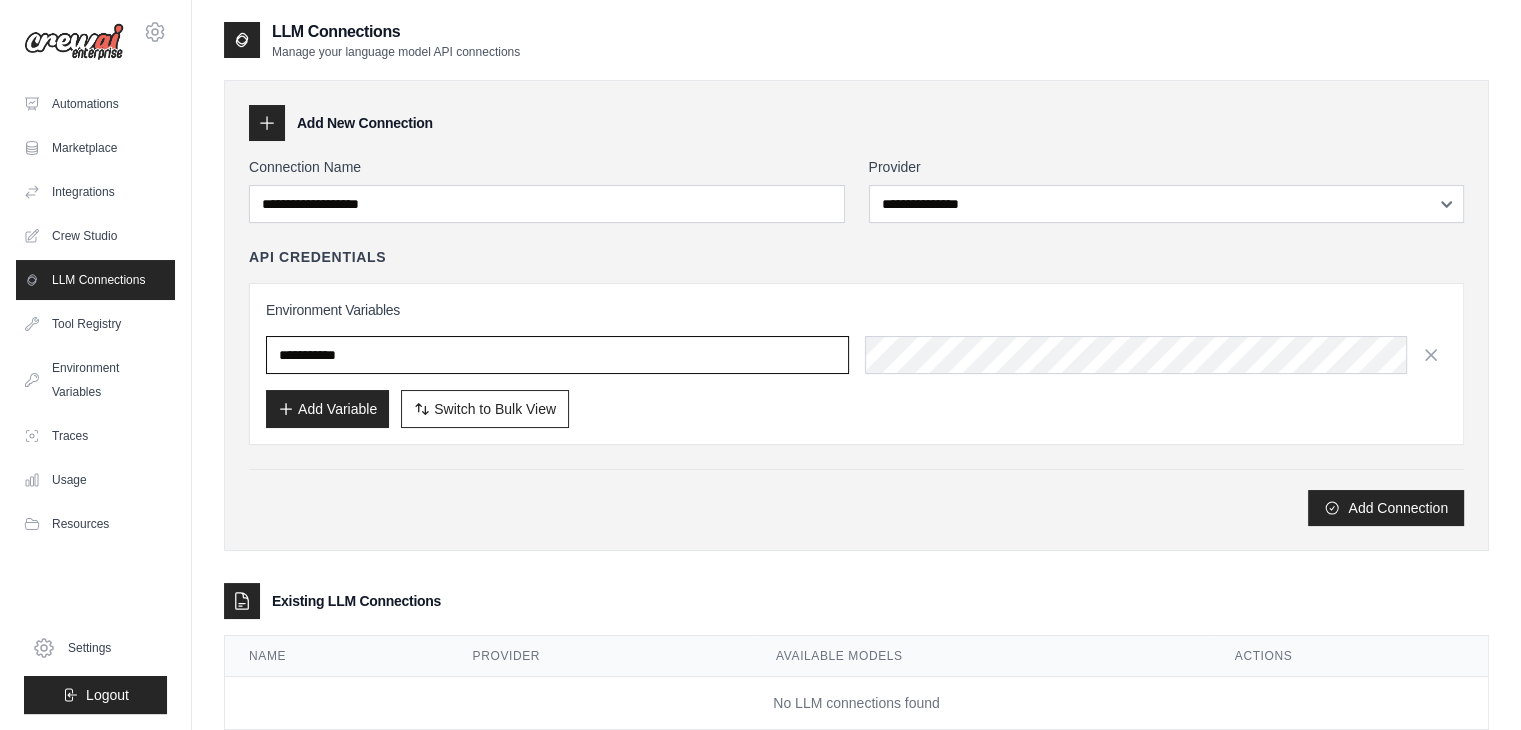 click at bounding box center (557, 355) 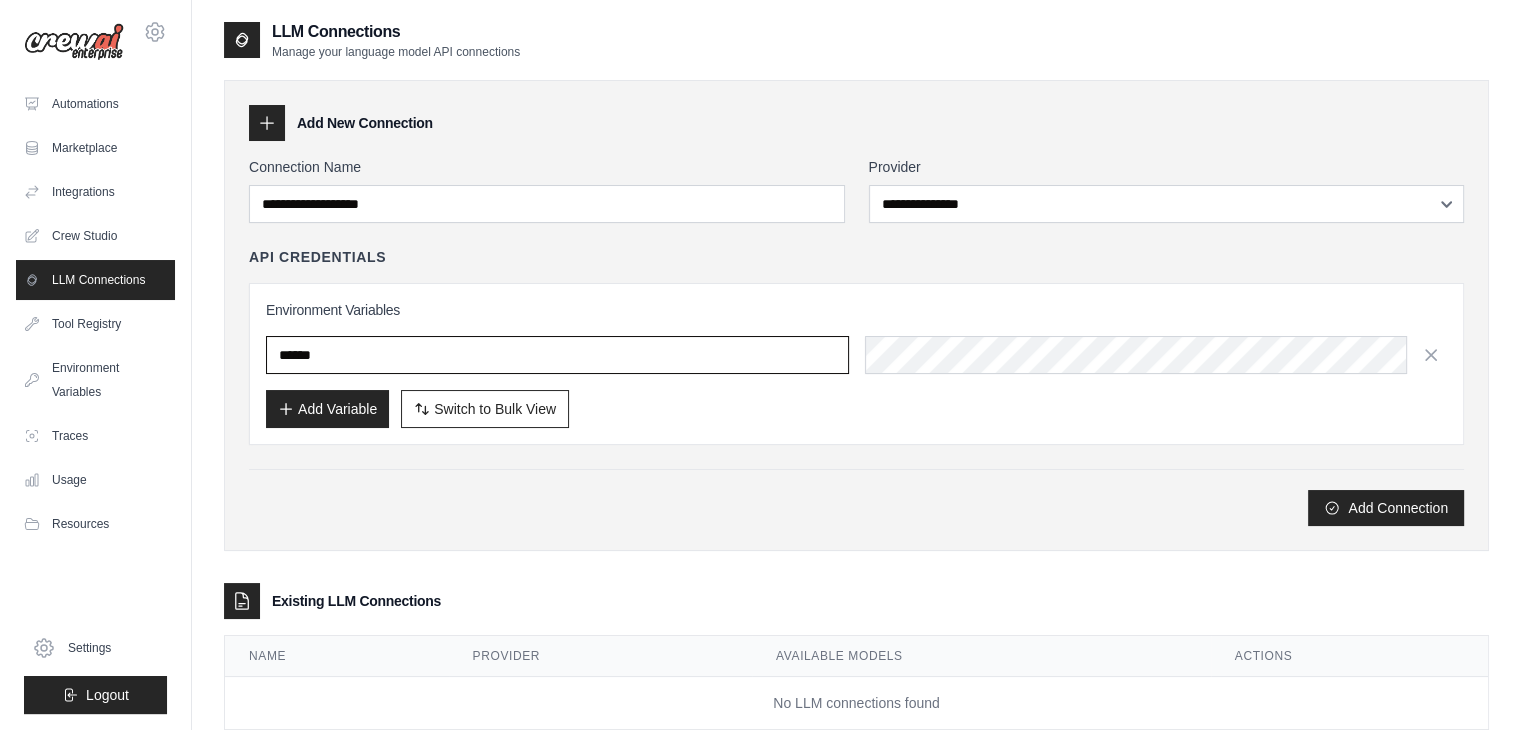 type on "******" 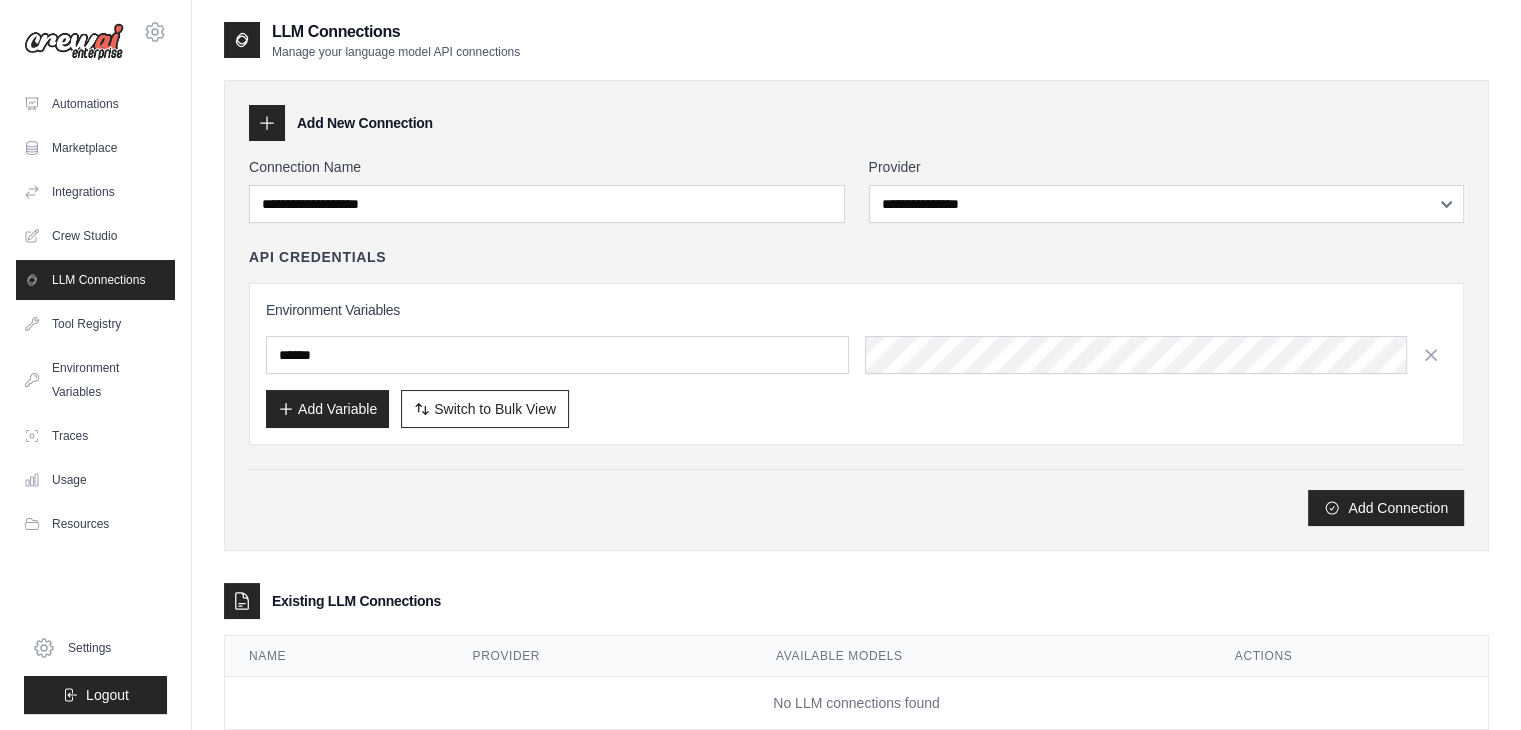 click on "Add Variable" at bounding box center [327, 409] 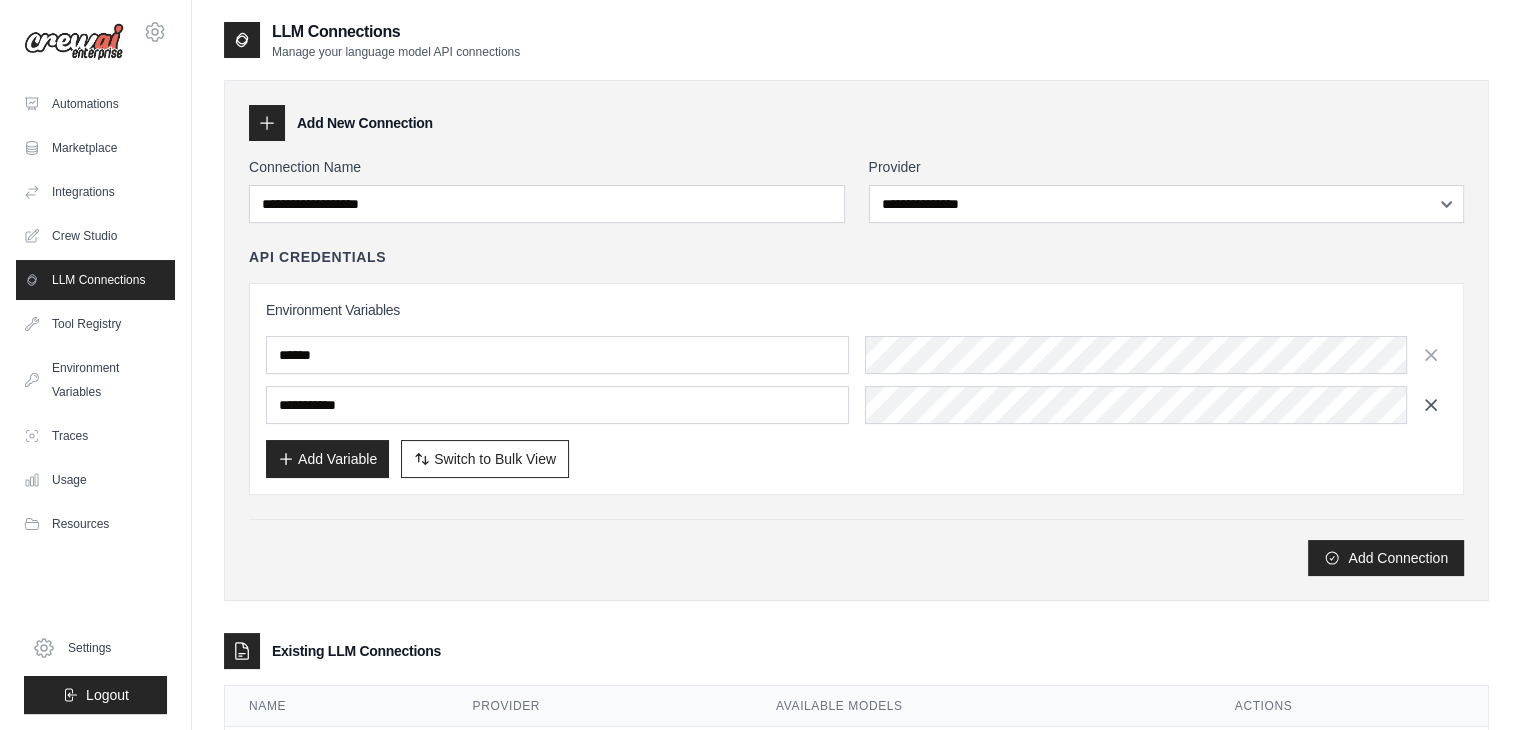 click 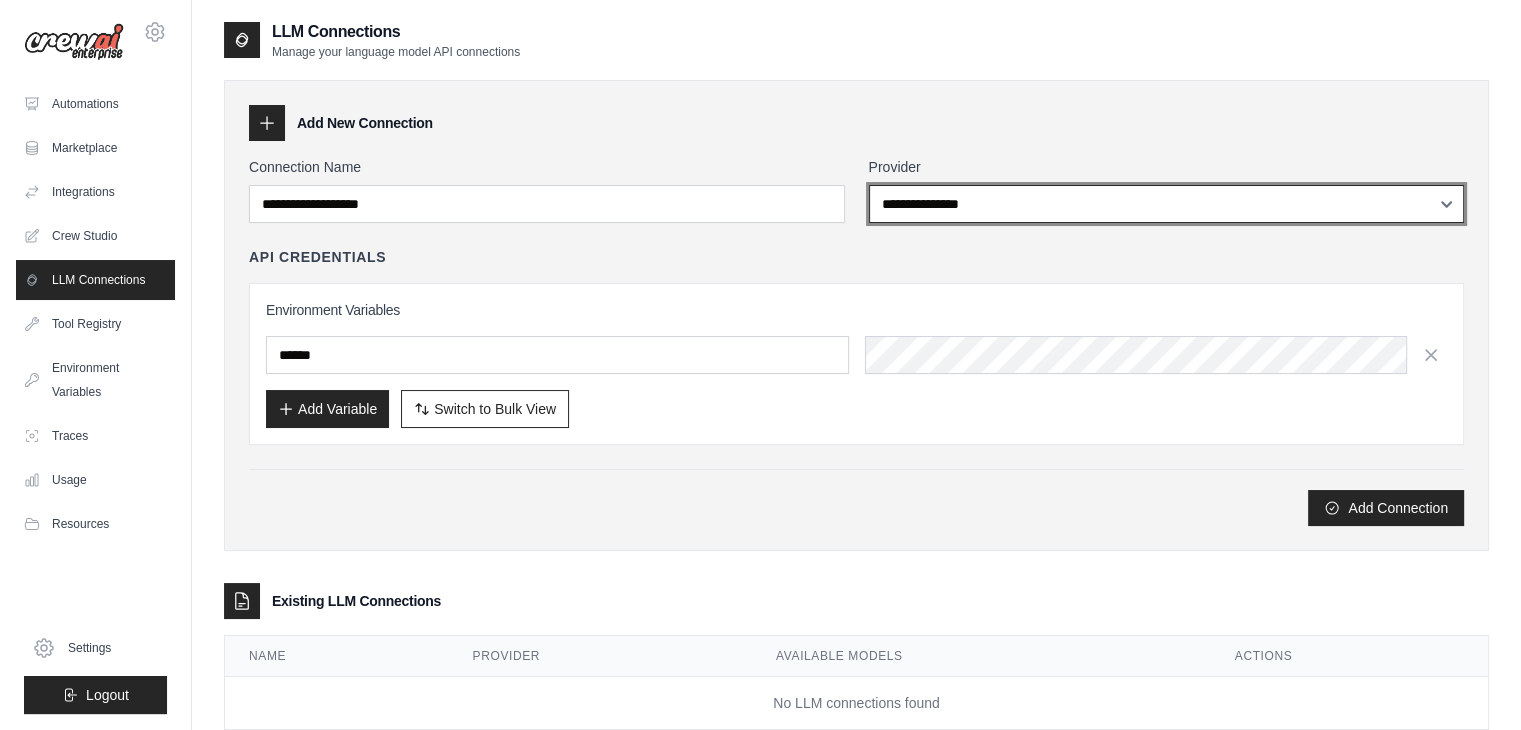 click on "**********" at bounding box center (1167, 204) 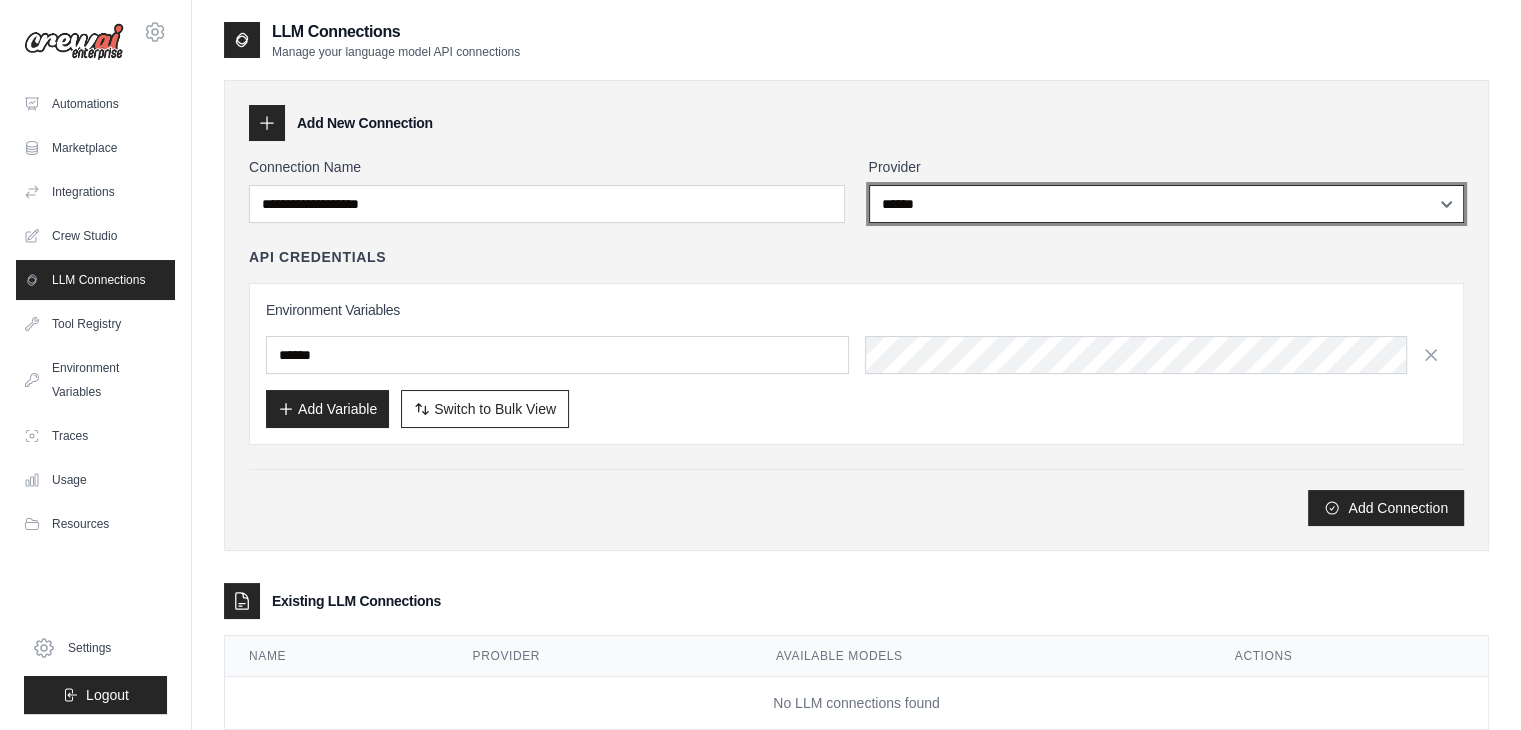 click on "**********" at bounding box center (1167, 204) 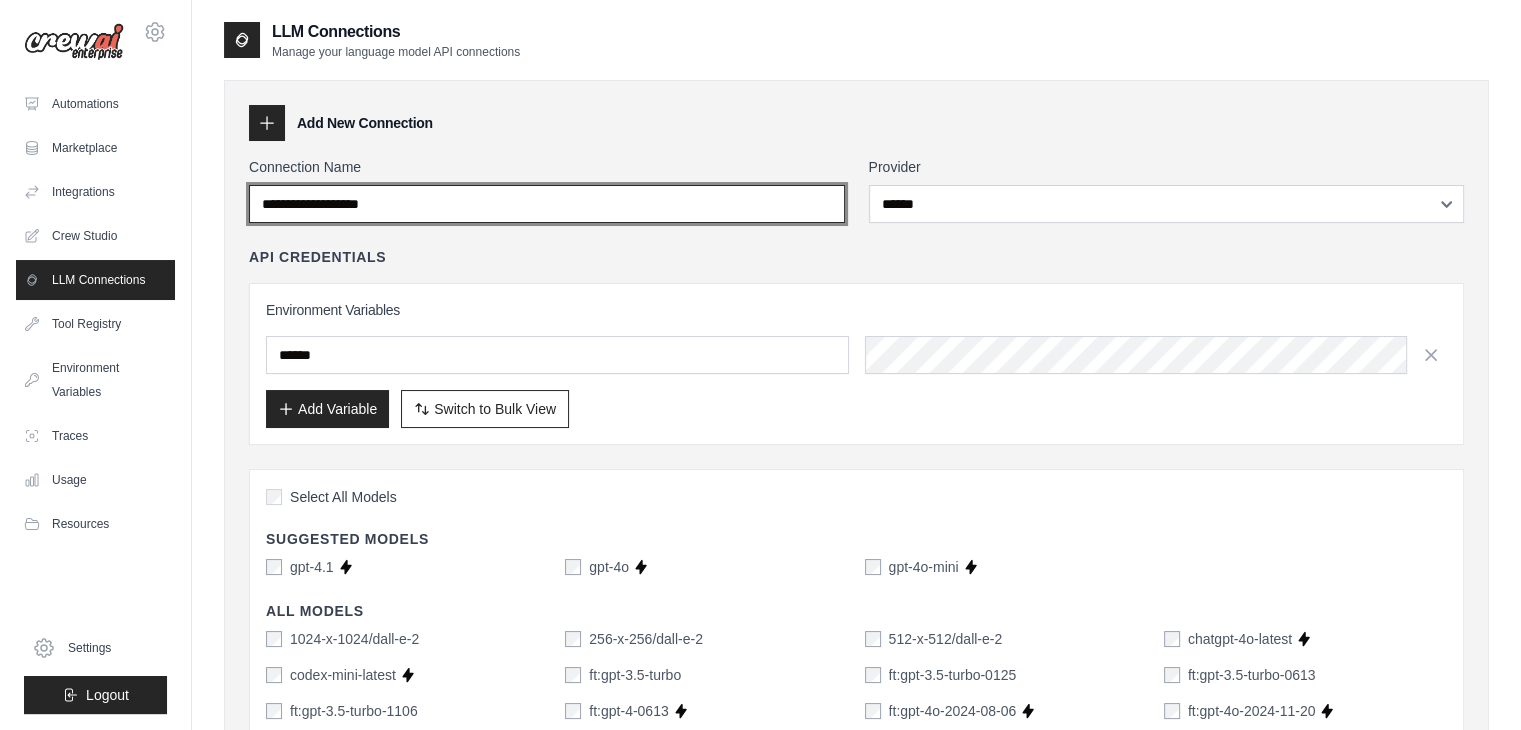 click on "Connection Name" at bounding box center [547, 204] 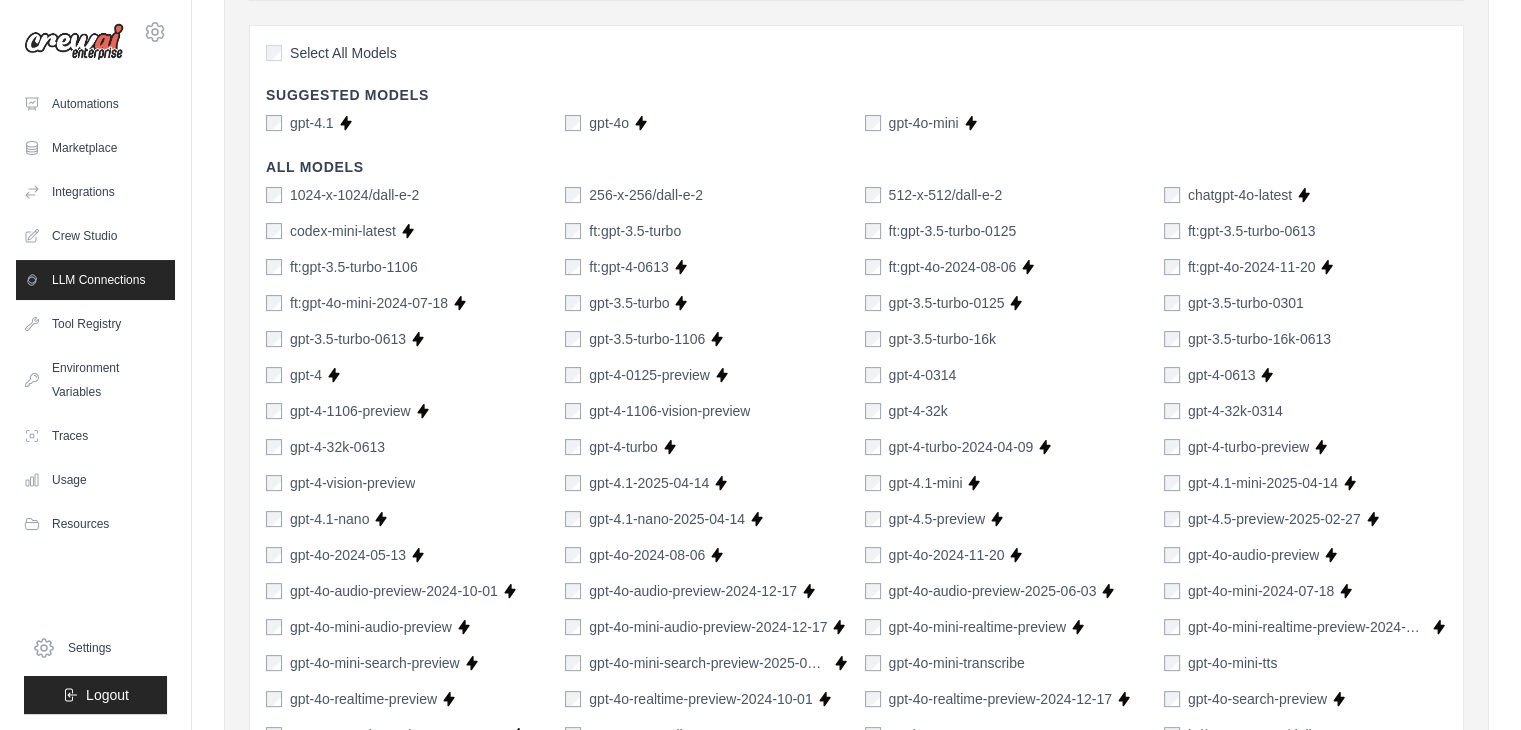 scroll, scrollTop: 452, scrollLeft: 0, axis: vertical 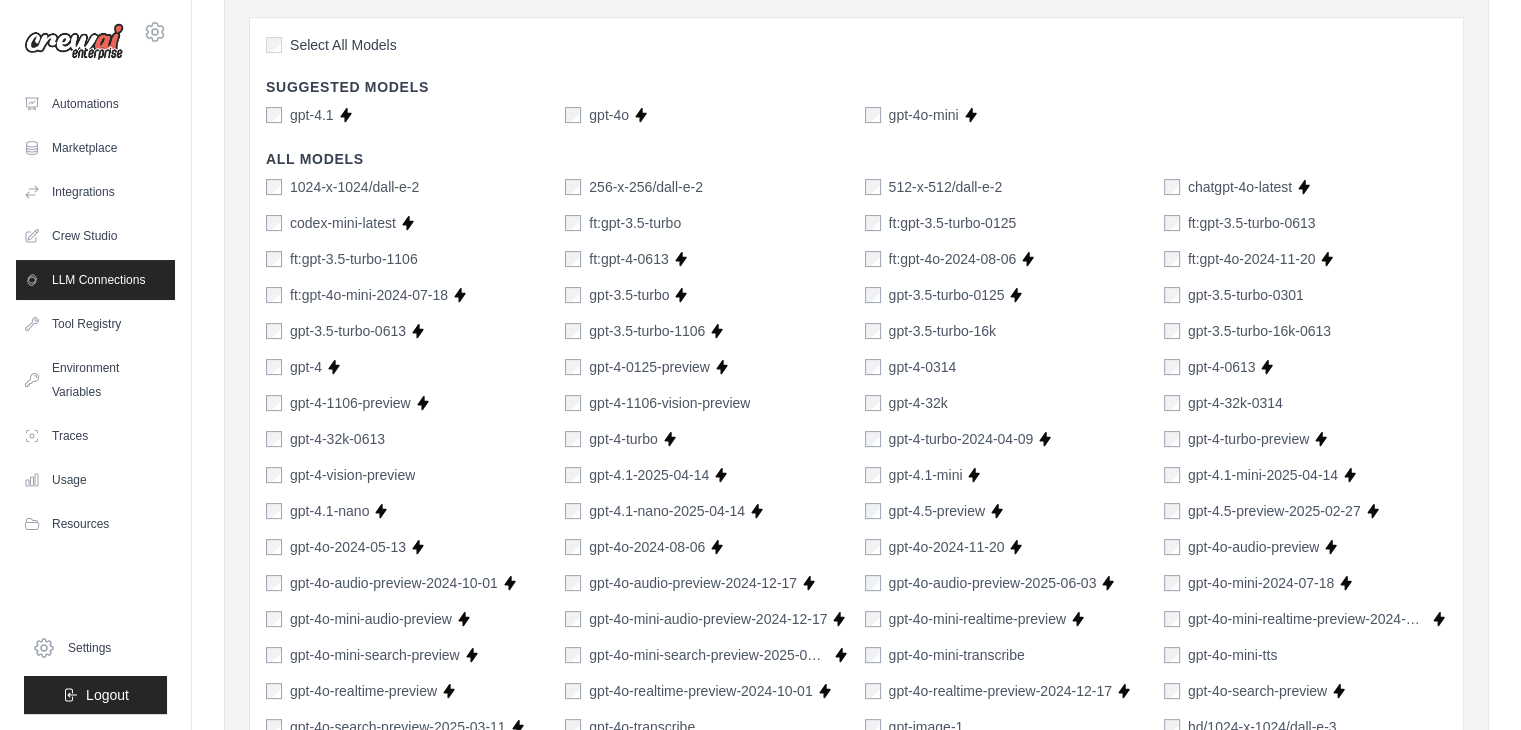 type on "*****" 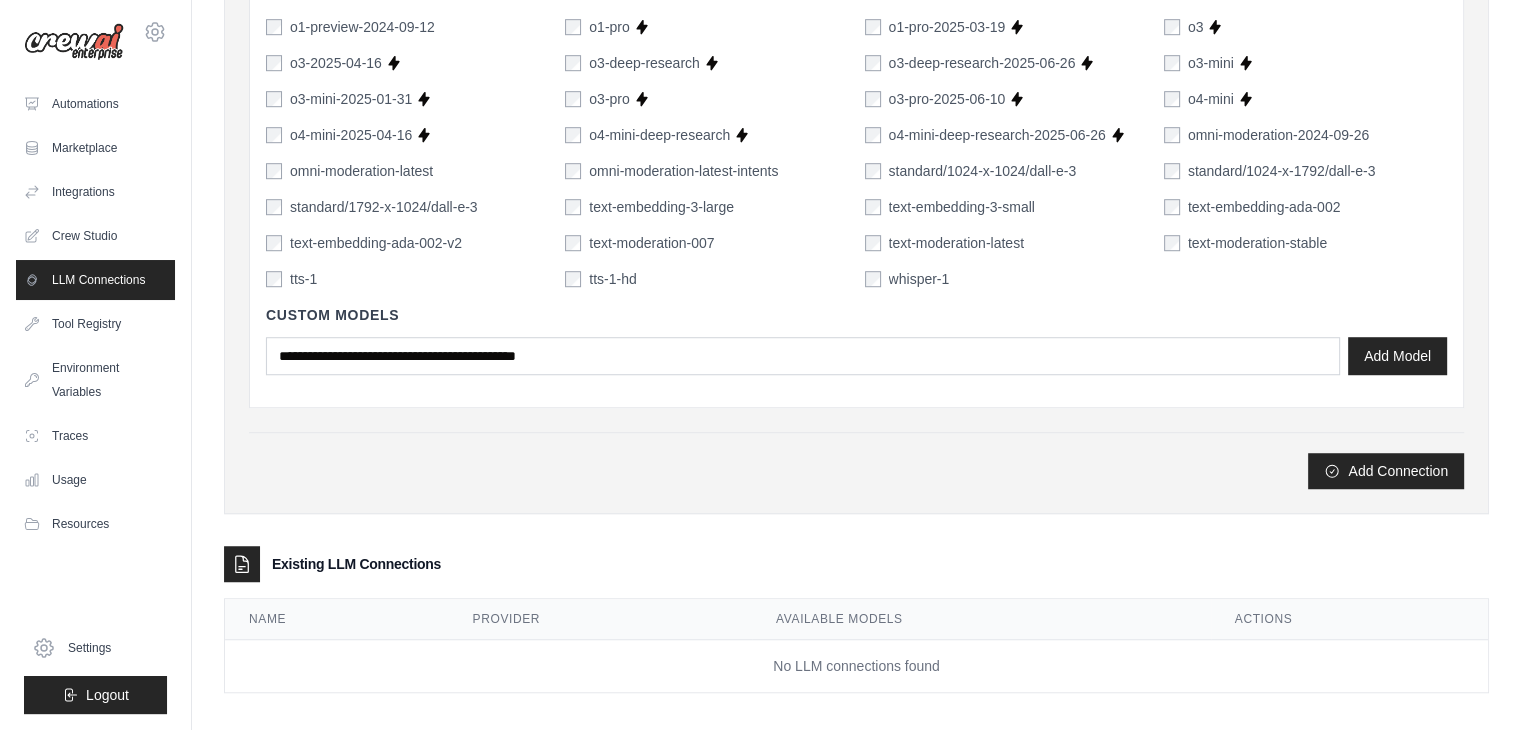 scroll, scrollTop: 1344, scrollLeft: 0, axis: vertical 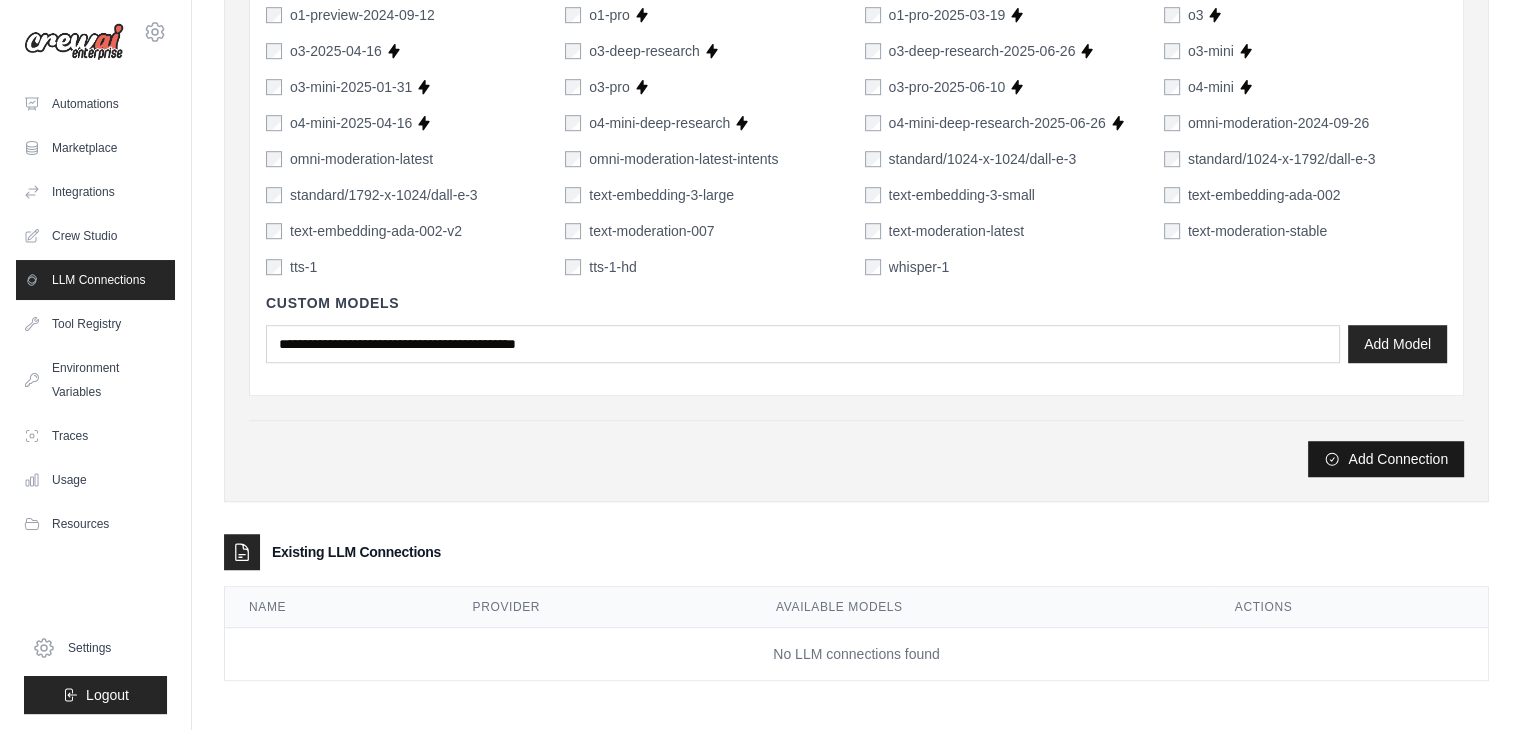 click on "Add Connection" at bounding box center (1386, 459) 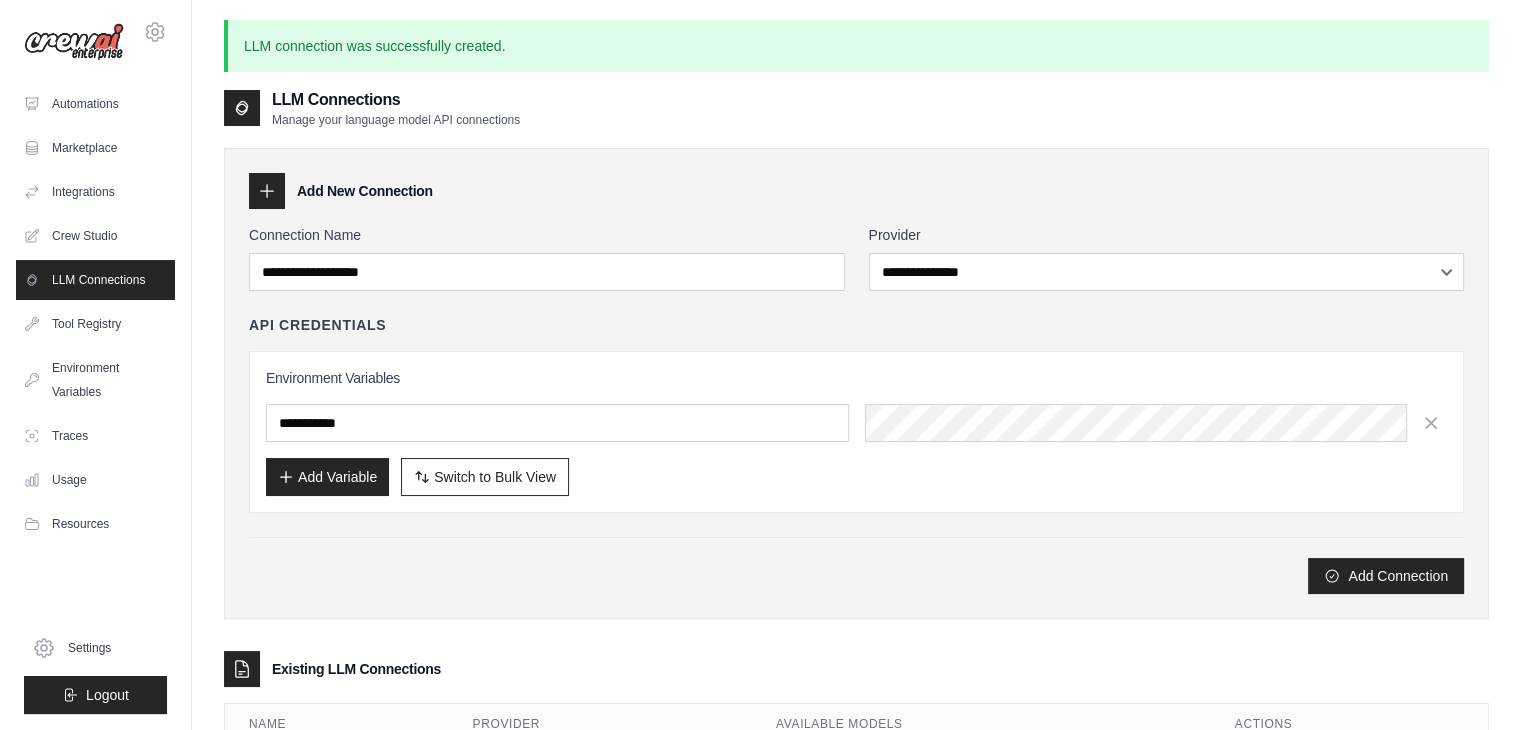 scroll, scrollTop: 117, scrollLeft: 0, axis: vertical 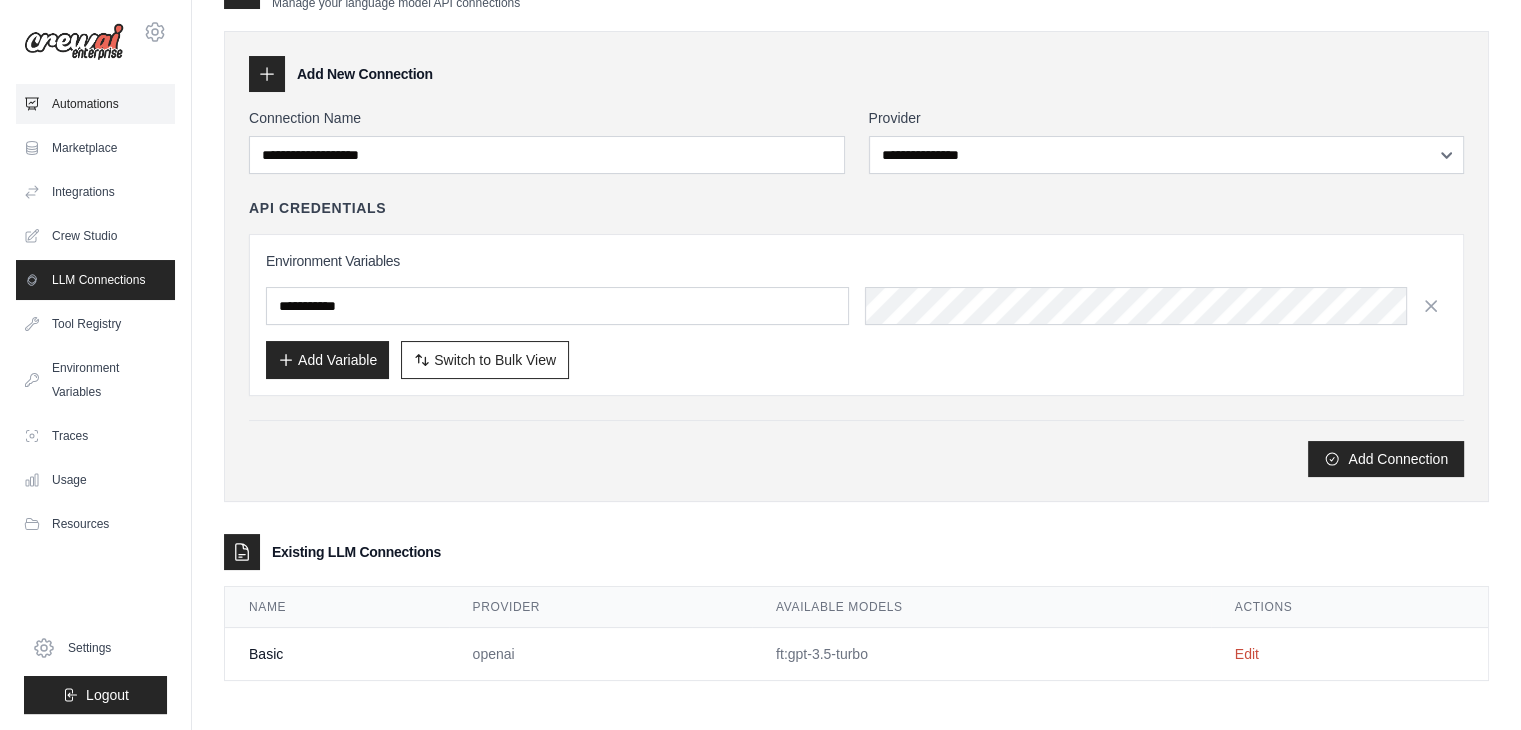 click on "Automations" at bounding box center (95, 104) 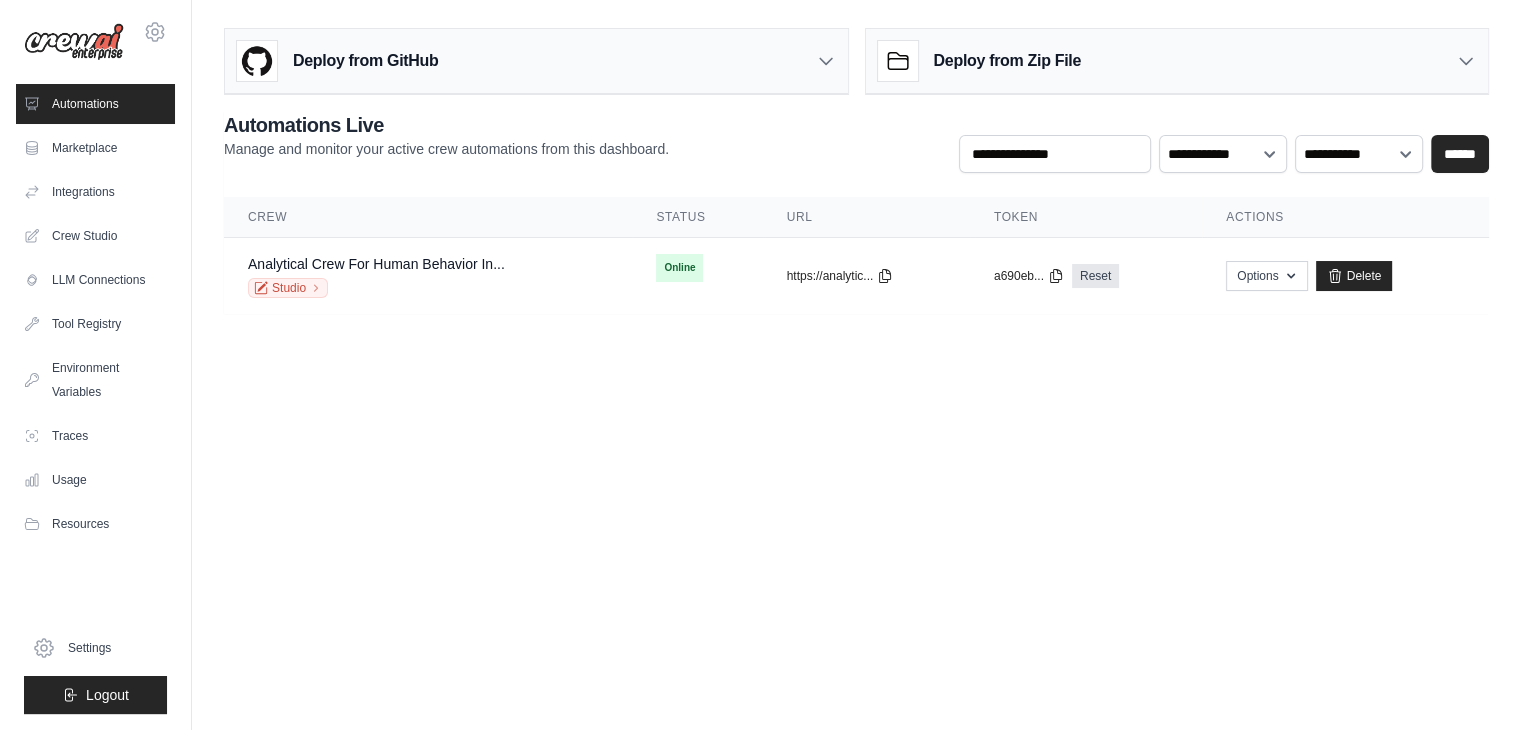 scroll, scrollTop: 0, scrollLeft: 0, axis: both 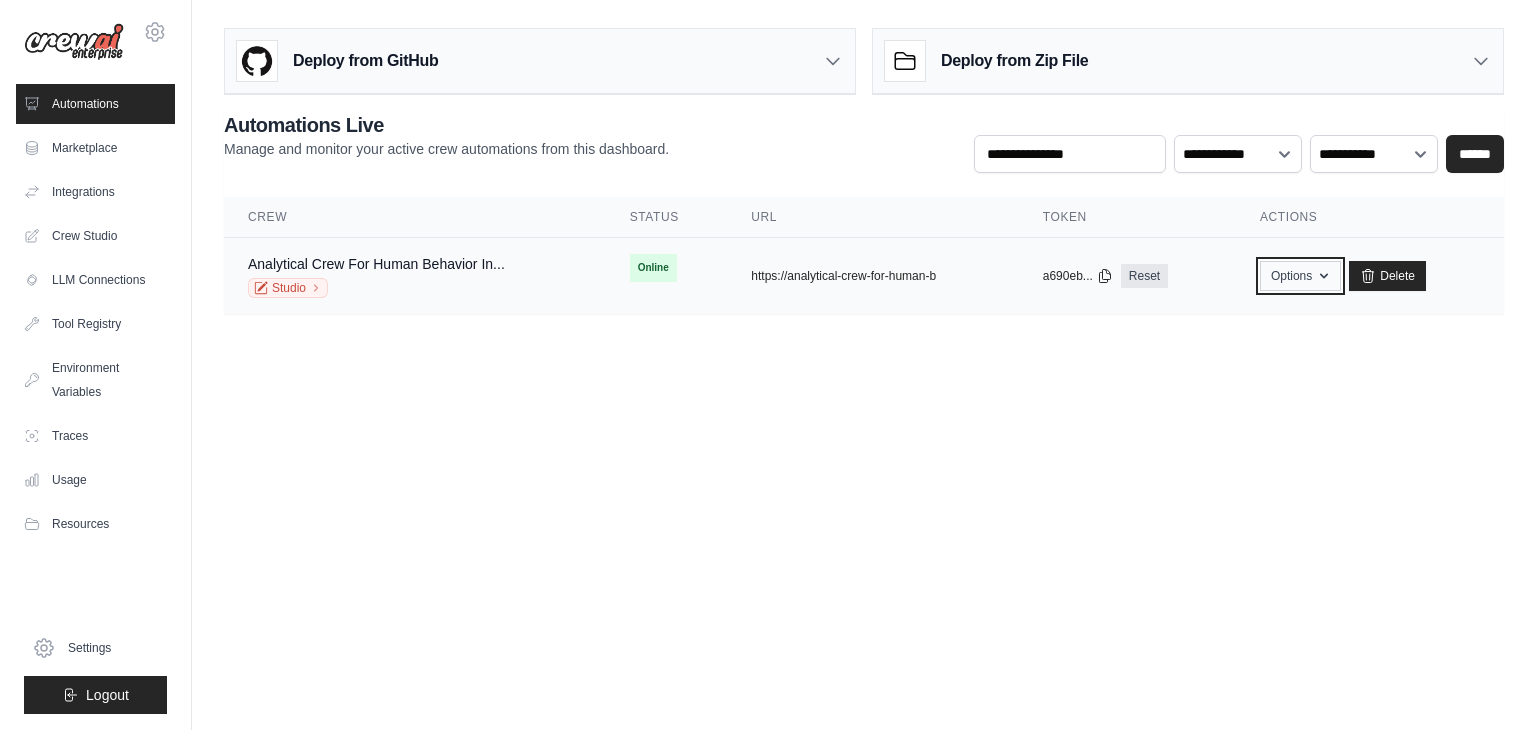 click on "Options" at bounding box center [1300, 276] 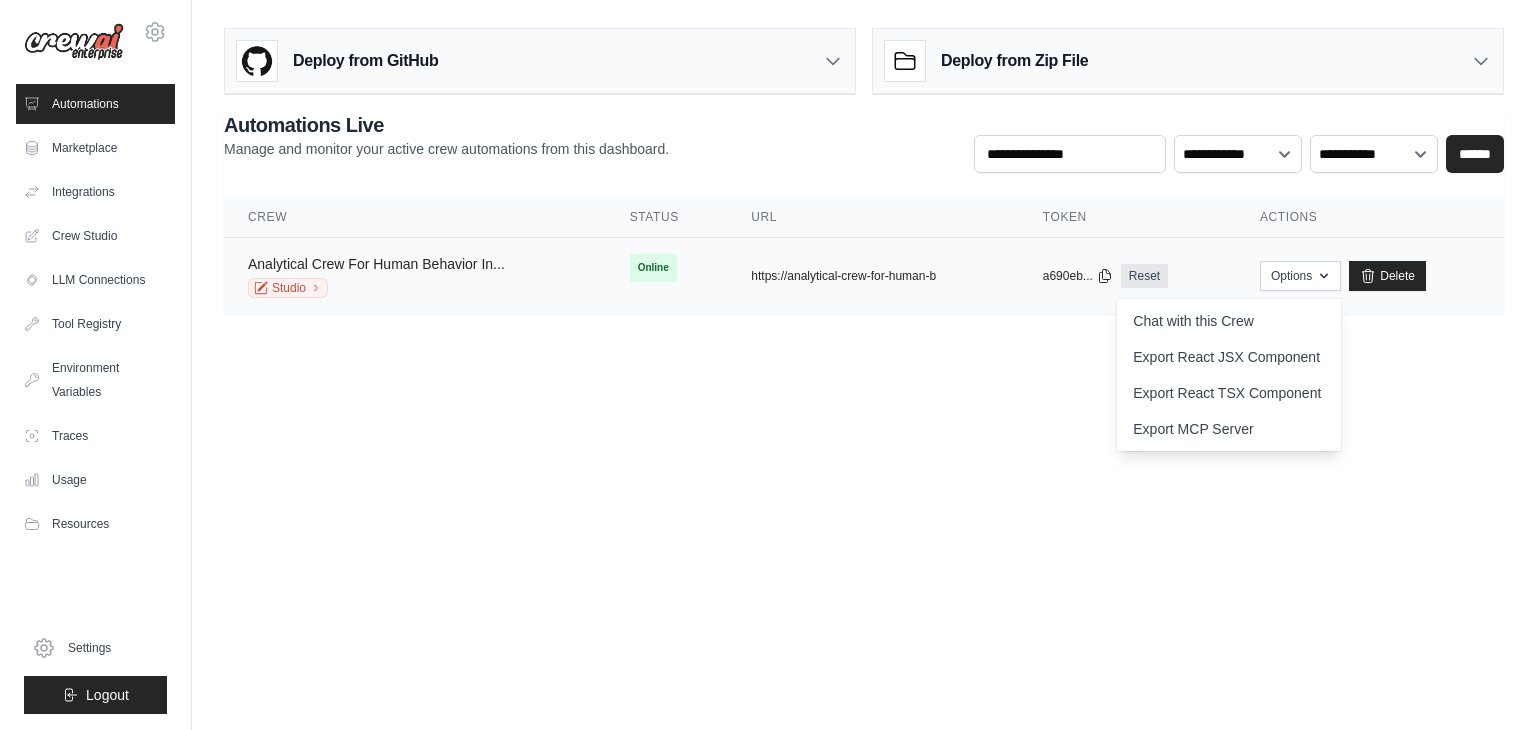 click on "Analytical Crew For Human Behavior In..." at bounding box center (376, 264) 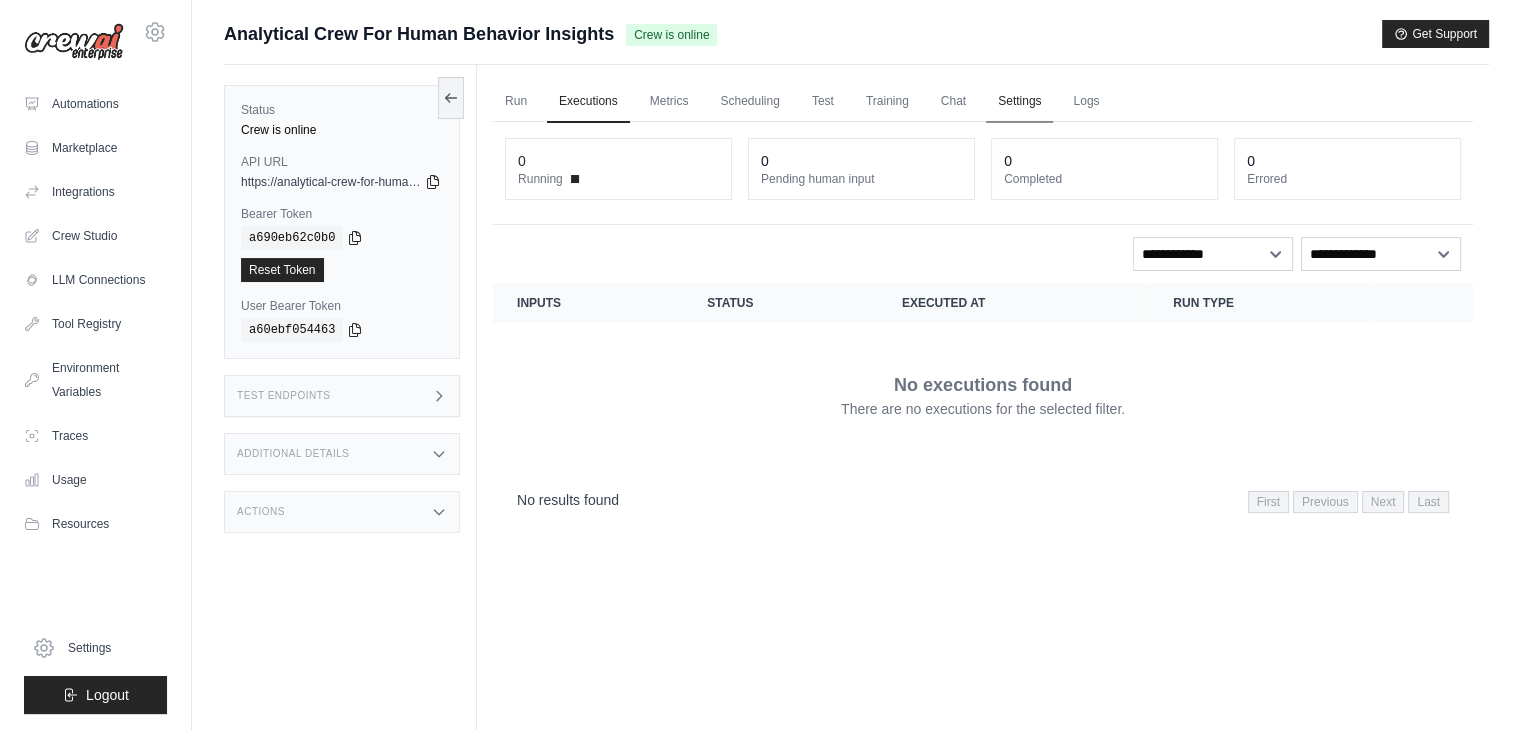 click on "Settings" at bounding box center [1019, 102] 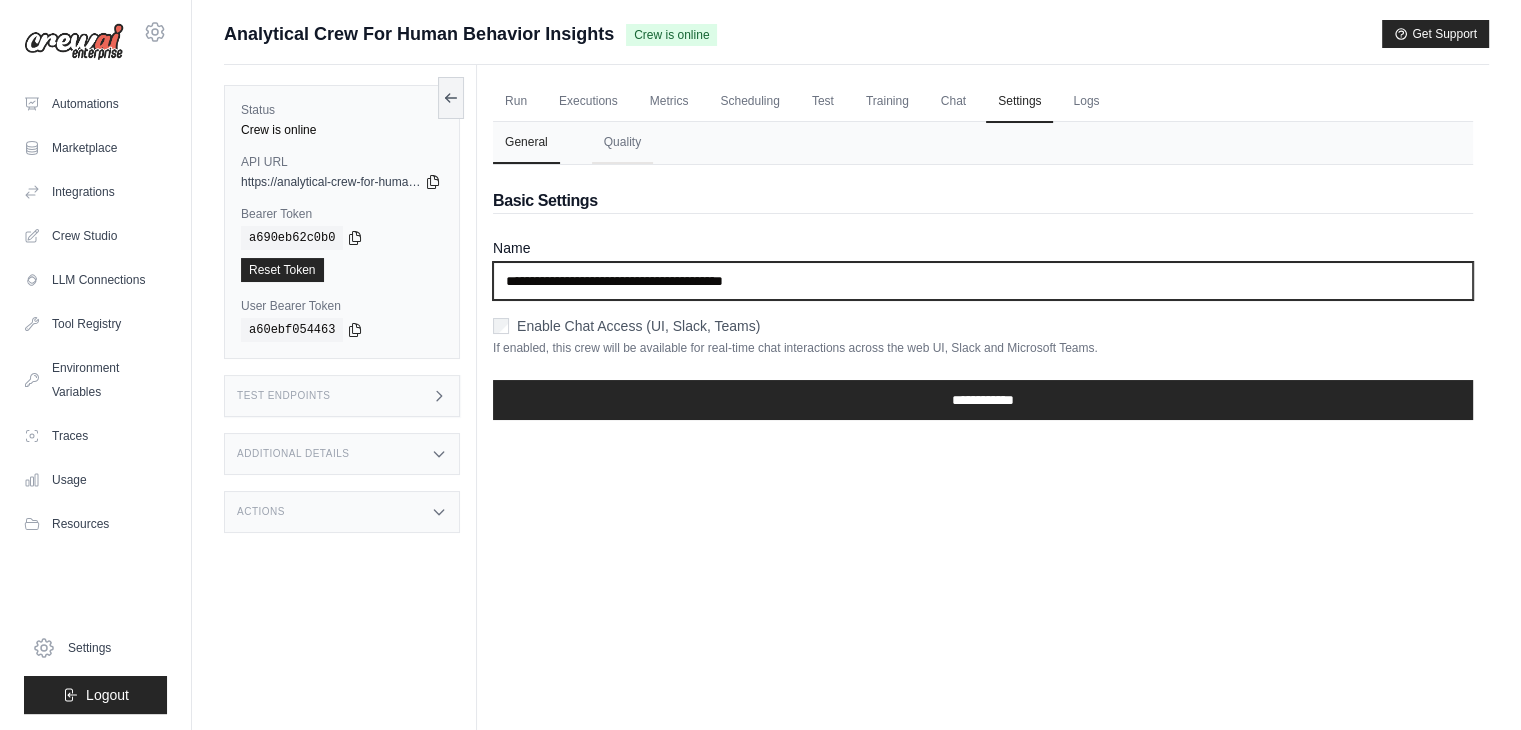 click on "**********" at bounding box center [983, 281] 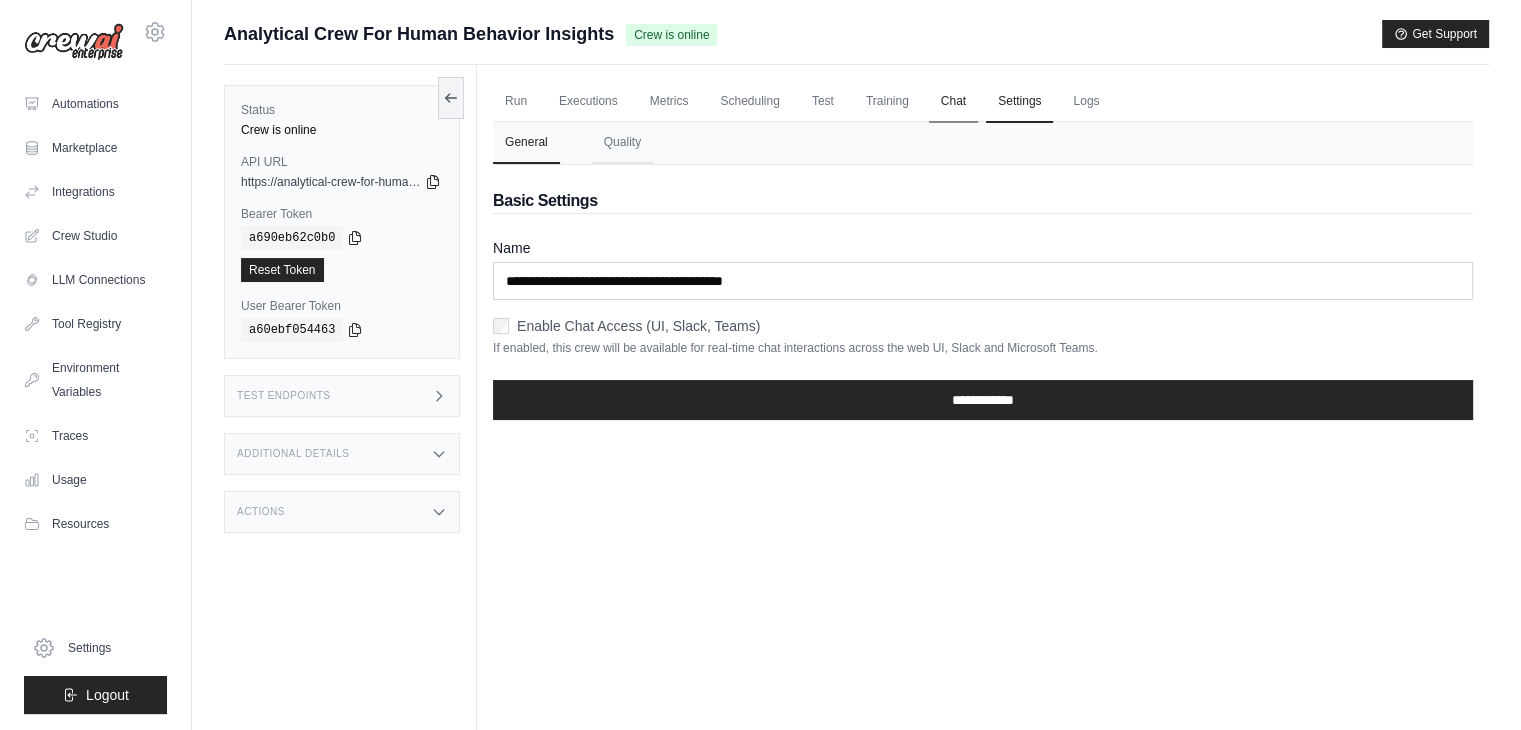 click on "Chat" at bounding box center [953, 102] 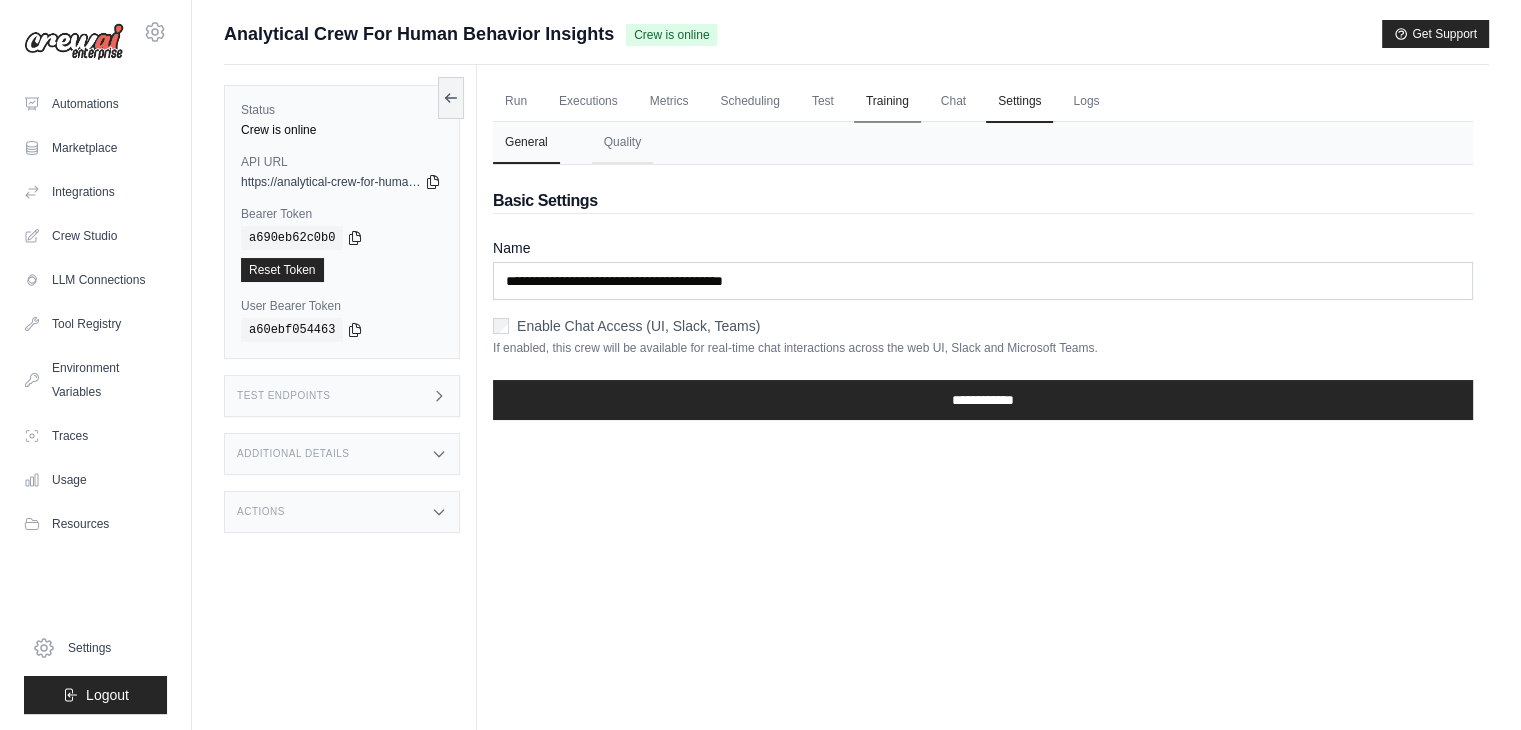click on "Training" at bounding box center (887, 102) 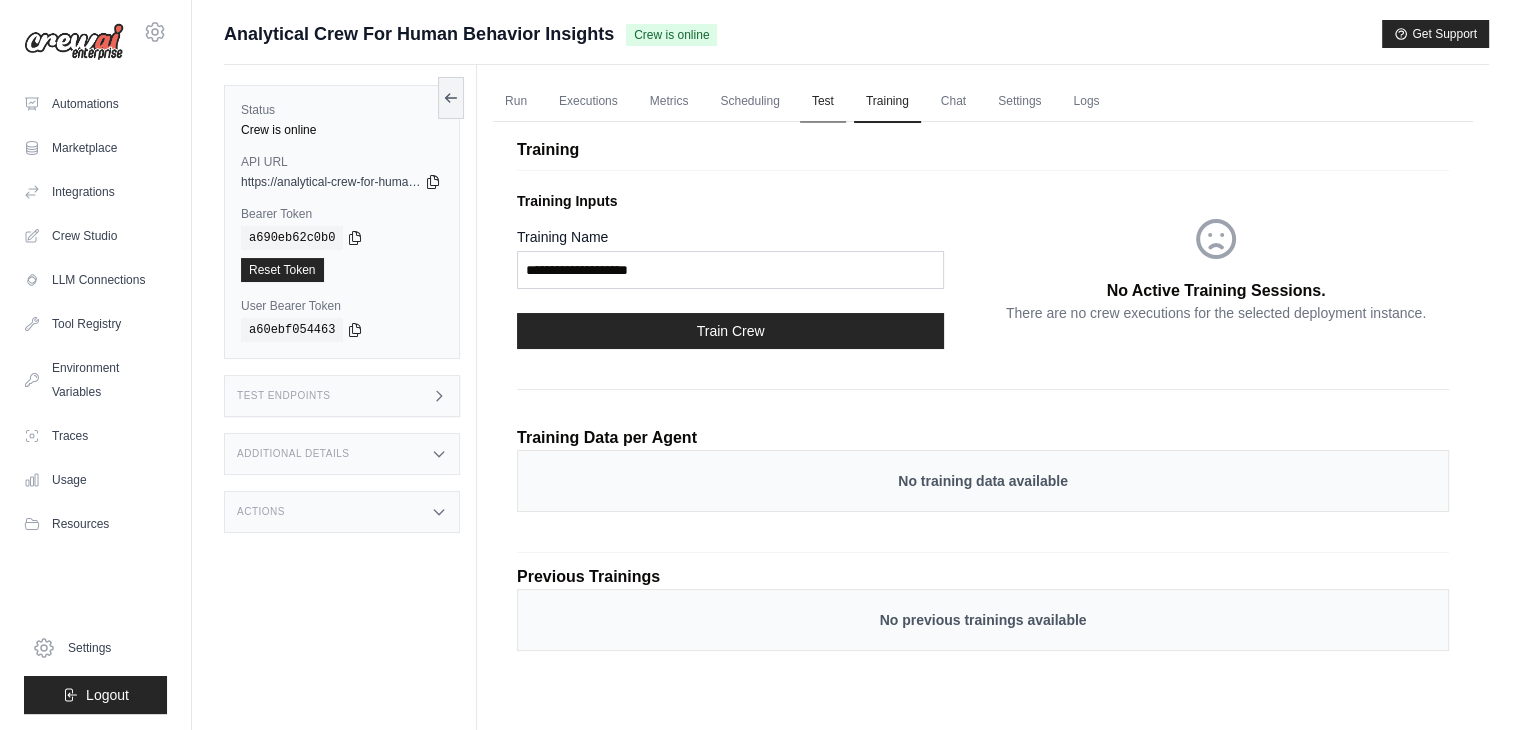 click on "Test" at bounding box center (823, 102) 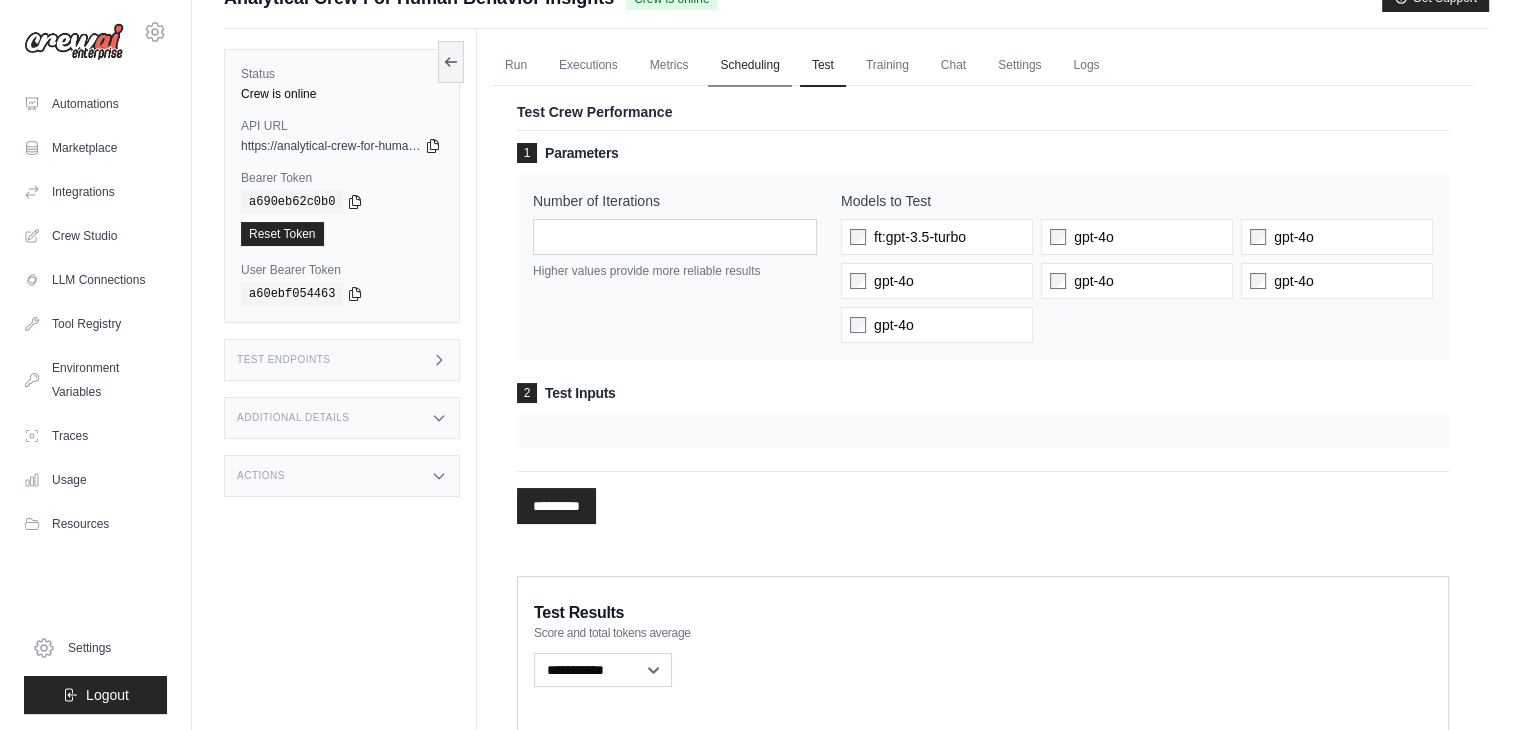 scroll, scrollTop: 0, scrollLeft: 0, axis: both 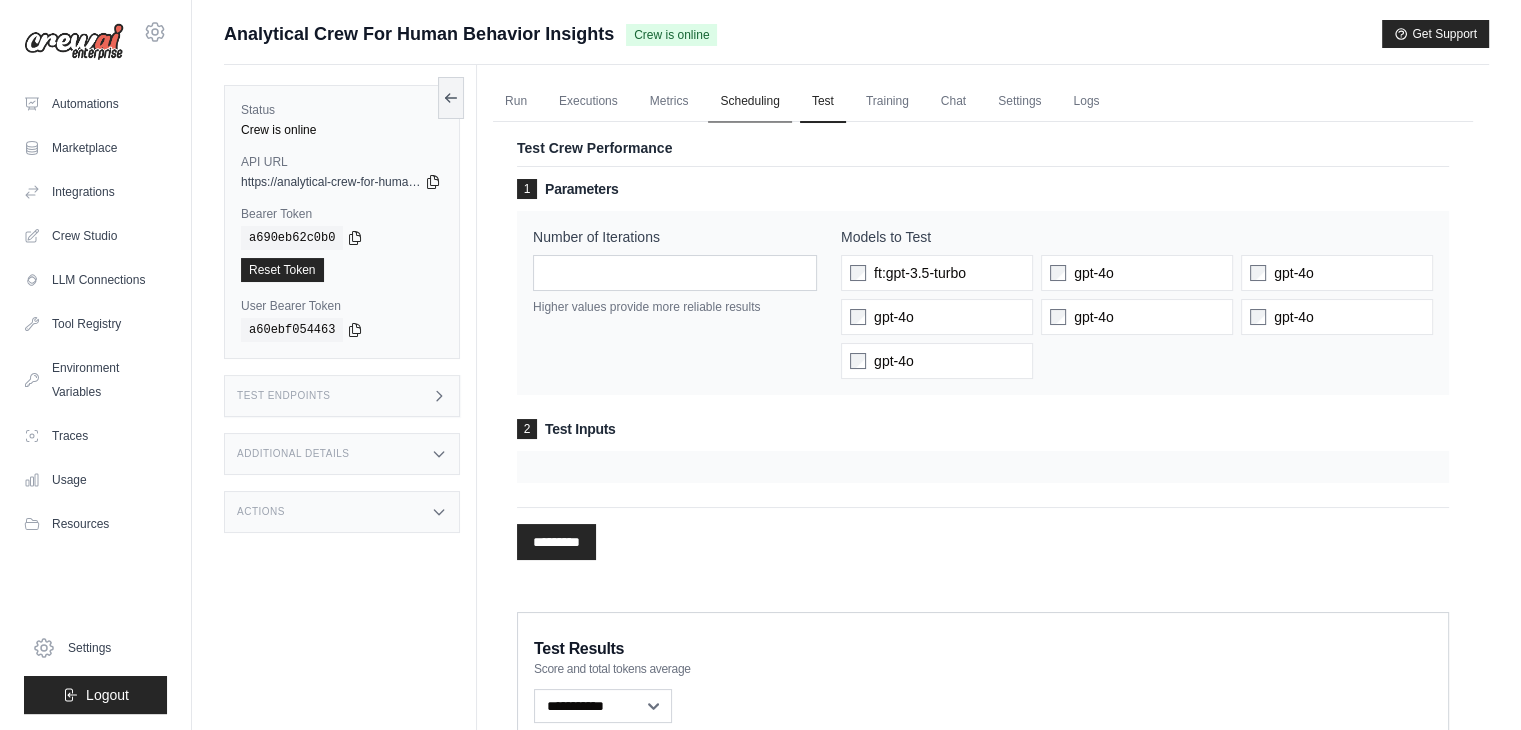 click on "Scheduling" at bounding box center (749, 102) 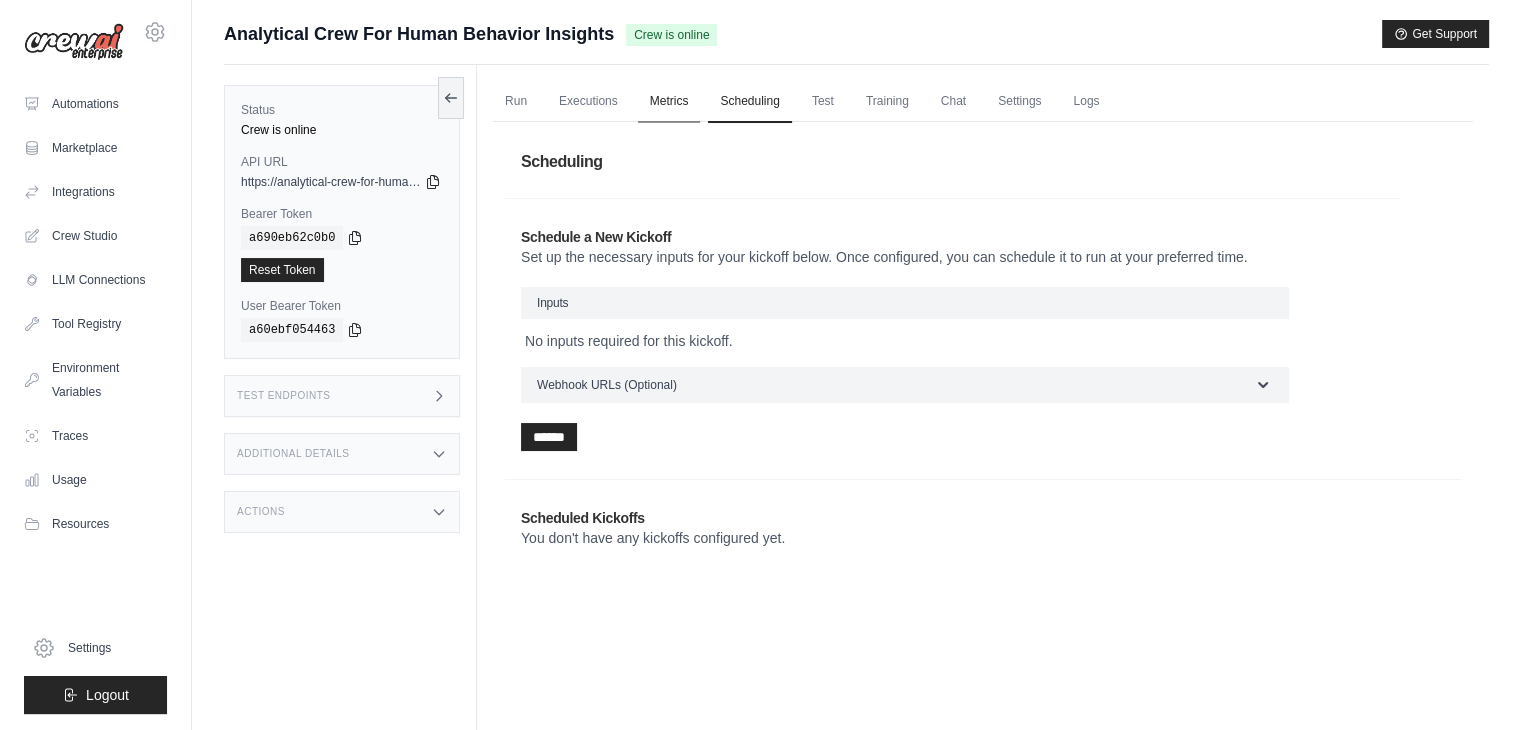 click on "Metrics" at bounding box center [669, 102] 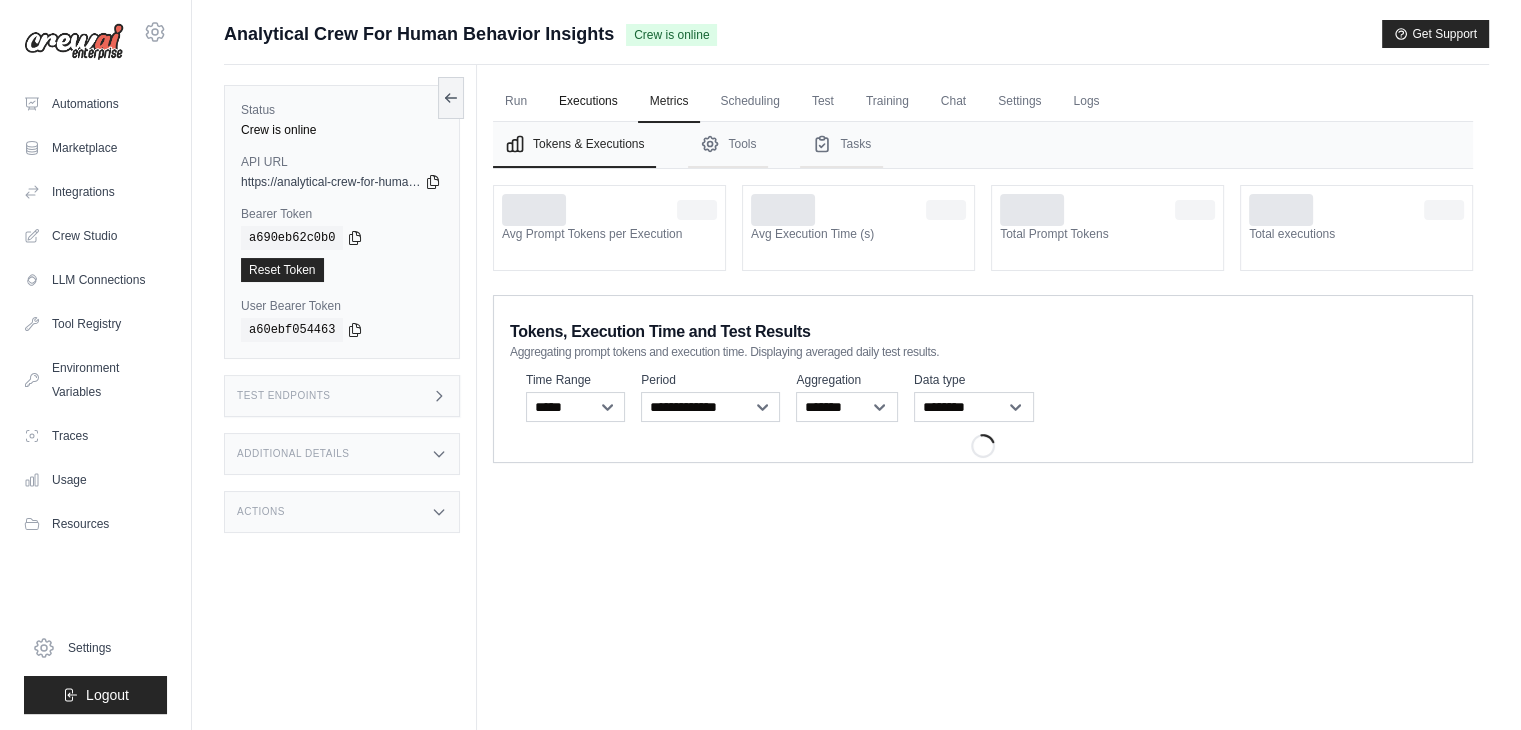 click on "Executions" at bounding box center [588, 102] 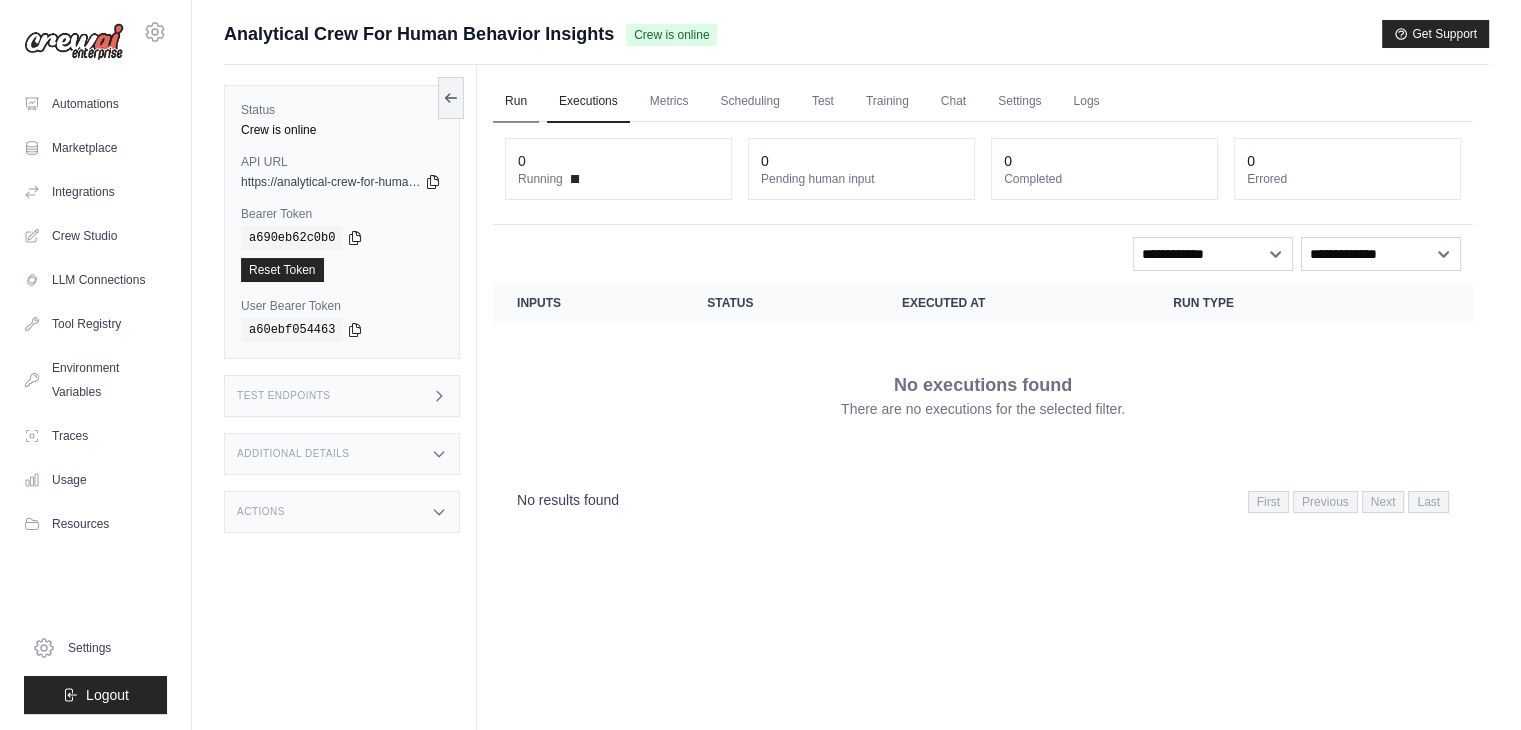click on "Run" at bounding box center (516, 102) 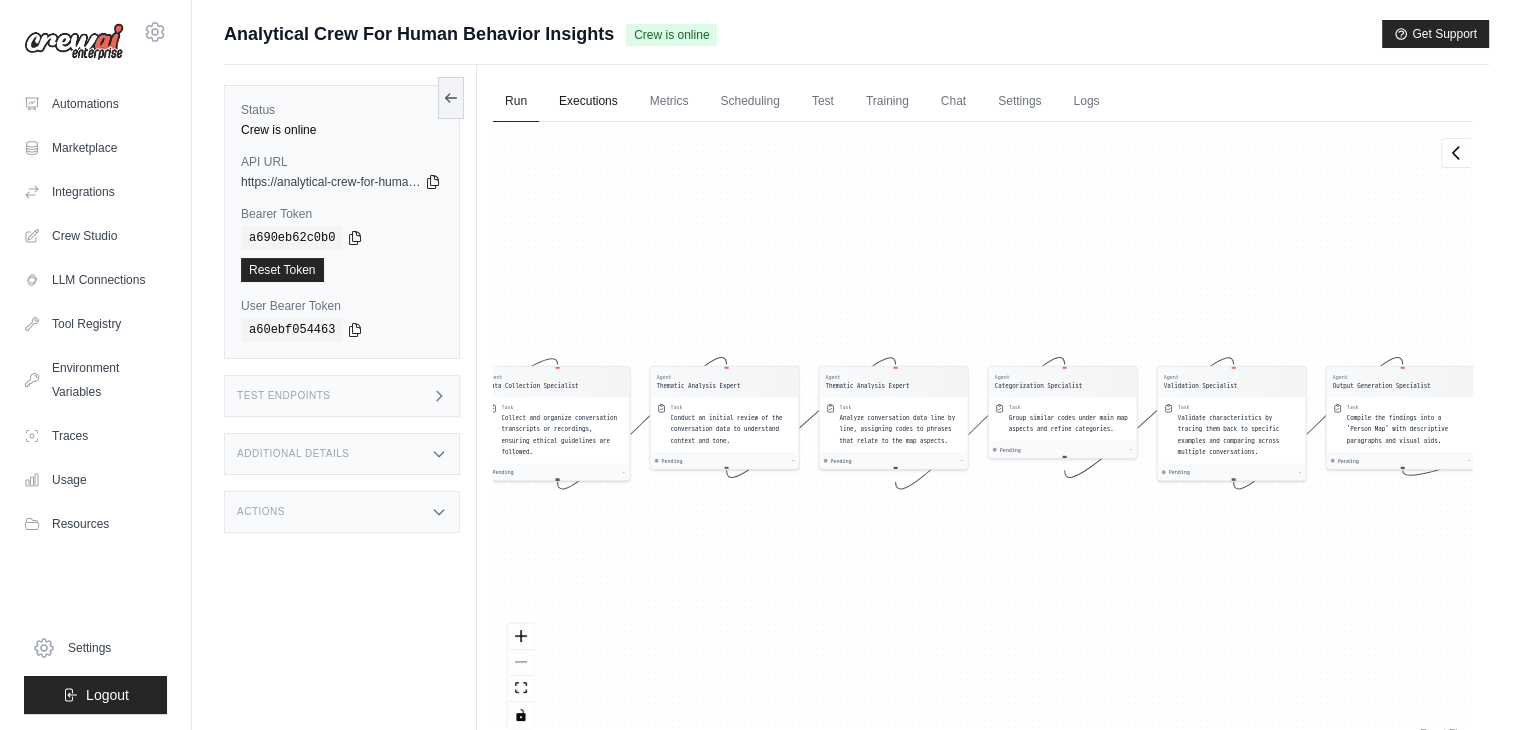 click on "Executions" at bounding box center [588, 102] 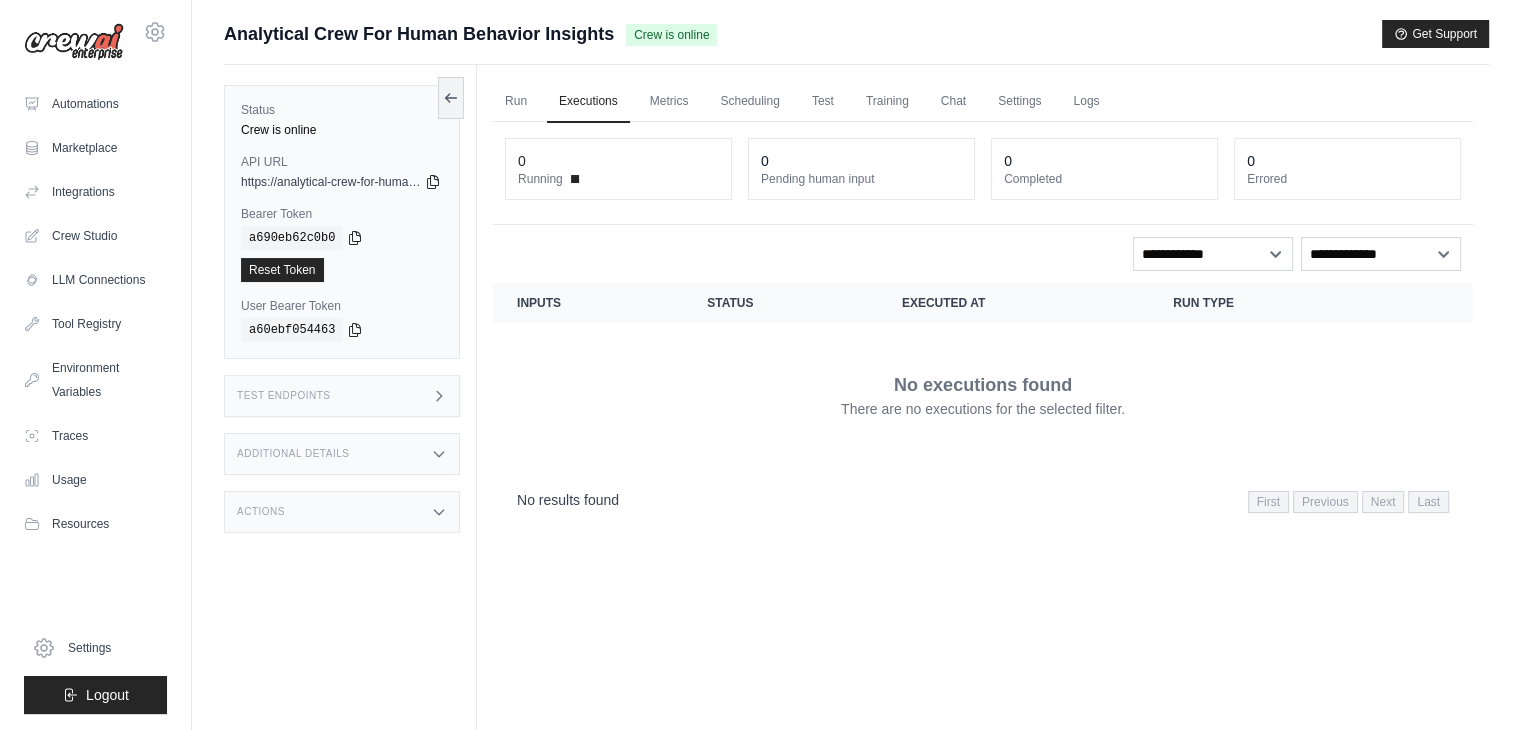 click on "Actions" at bounding box center [342, 512] 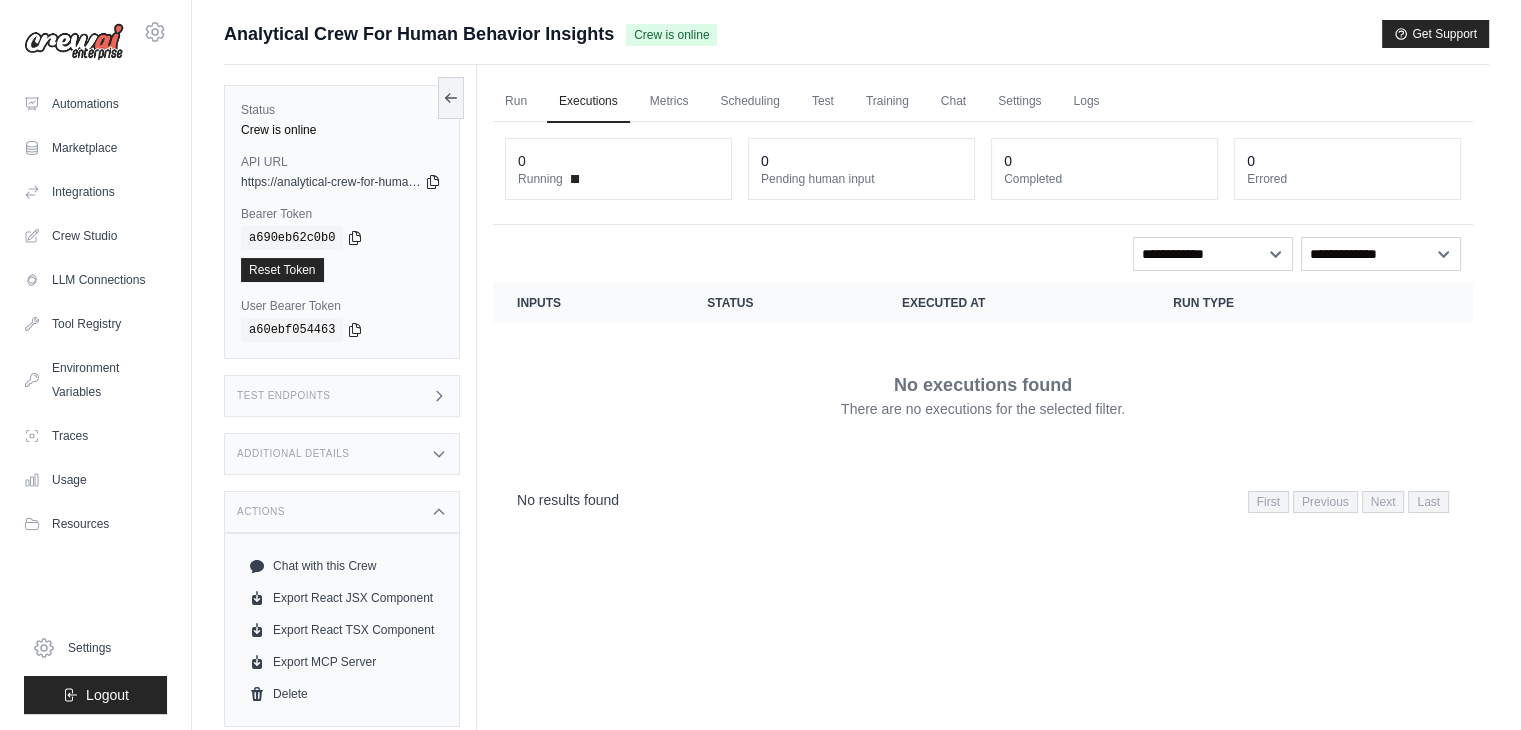 scroll, scrollTop: 84, scrollLeft: 0, axis: vertical 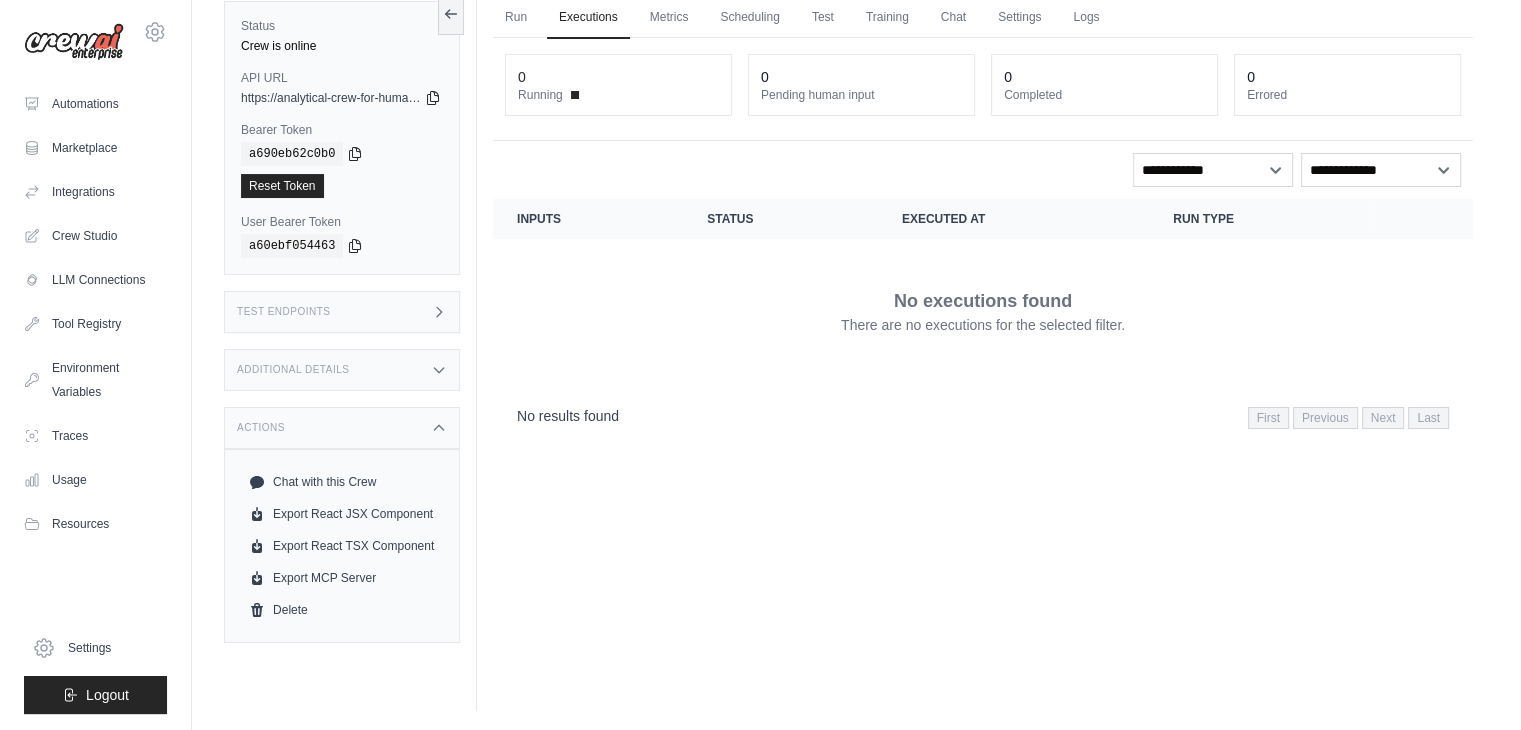 click 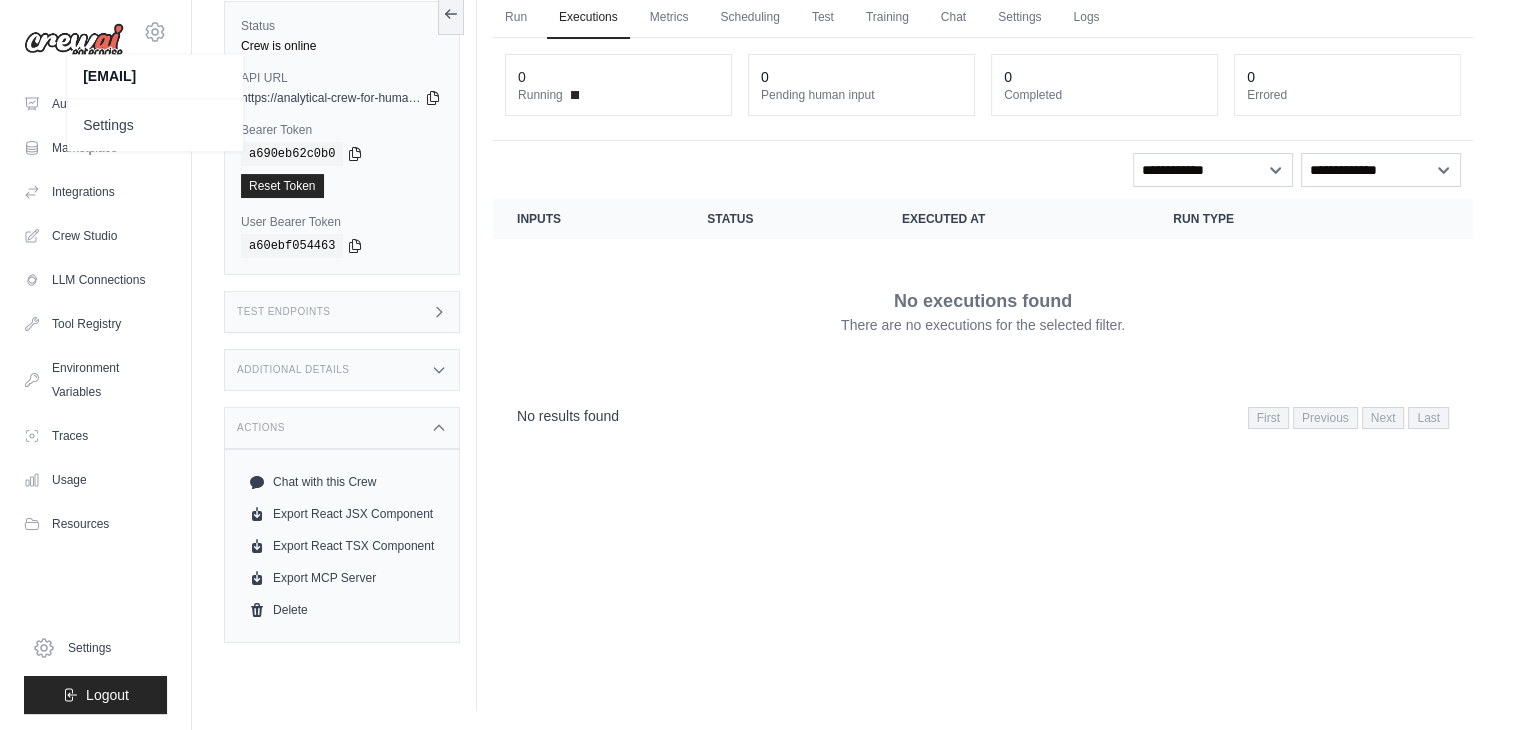 click 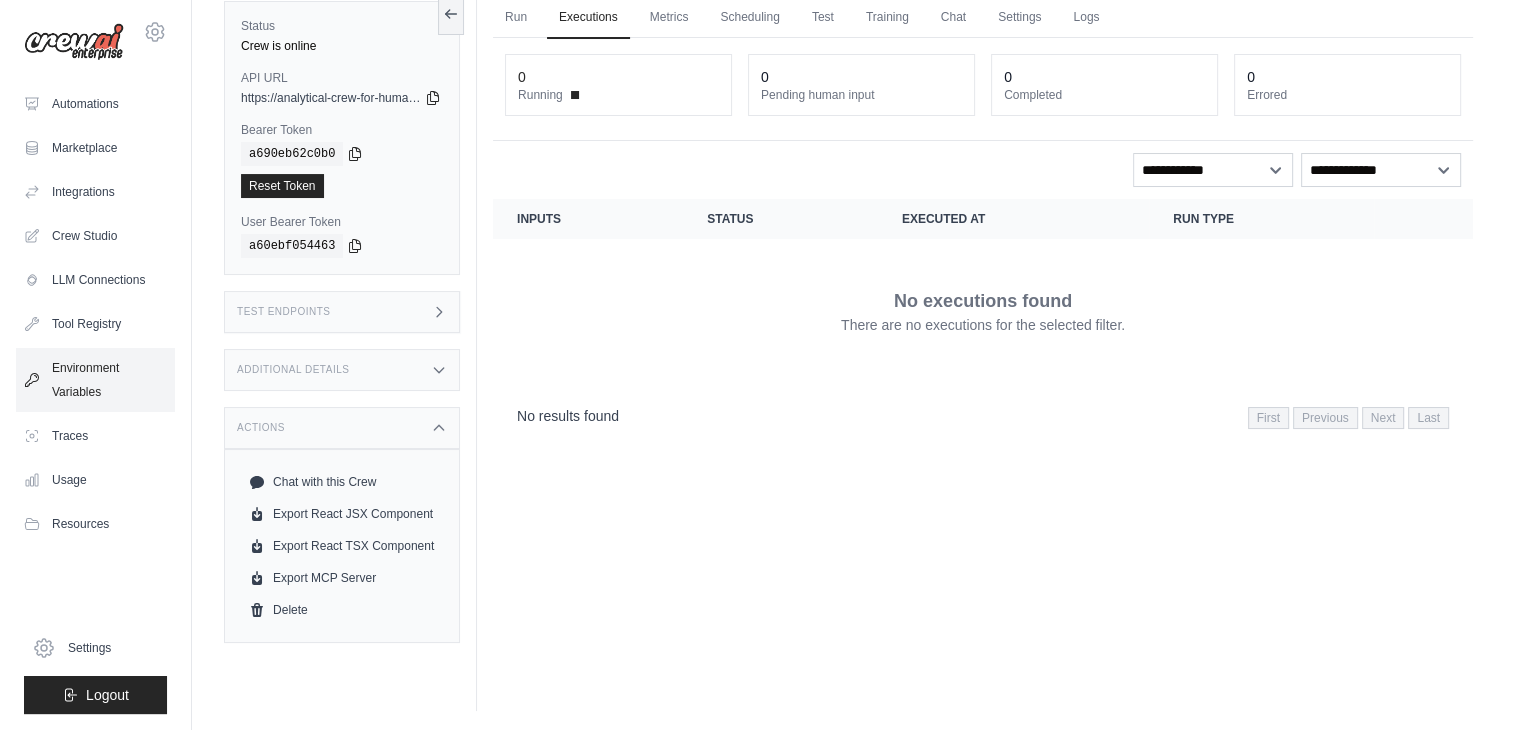 click on "Environment Variables" at bounding box center (95, 380) 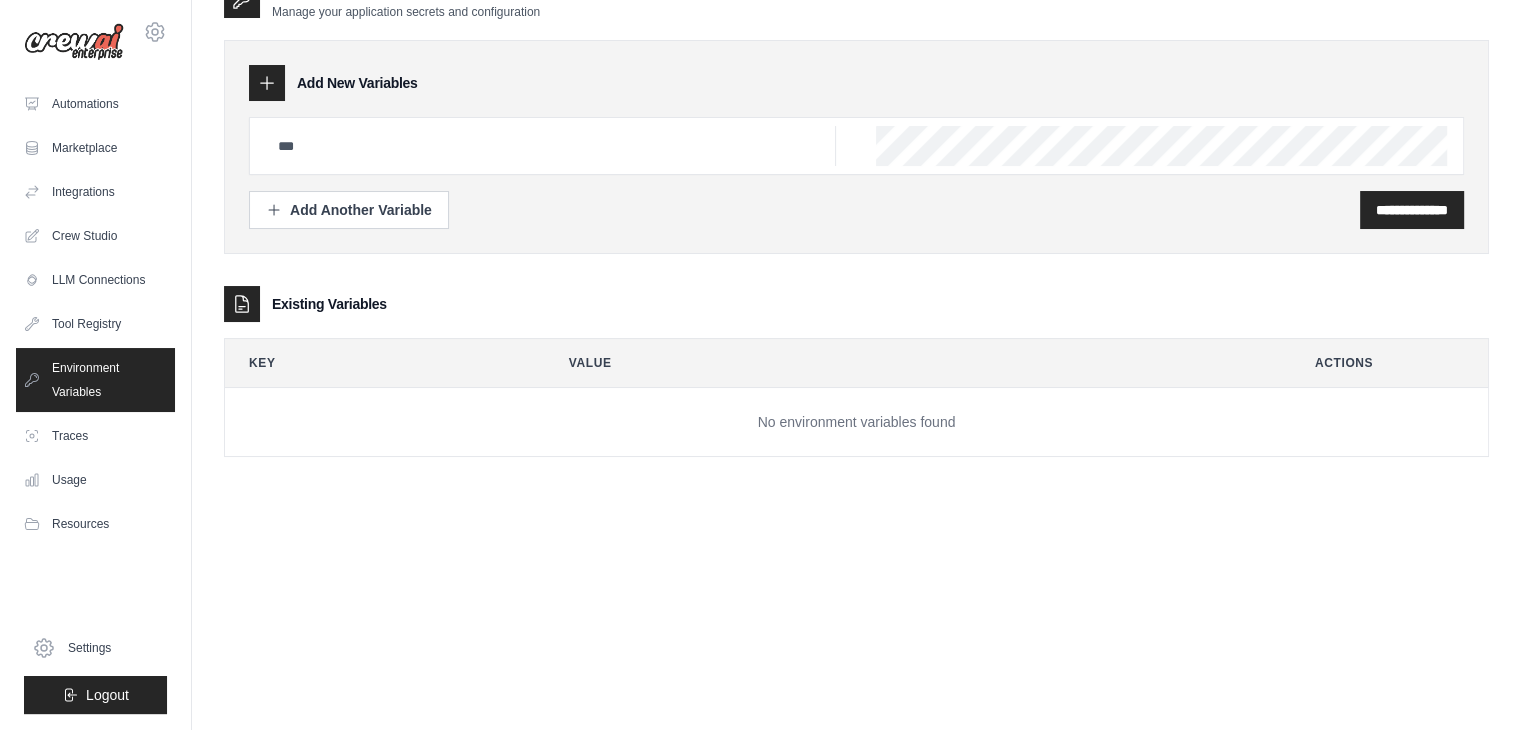 scroll, scrollTop: 0, scrollLeft: 0, axis: both 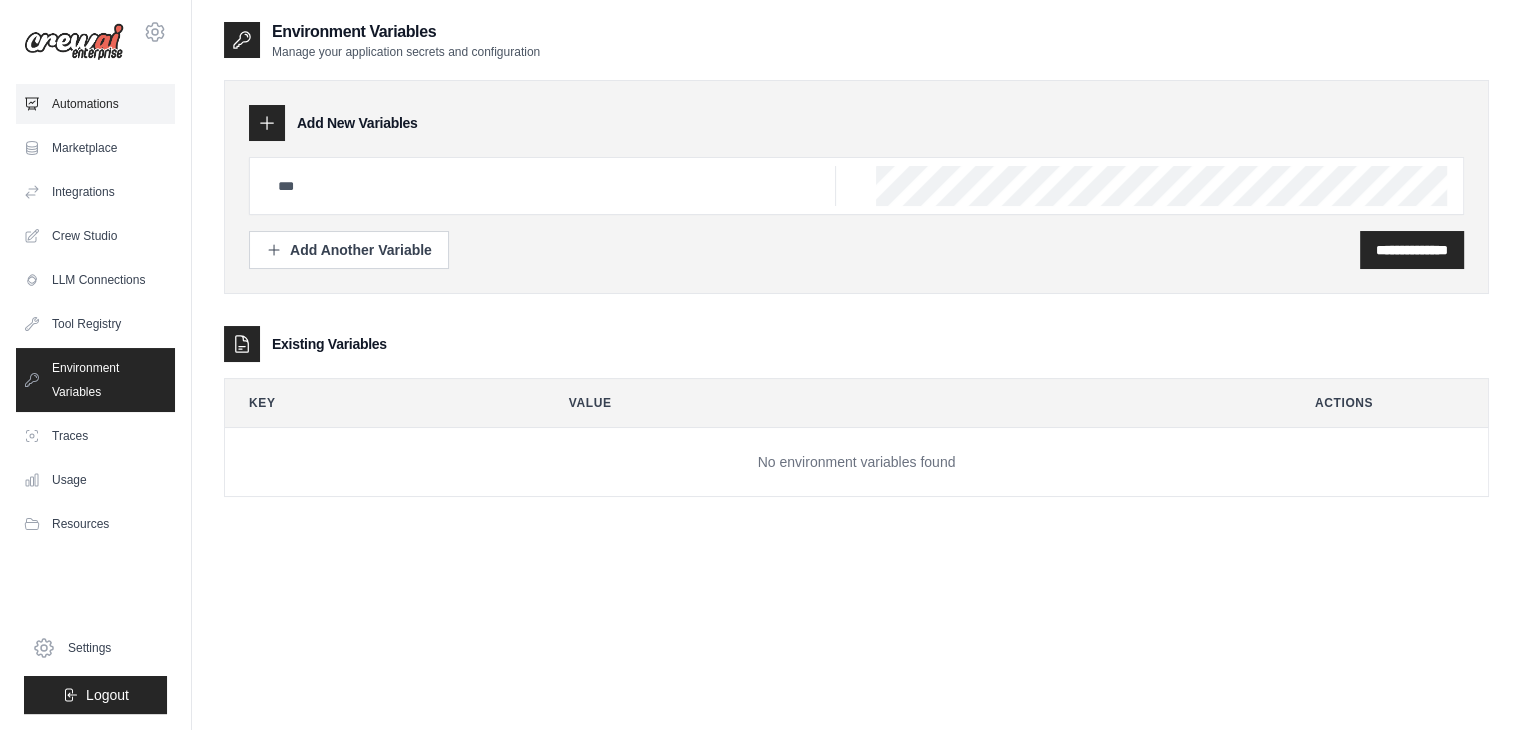 click on "Automations" at bounding box center (95, 104) 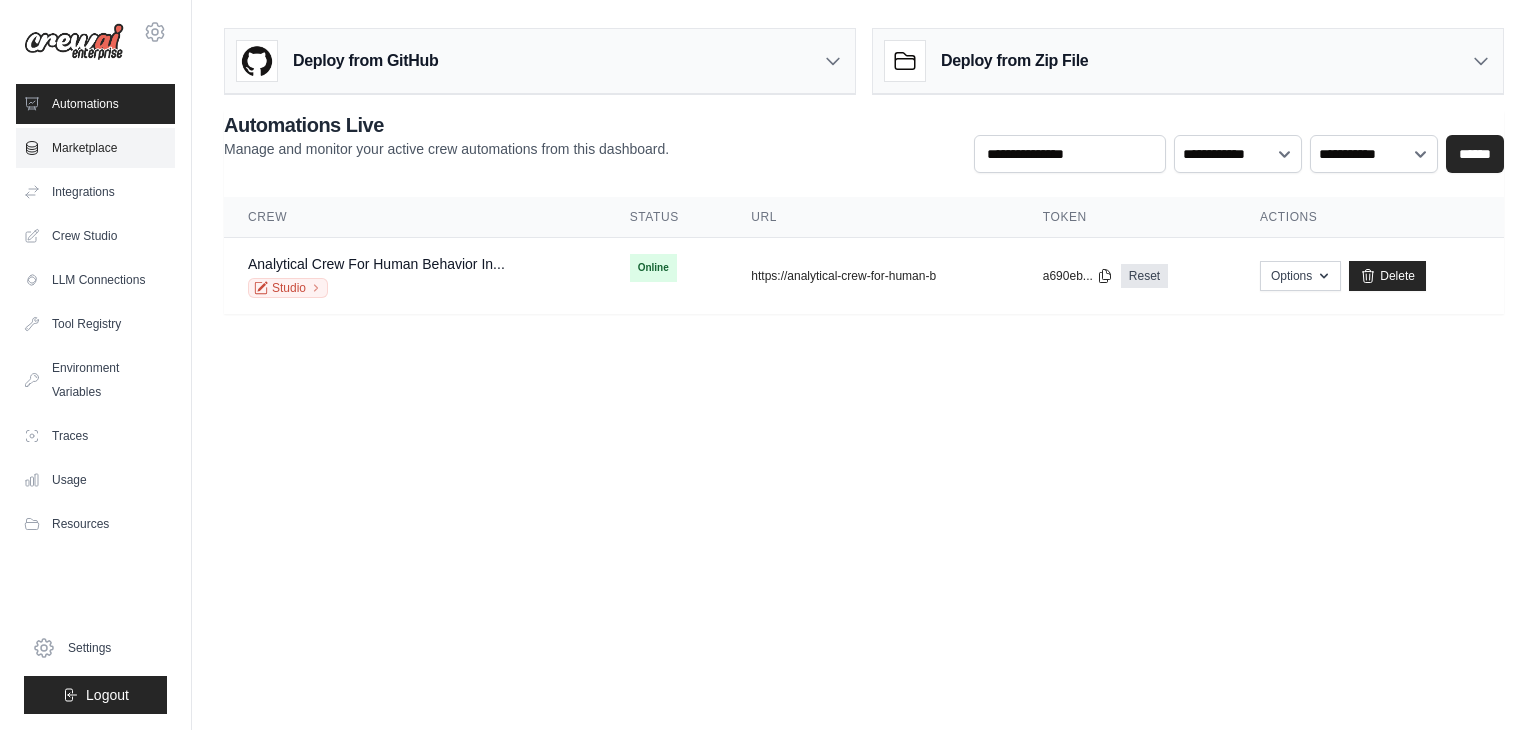 click on "Marketplace" at bounding box center [95, 148] 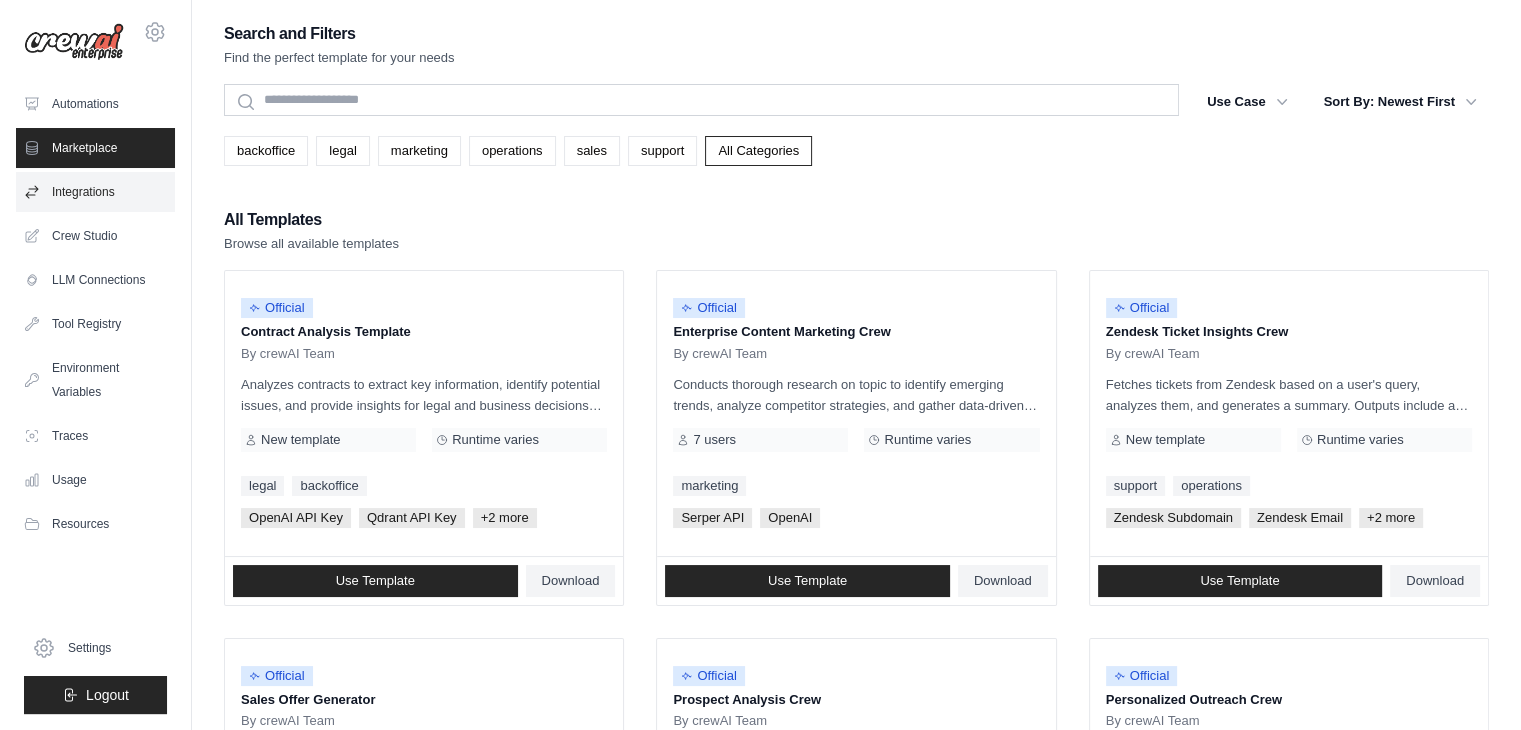 click on "Integrations" at bounding box center (95, 192) 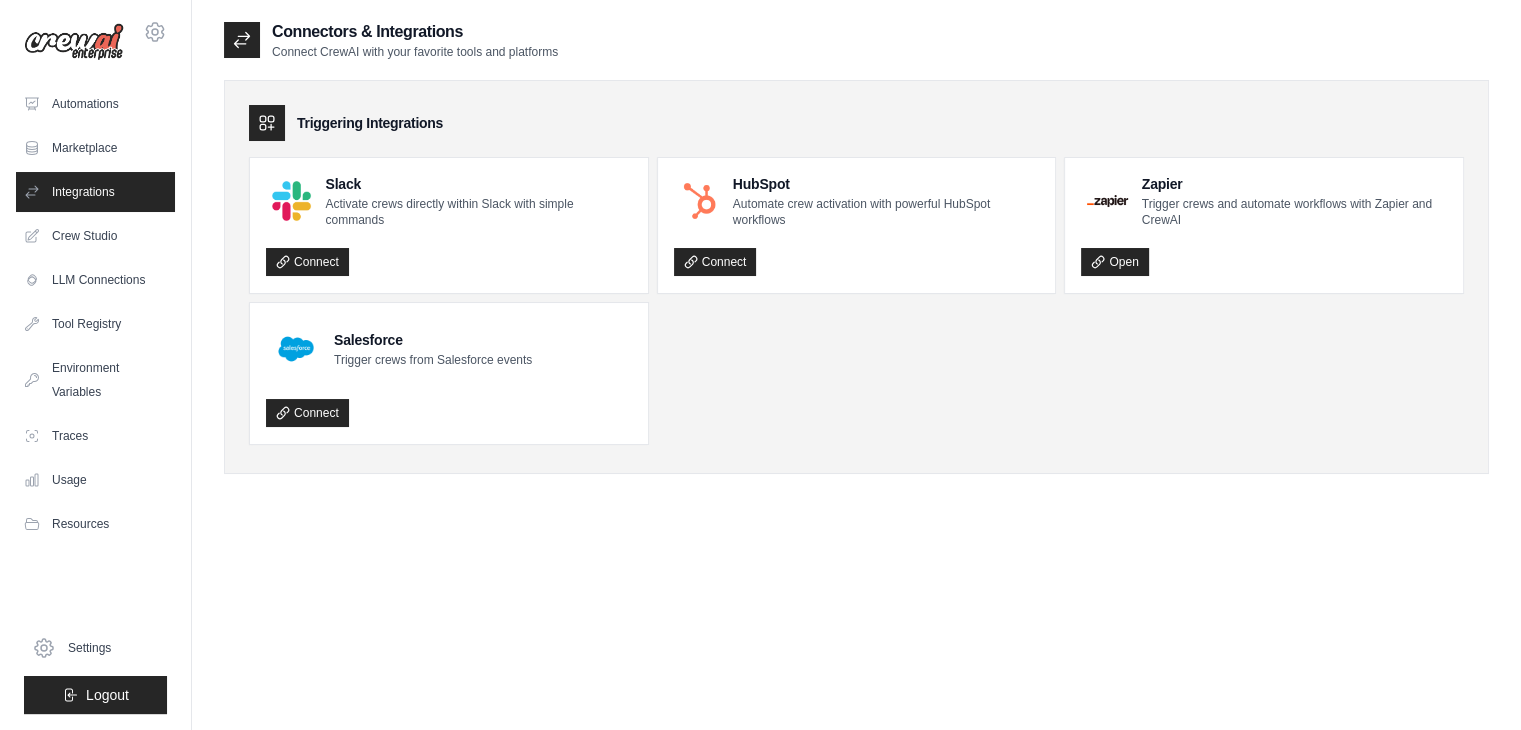 click on "Integrations" at bounding box center (95, 192) 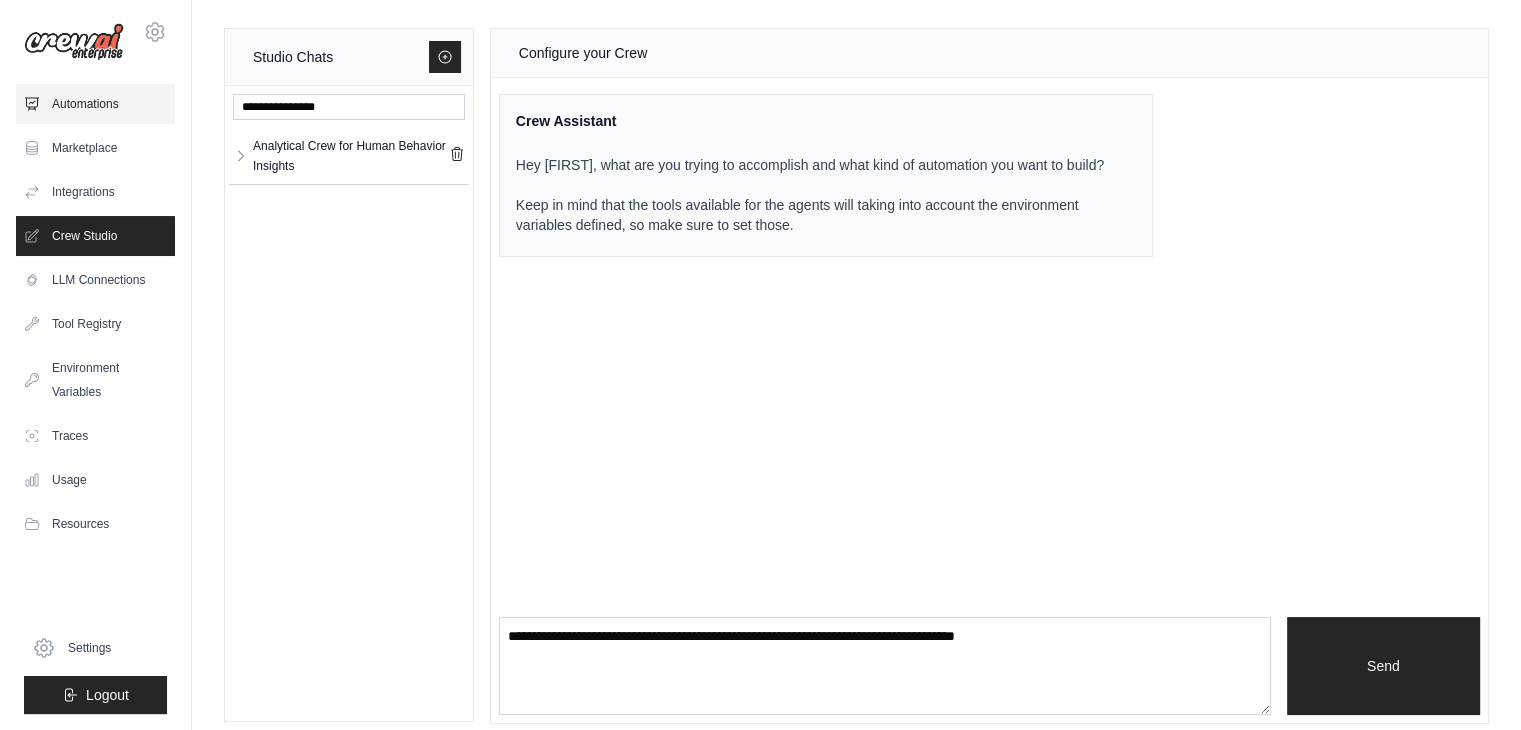 click on "Automations" at bounding box center (95, 104) 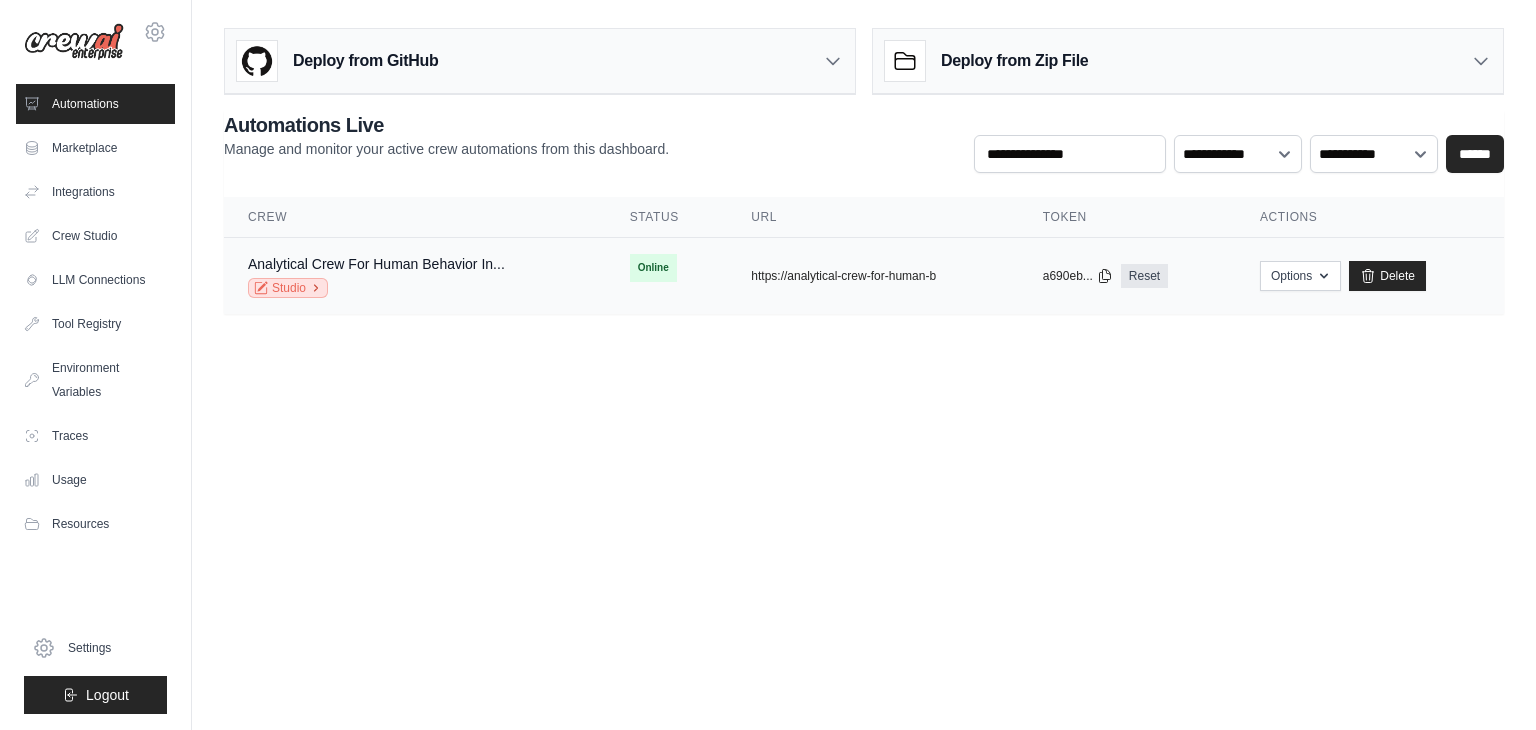 click on "Studio" at bounding box center [288, 288] 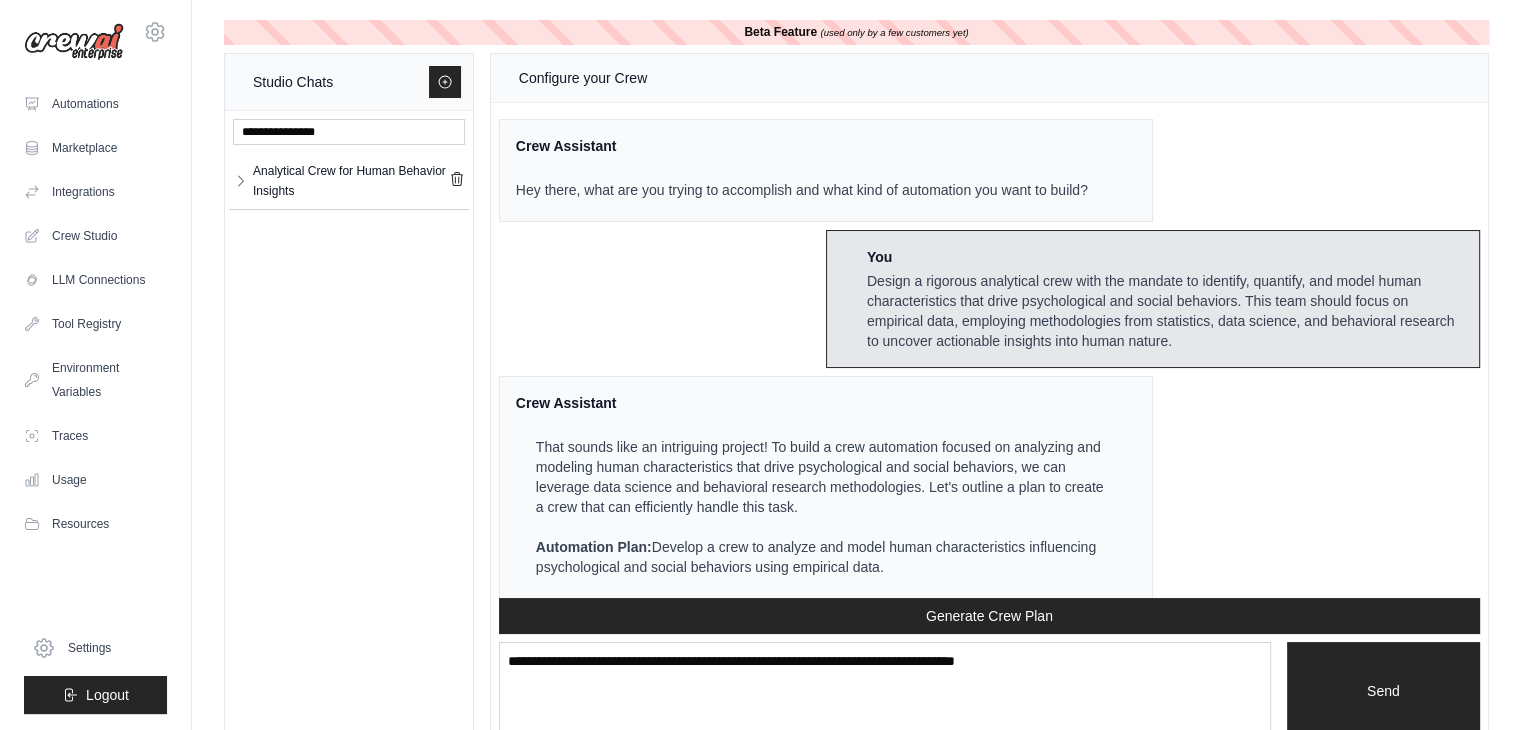 scroll, scrollTop: 5205, scrollLeft: 0, axis: vertical 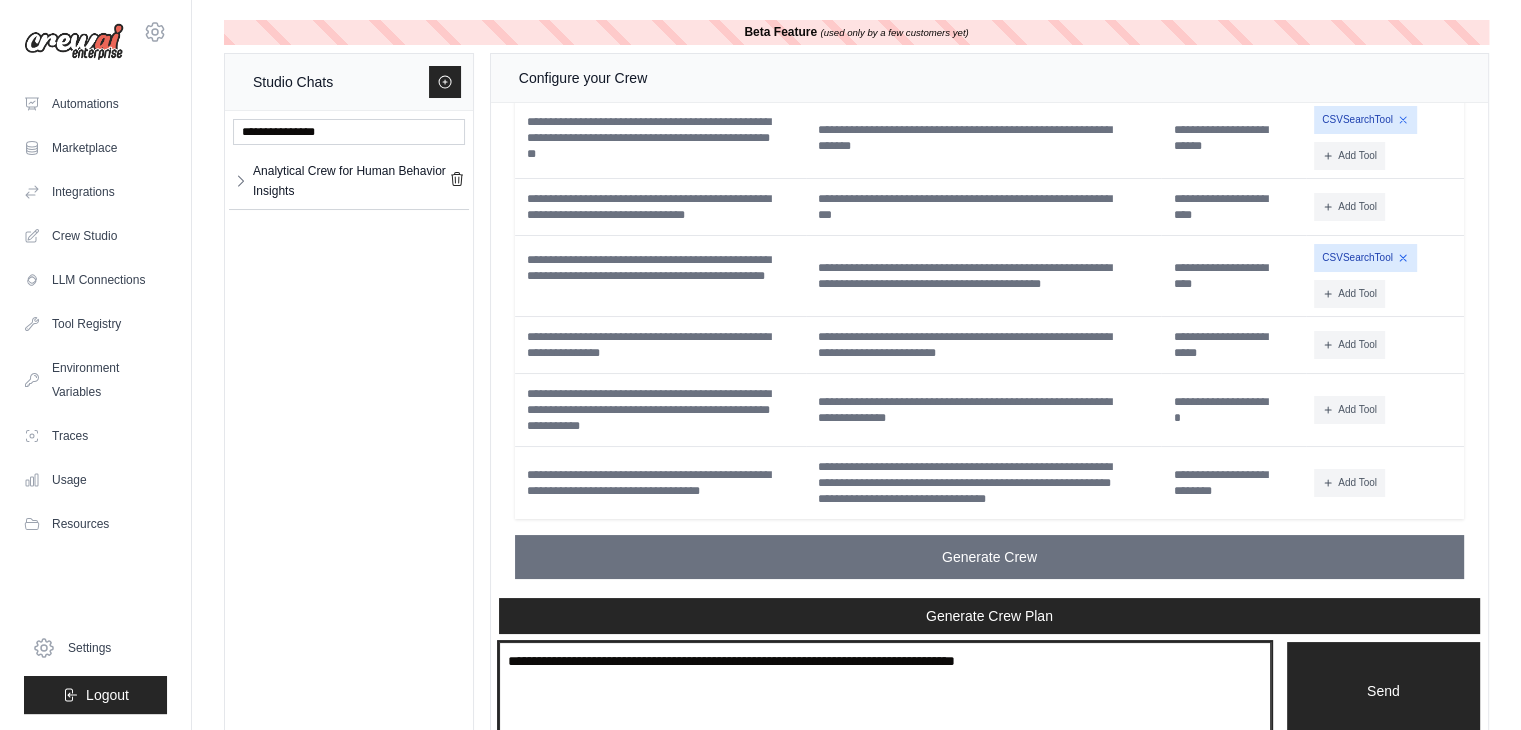 click at bounding box center [885, 691] 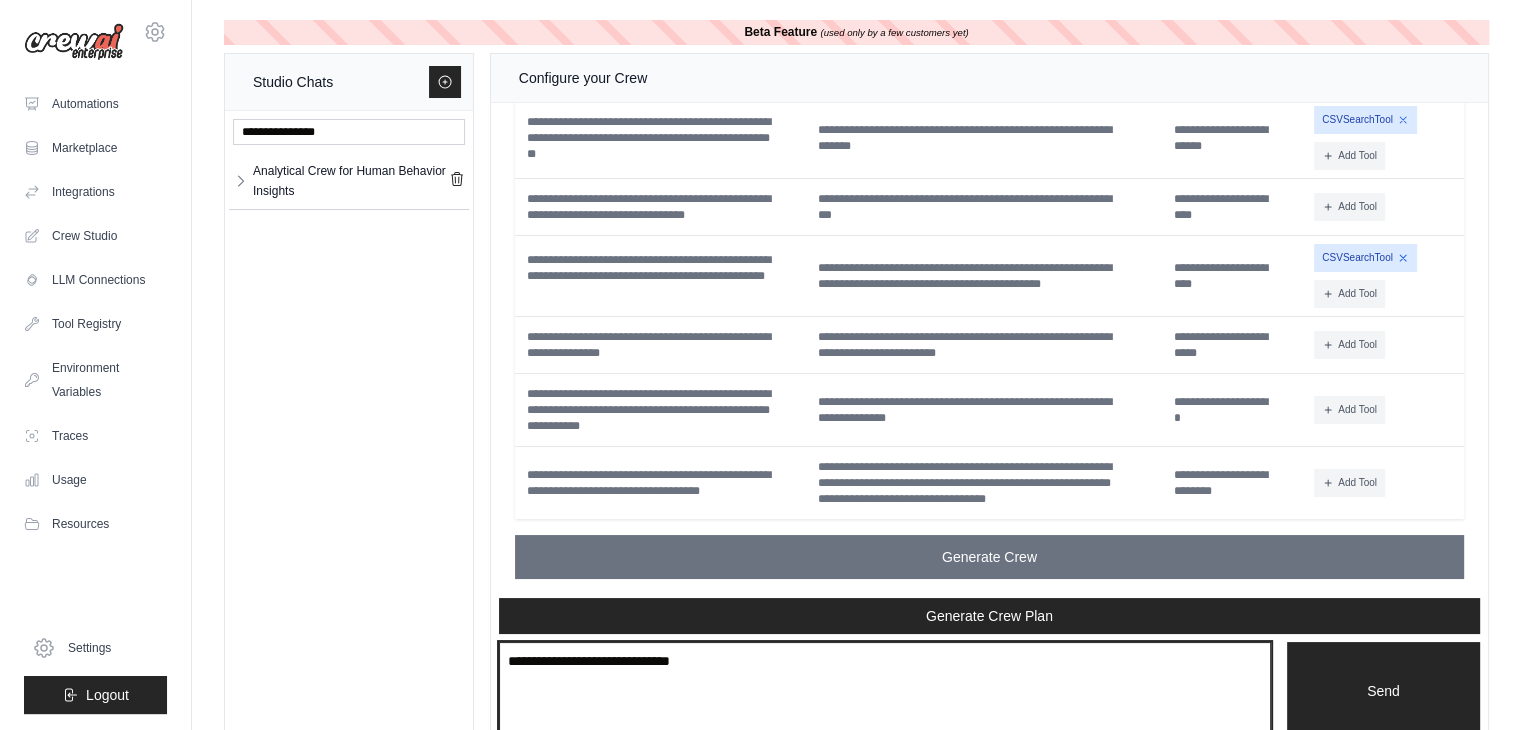 type on "**********" 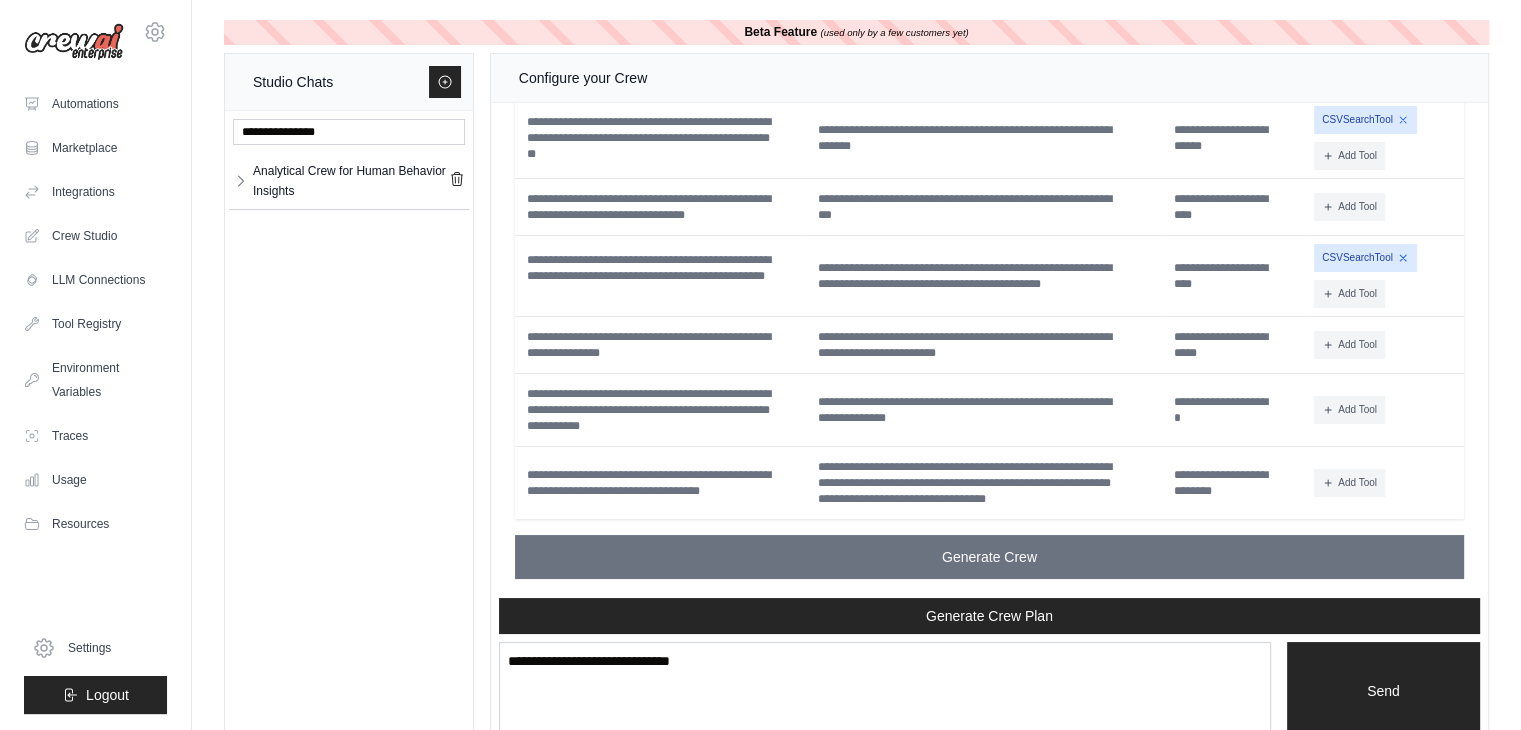 type 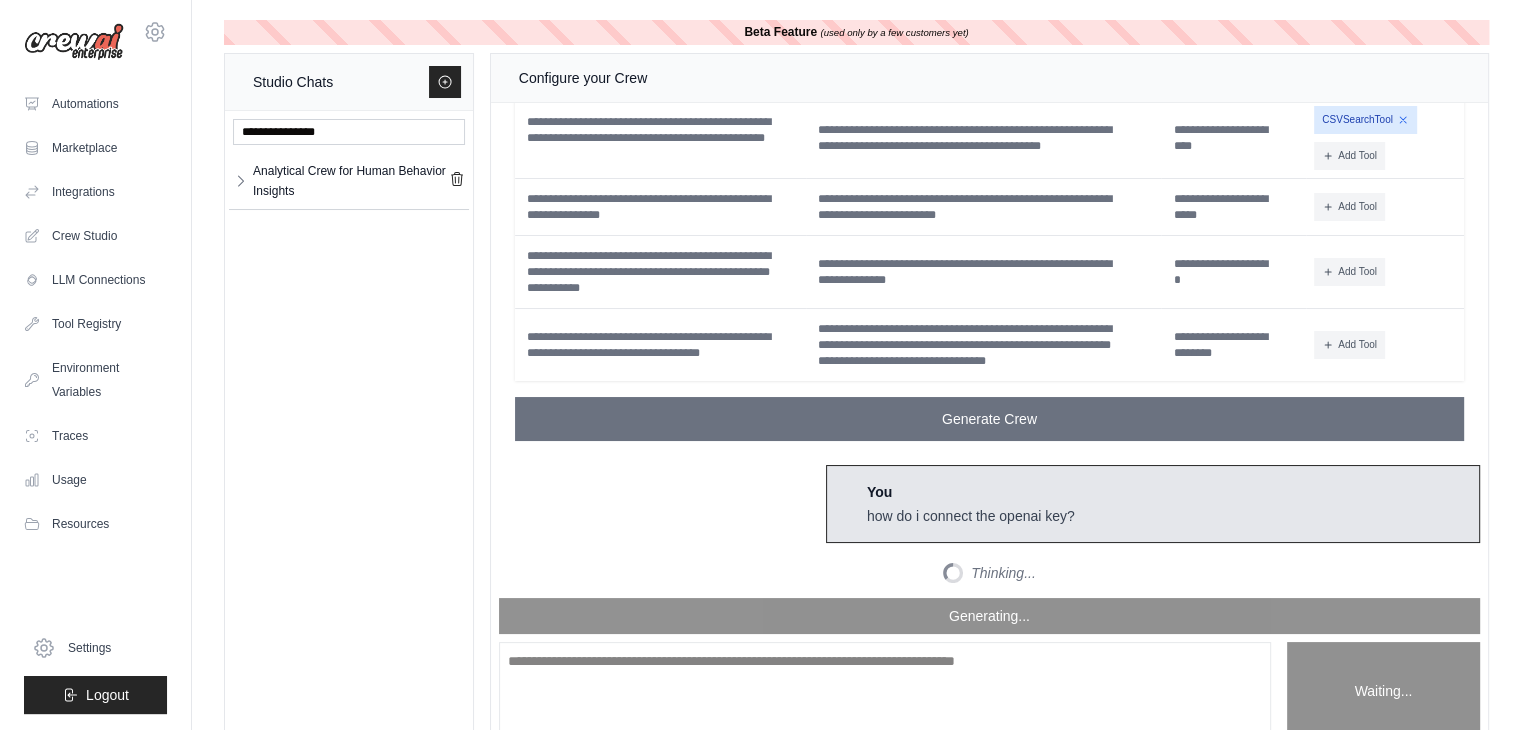 scroll, scrollTop: 5469, scrollLeft: 0, axis: vertical 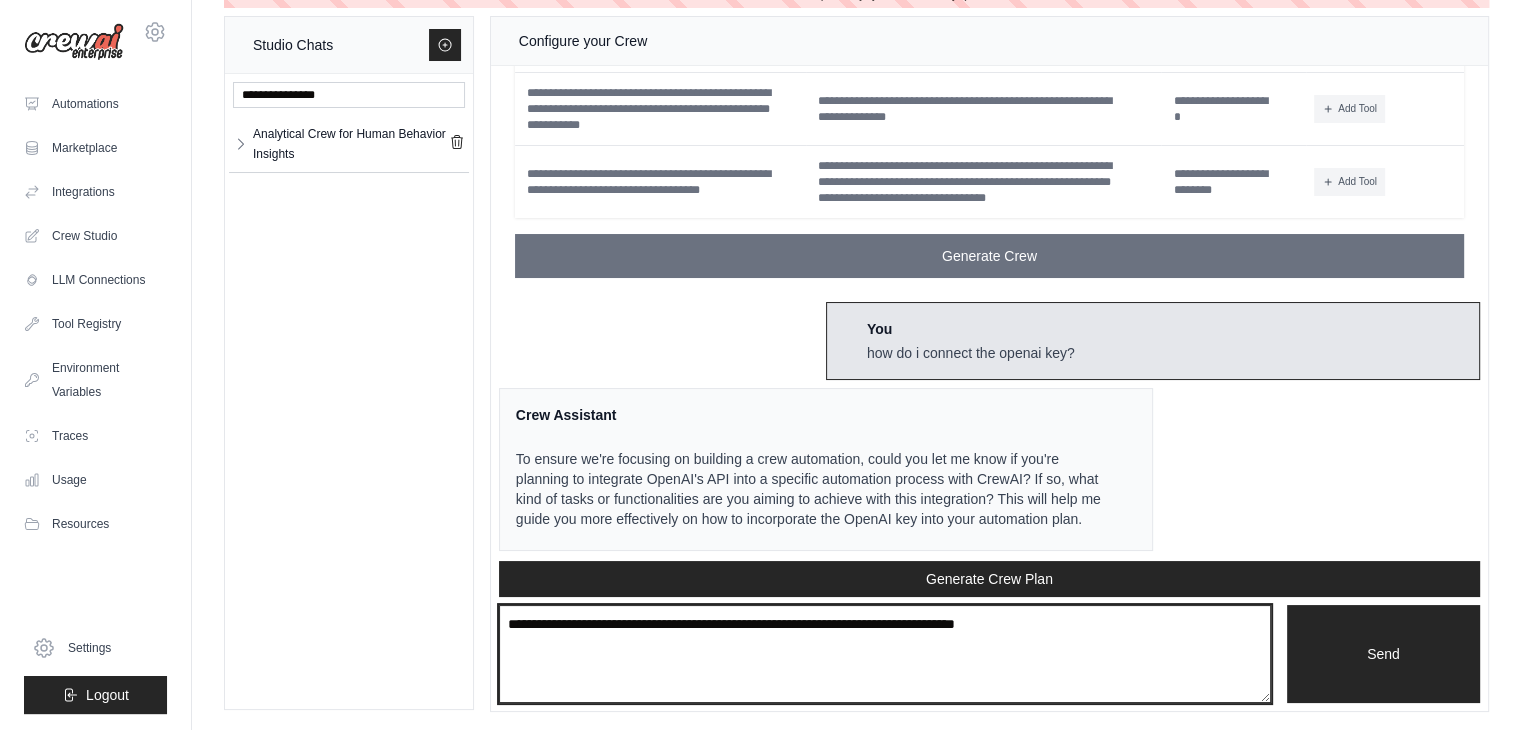 click at bounding box center [885, 654] 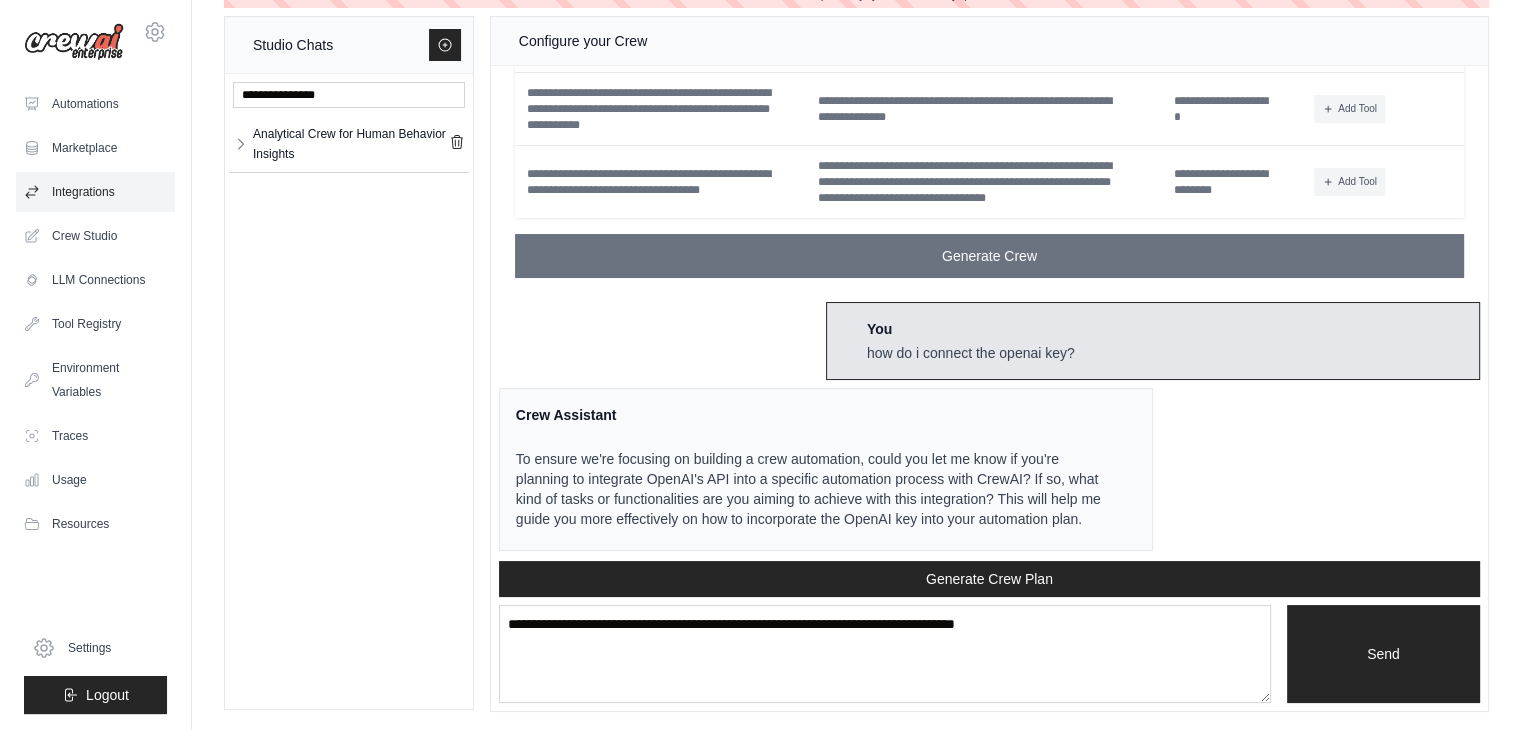 click on "Integrations" at bounding box center [95, 192] 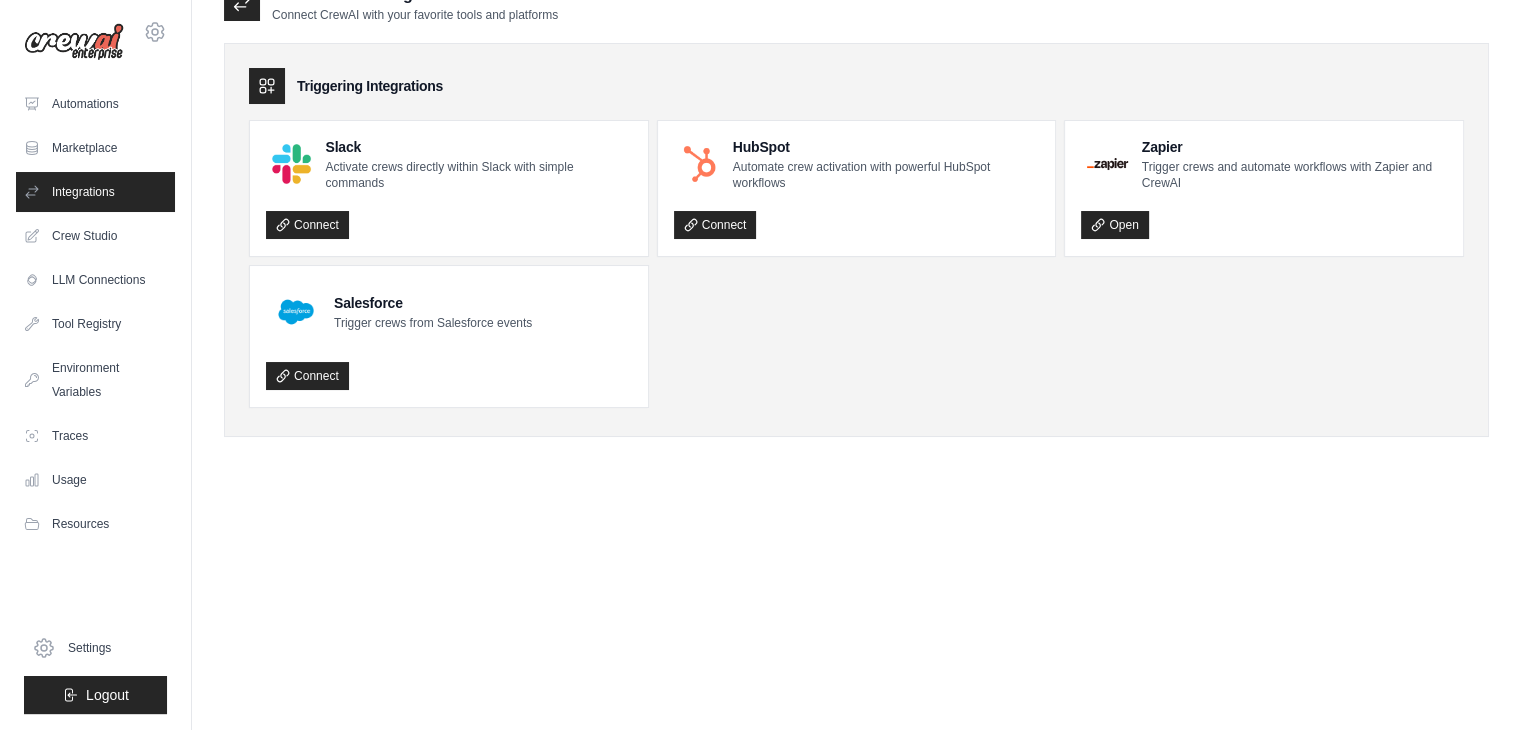 scroll, scrollTop: 0, scrollLeft: 0, axis: both 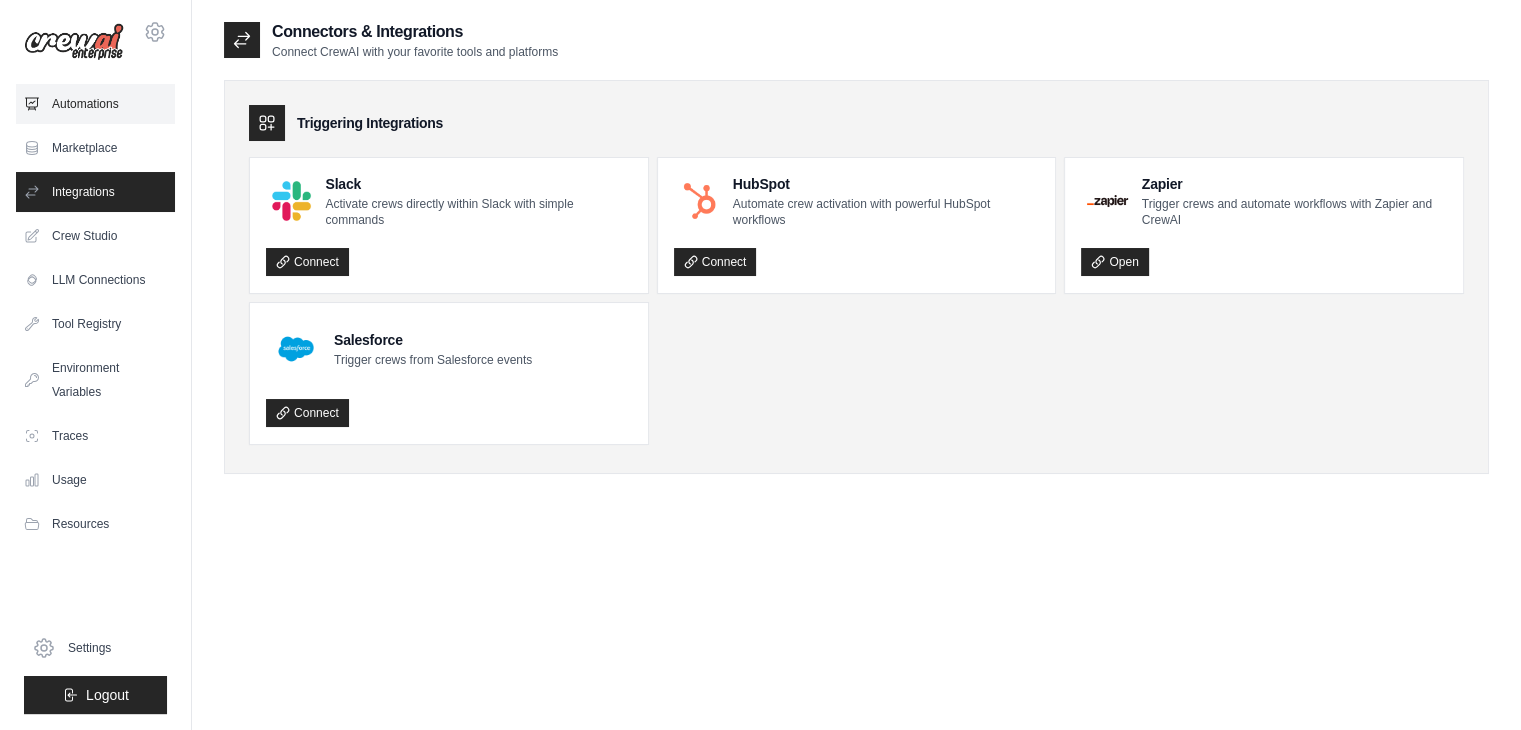 click on "Automations" at bounding box center [95, 104] 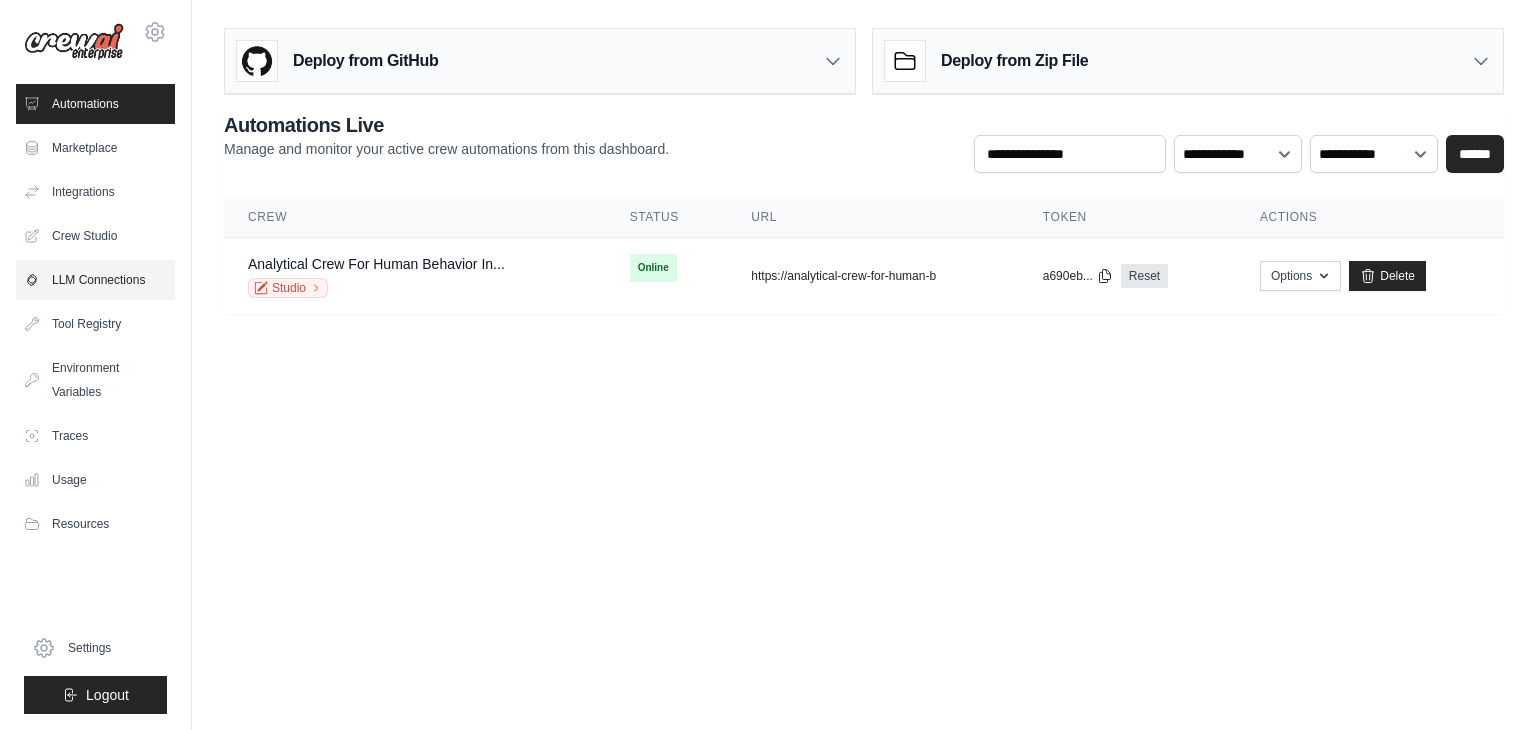 click on "LLM Connections" at bounding box center (95, 280) 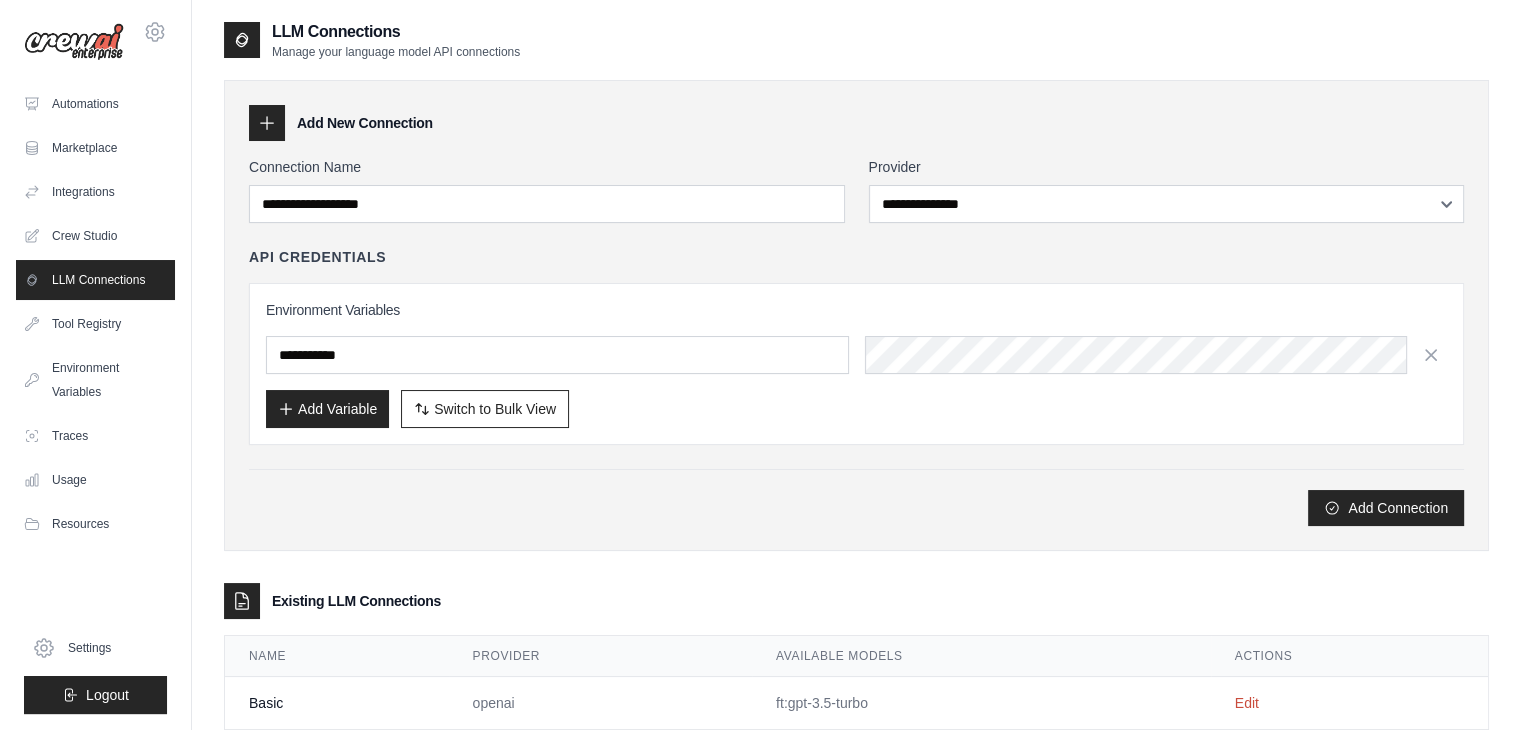 scroll, scrollTop: 49, scrollLeft: 0, axis: vertical 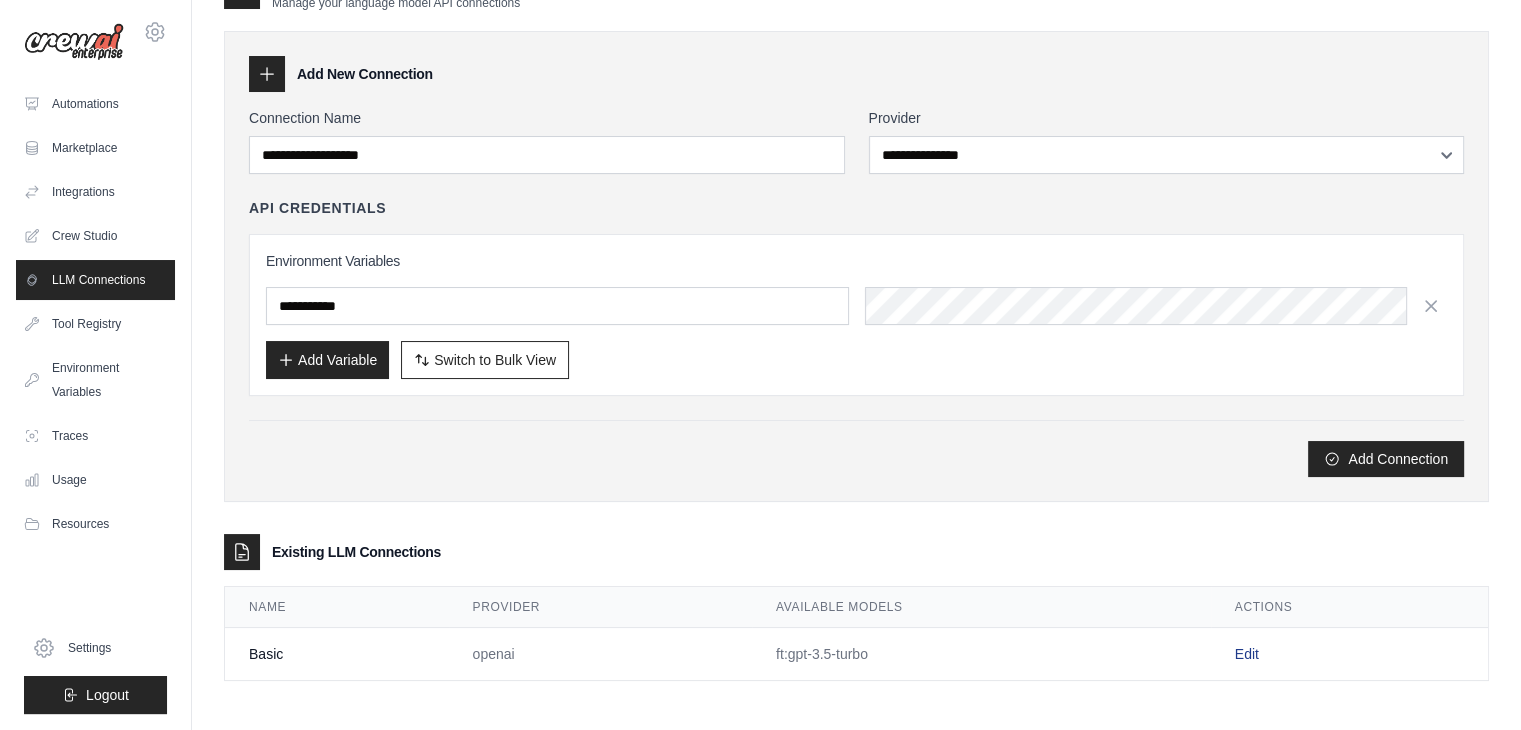 click on "Edit" at bounding box center [1247, 654] 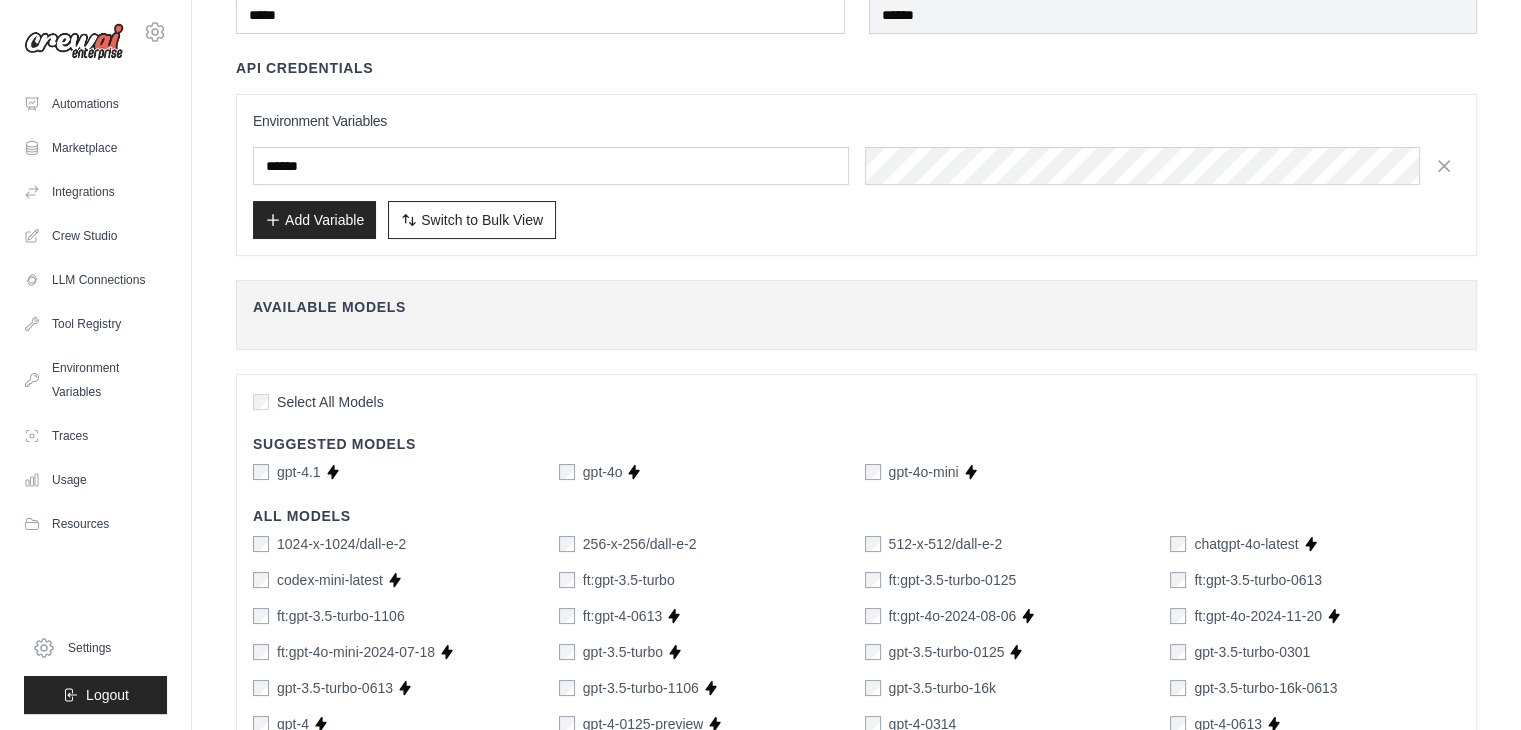 scroll, scrollTop: 122, scrollLeft: 0, axis: vertical 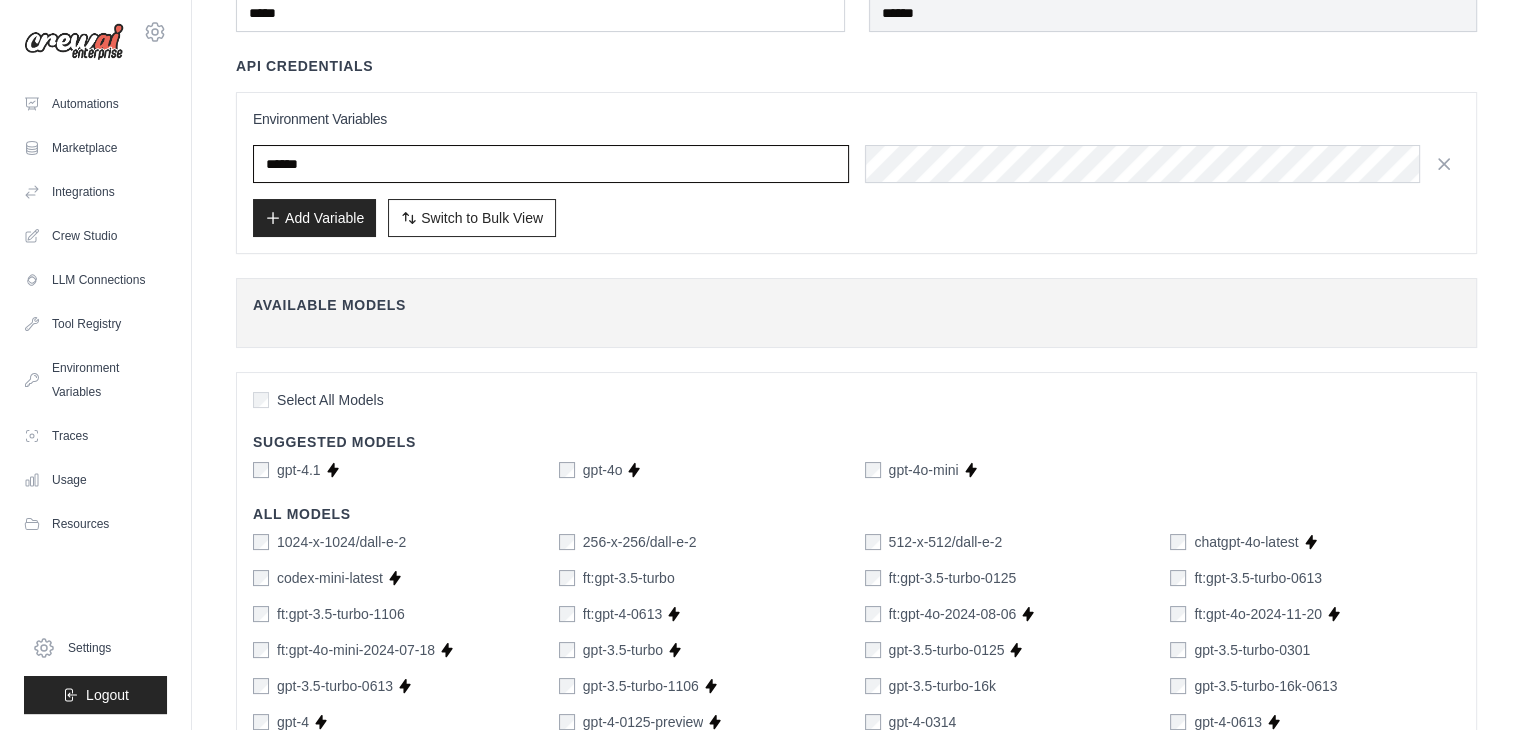 drag, startPoint x: 359, startPoint y: 169, endPoint x: 207, endPoint y: 169, distance: 152 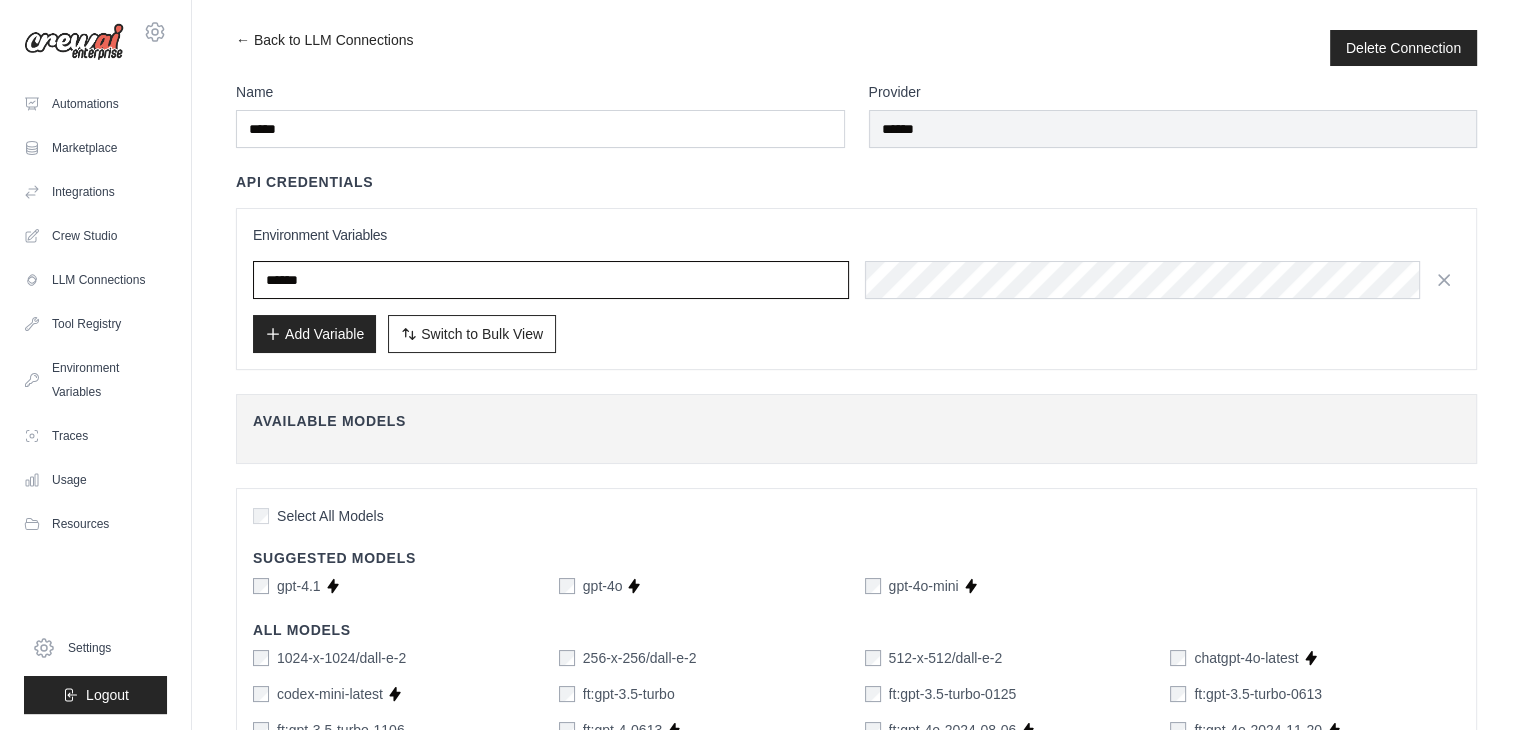 scroll, scrollTop: 0, scrollLeft: 0, axis: both 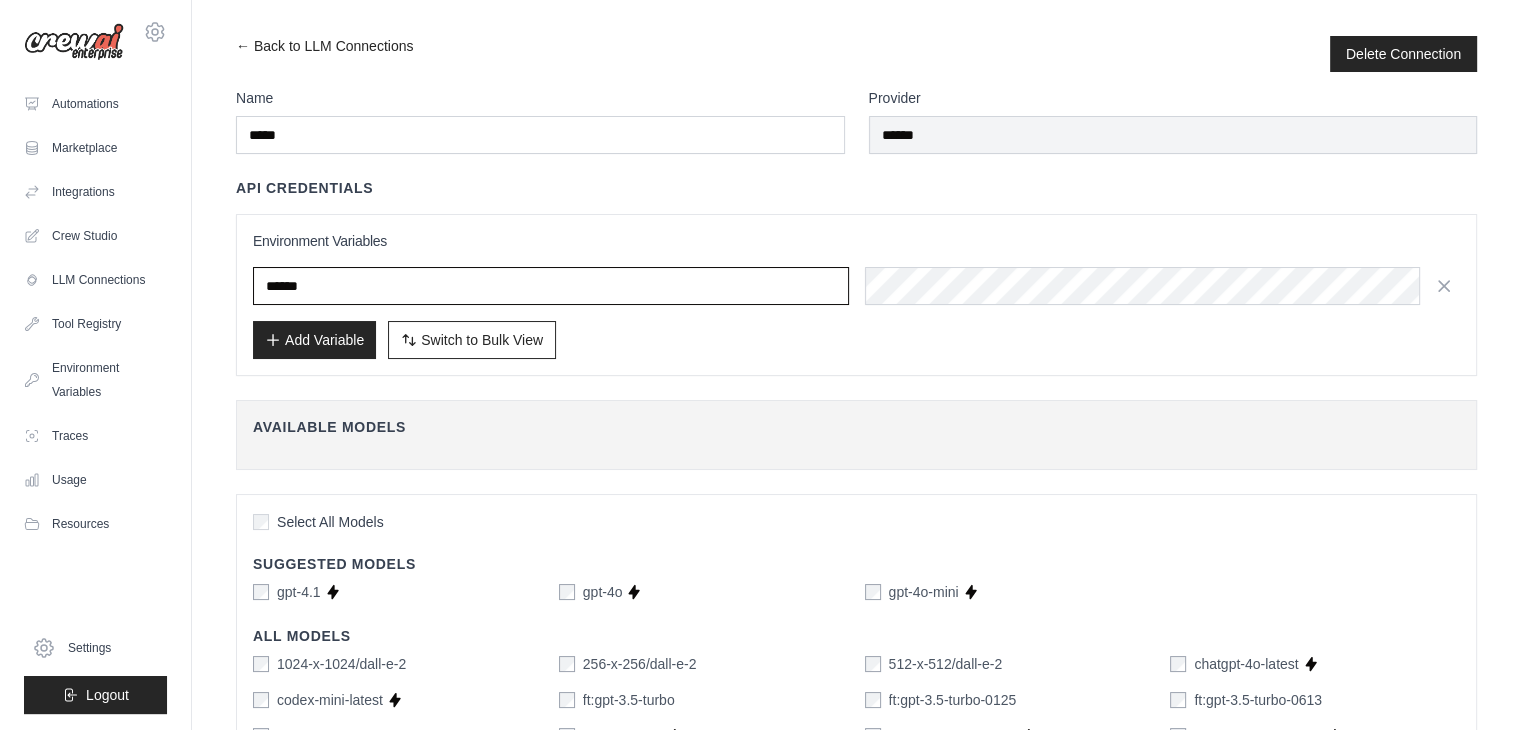 paste 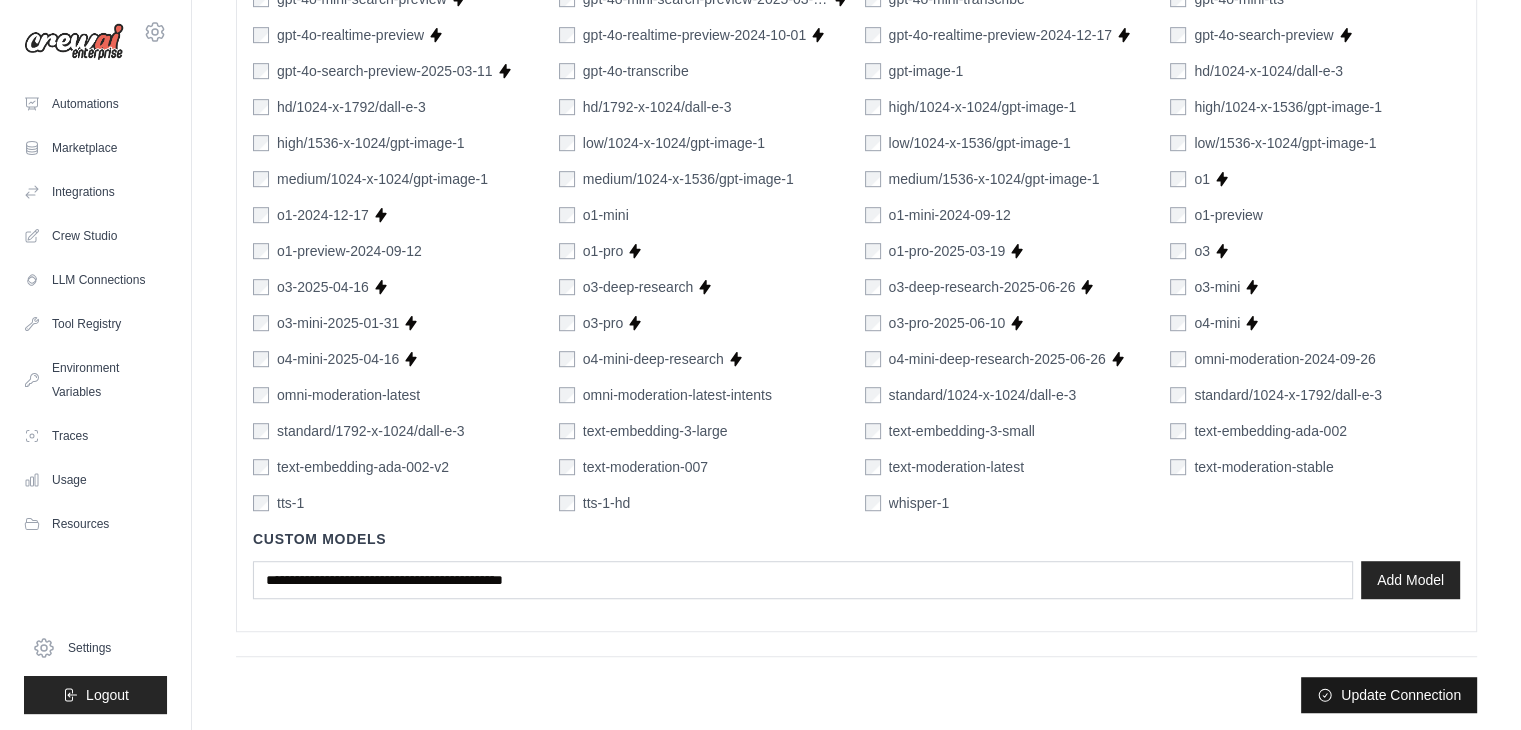 type on "******" 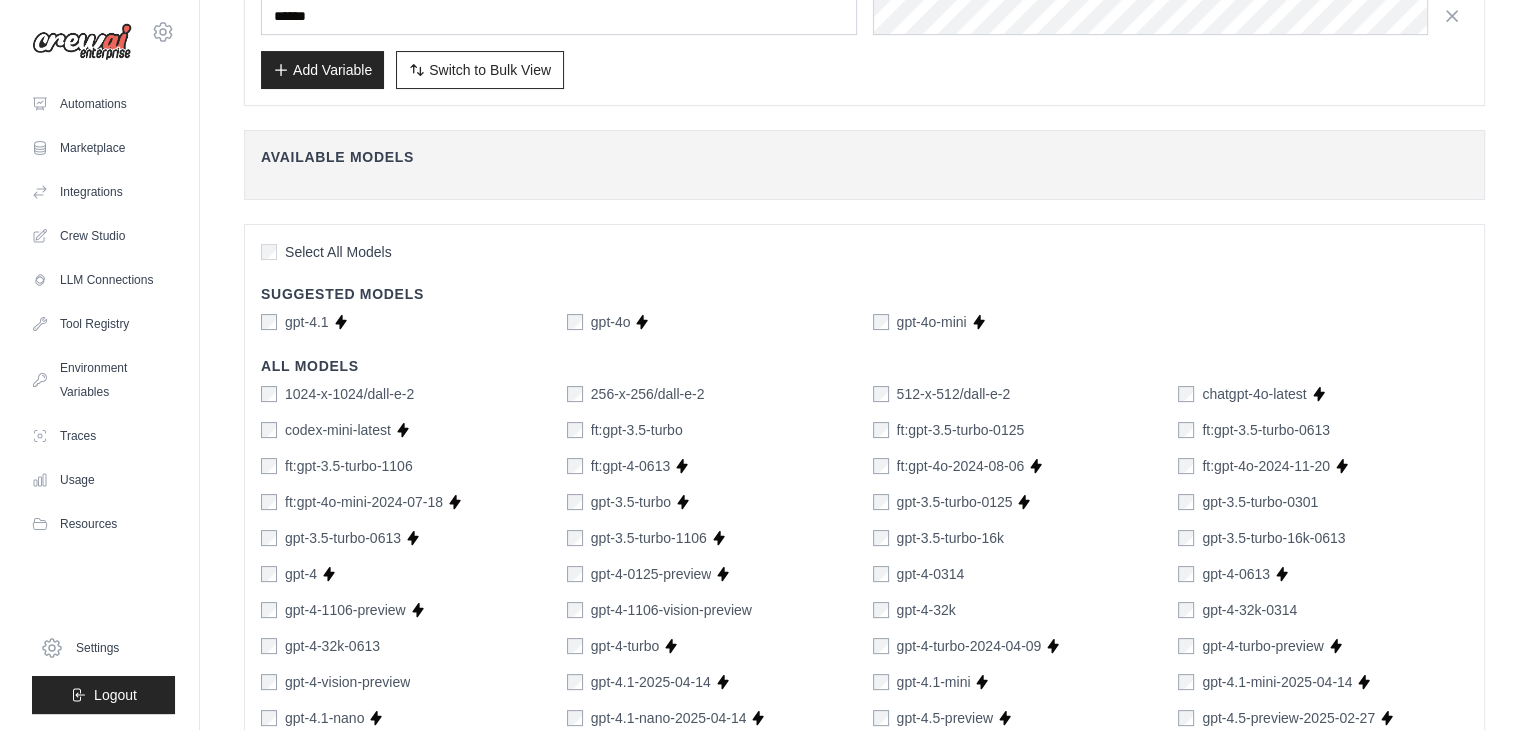 scroll, scrollTop: 0, scrollLeft: 0, axis: both 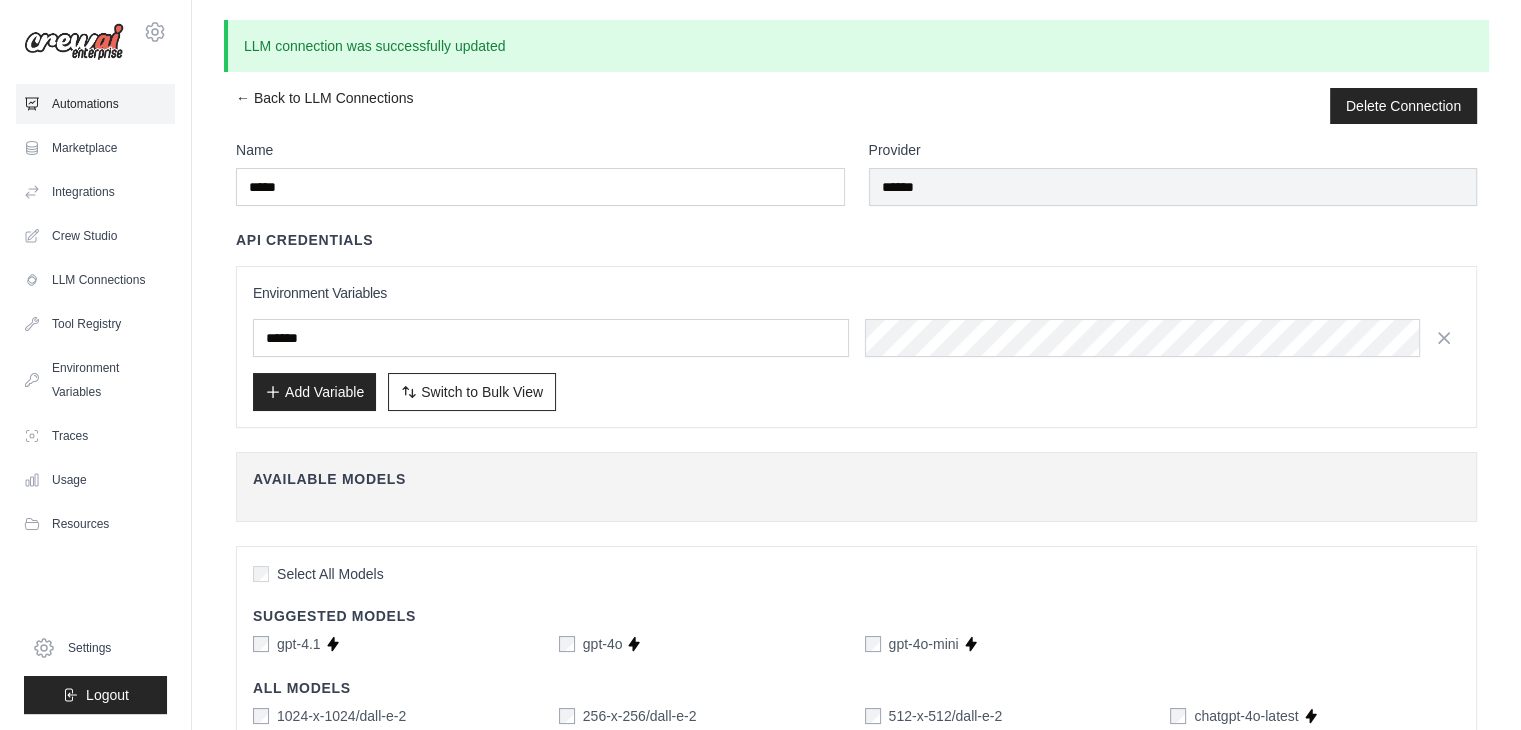 click on "Automations" at bounding box center (95, 104) 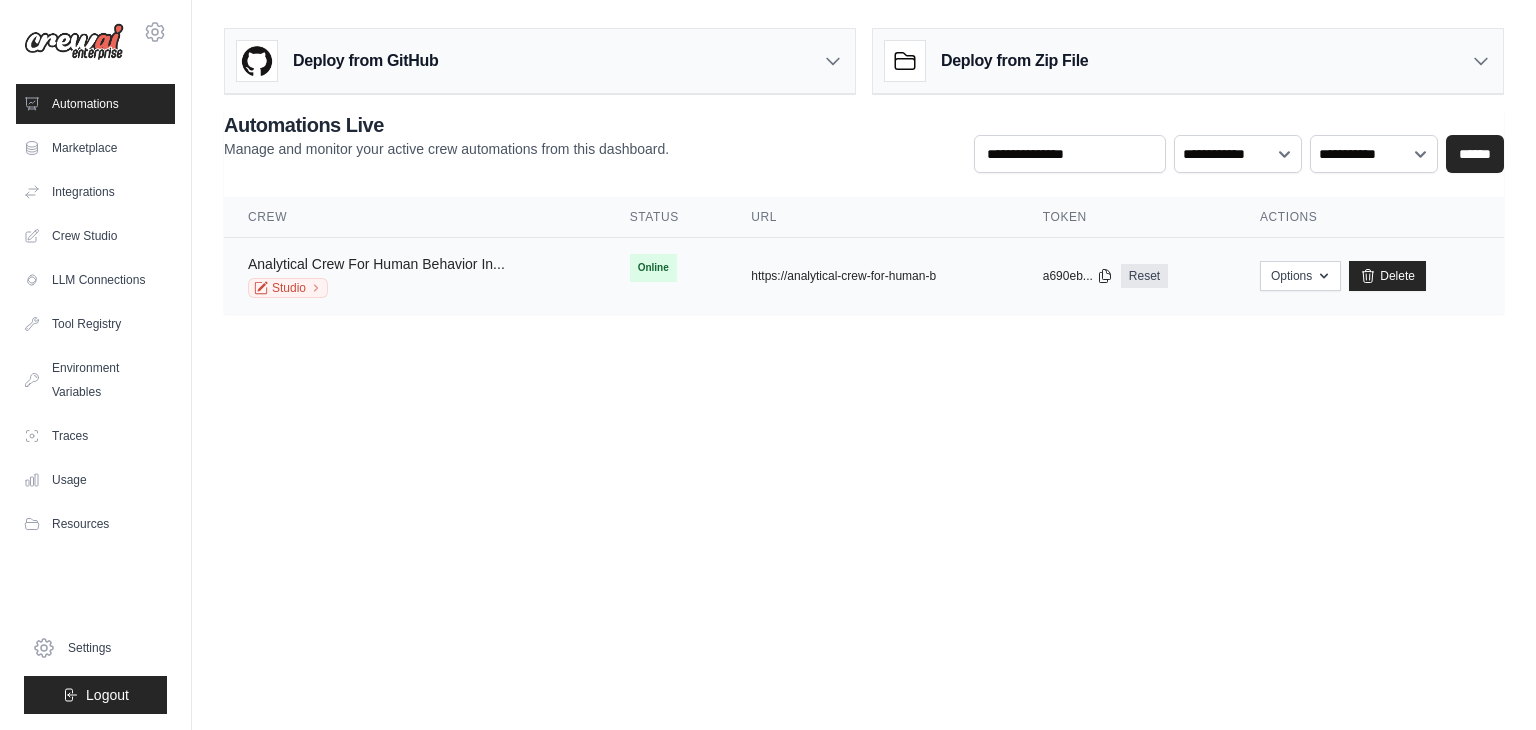 click on "Analytical Crew For Human Behavior In..." at bounding box center (376, 264) 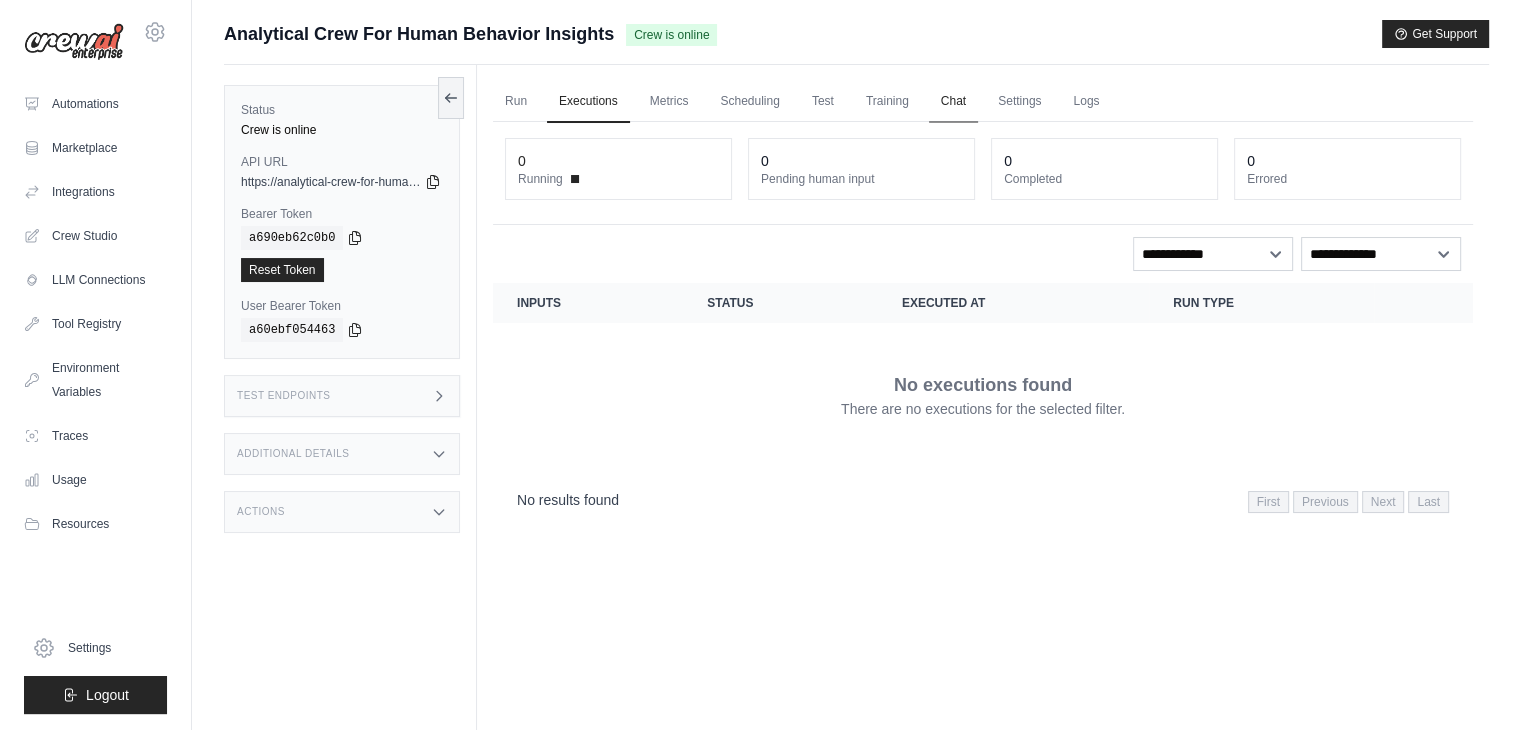 click on "Chat" at bounding box center (953, 102) 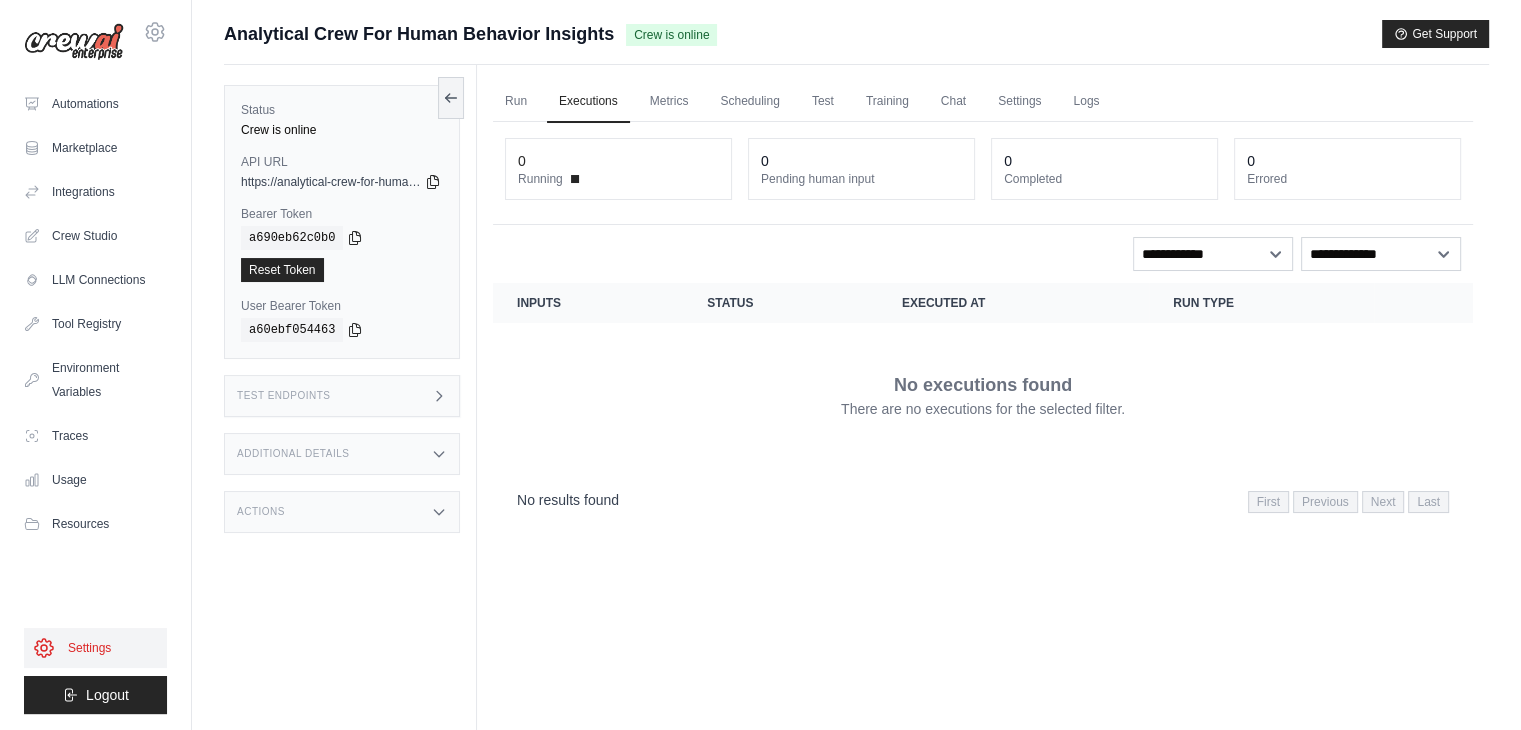 click on "Settings" at bounding box center (95, 648) 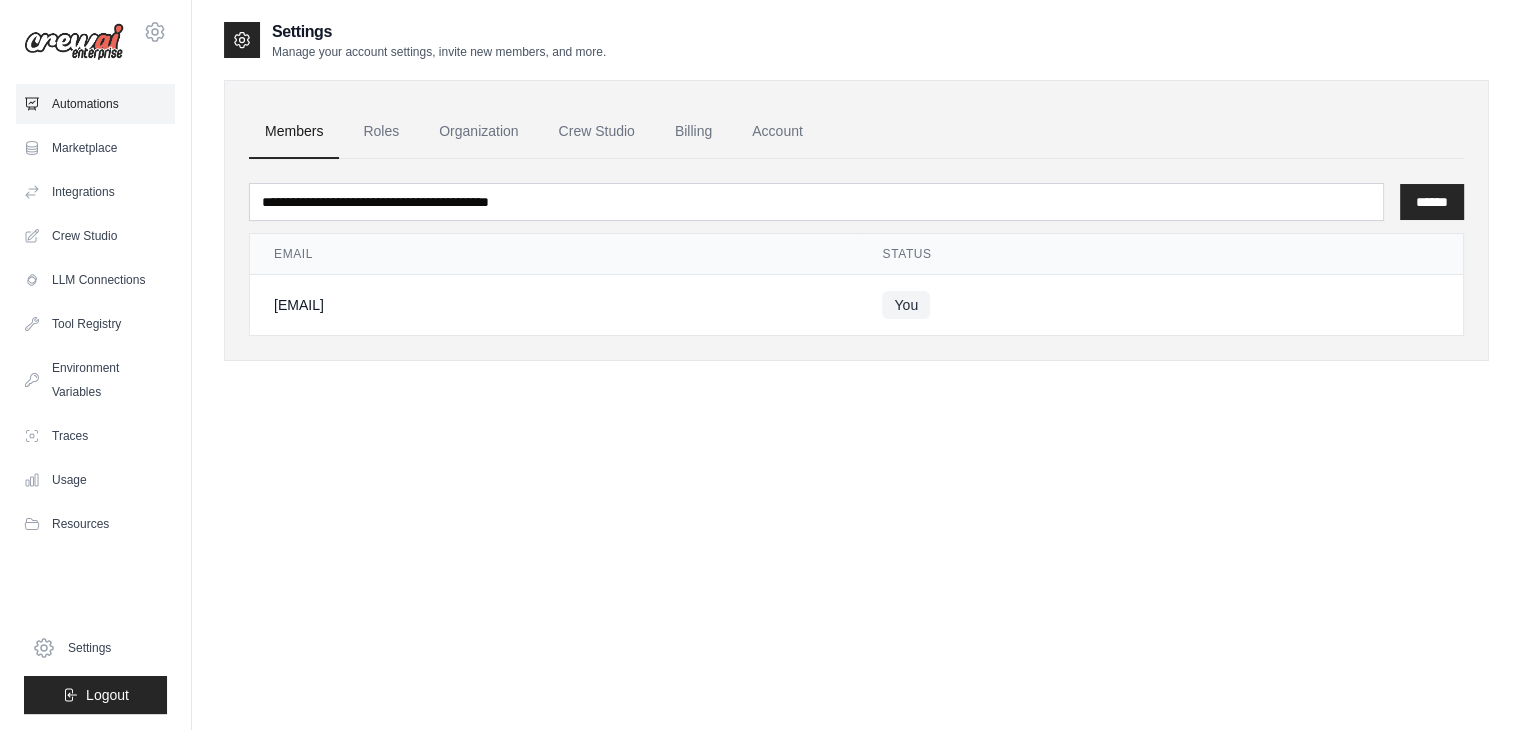 click on "Automations" at bounding box center (95, 104) 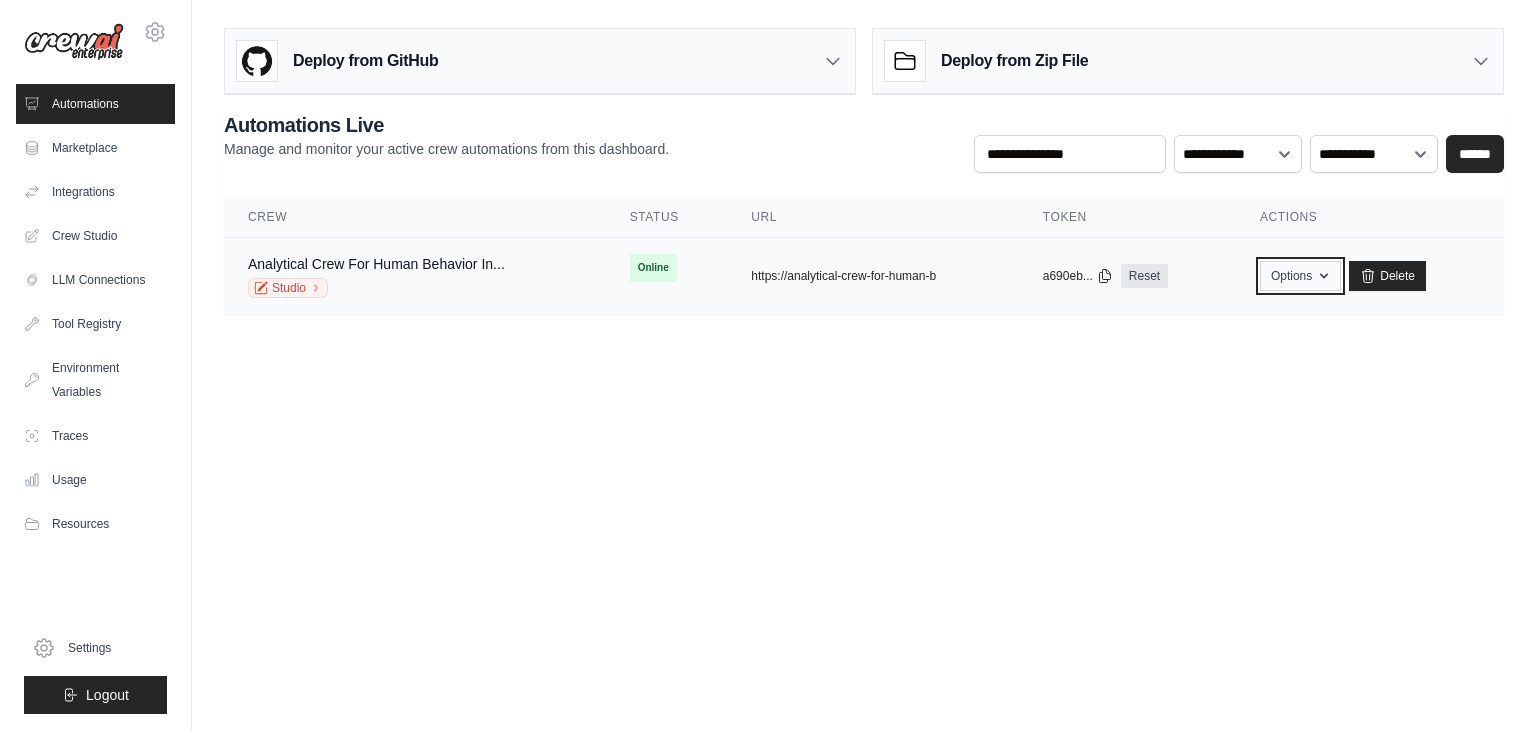 click 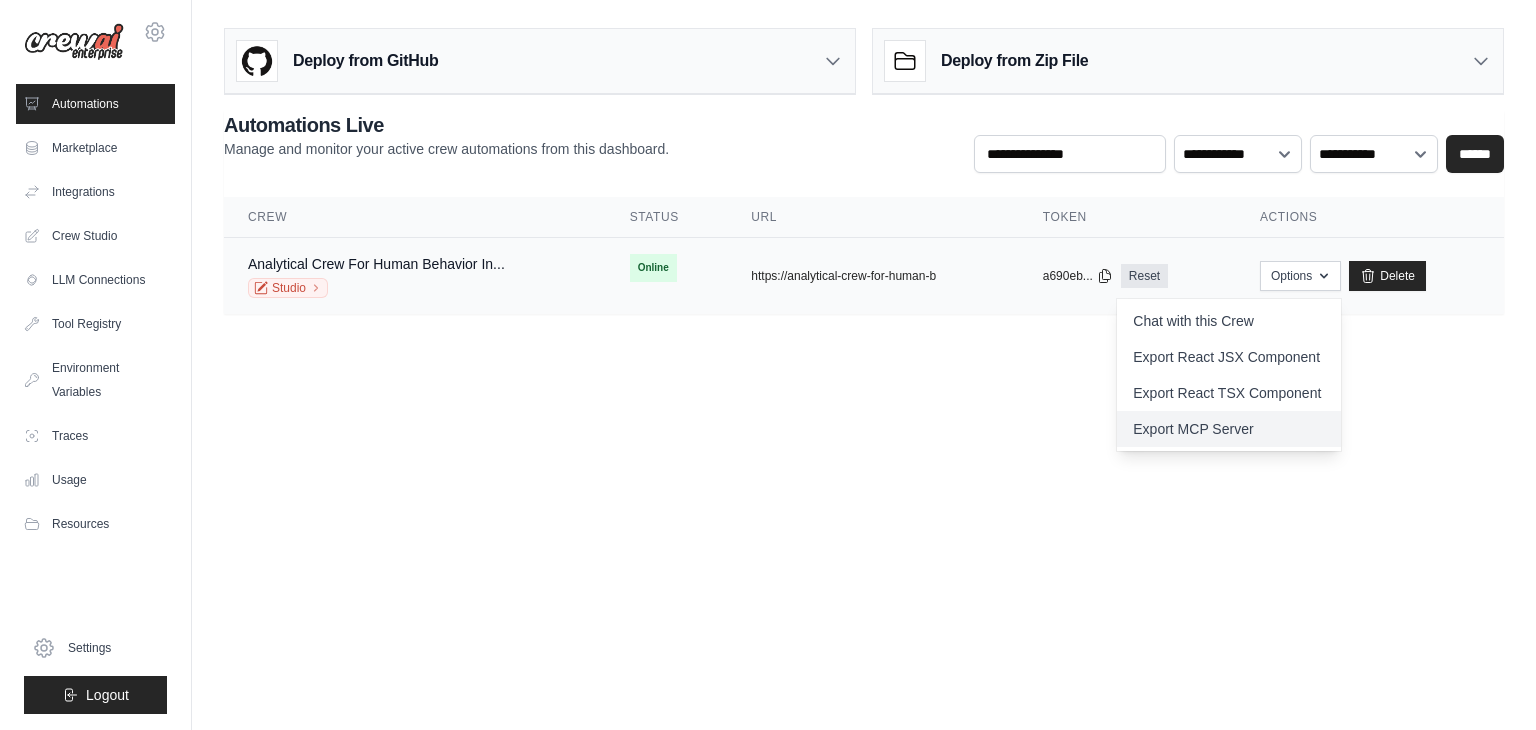 click on "Export MCP Server" at bounding box center (1229, 429) 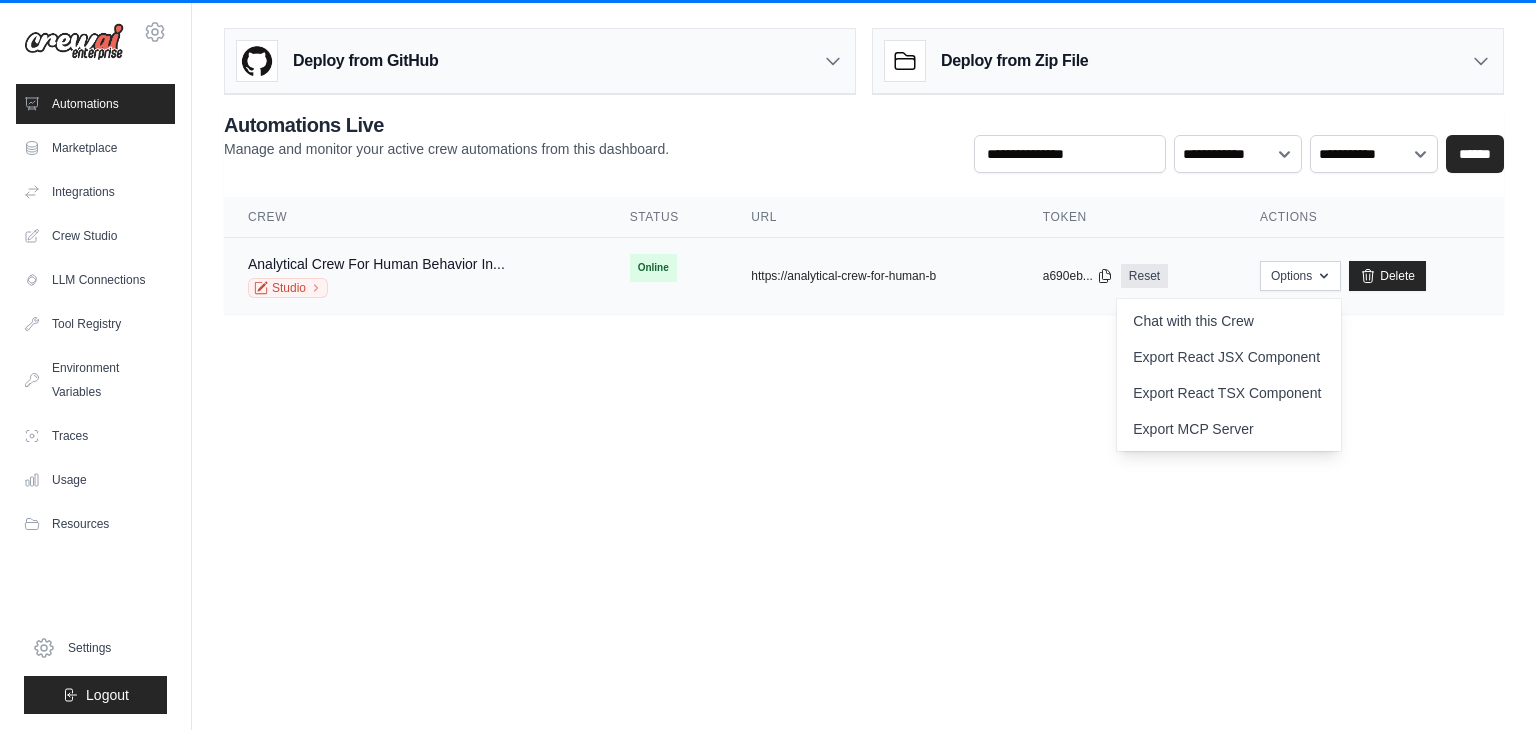 click on "Analytical Crew For Human Behavior In...
Studio" at bounding box center (415, 276) 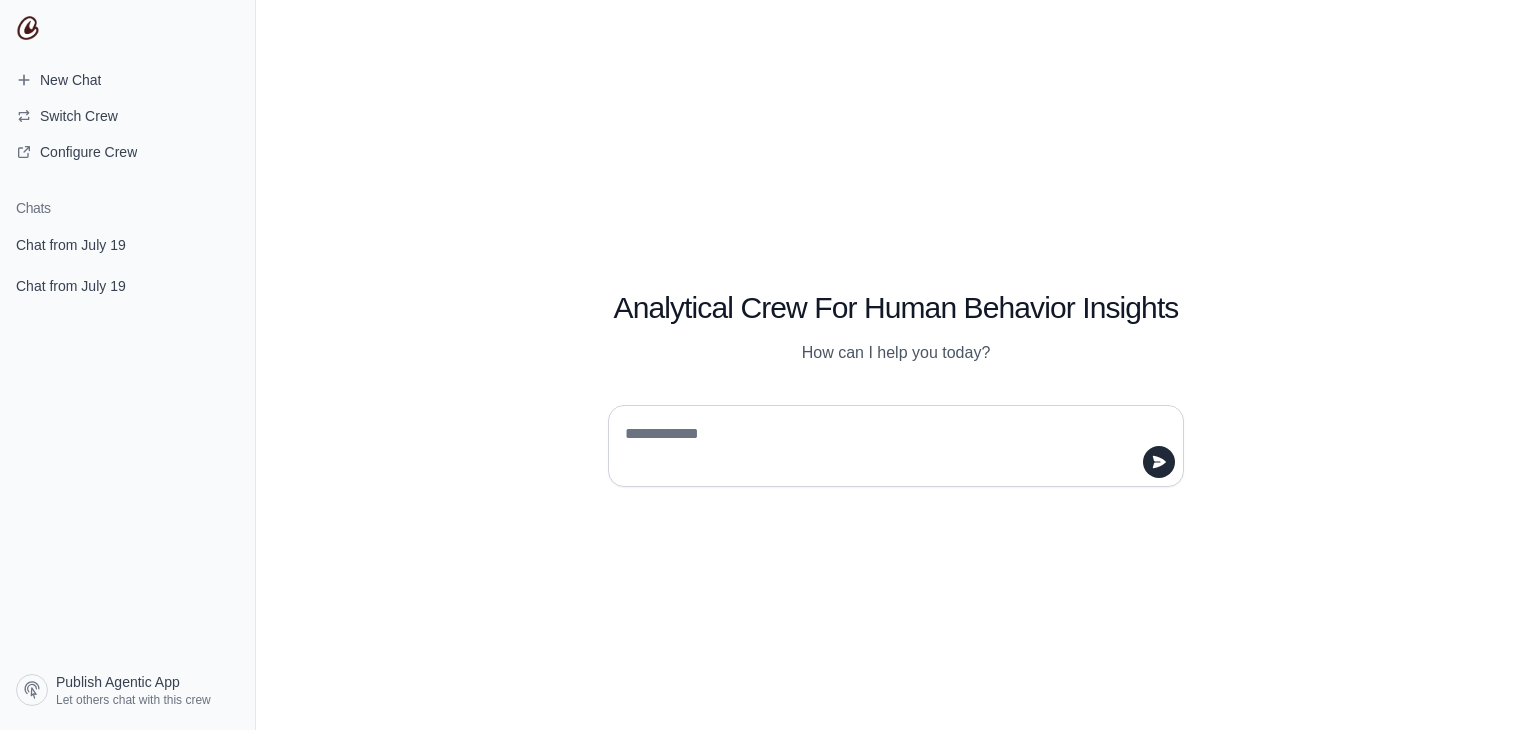 scroll, scrollTop: 0, scrollLeft: 0, axis: both 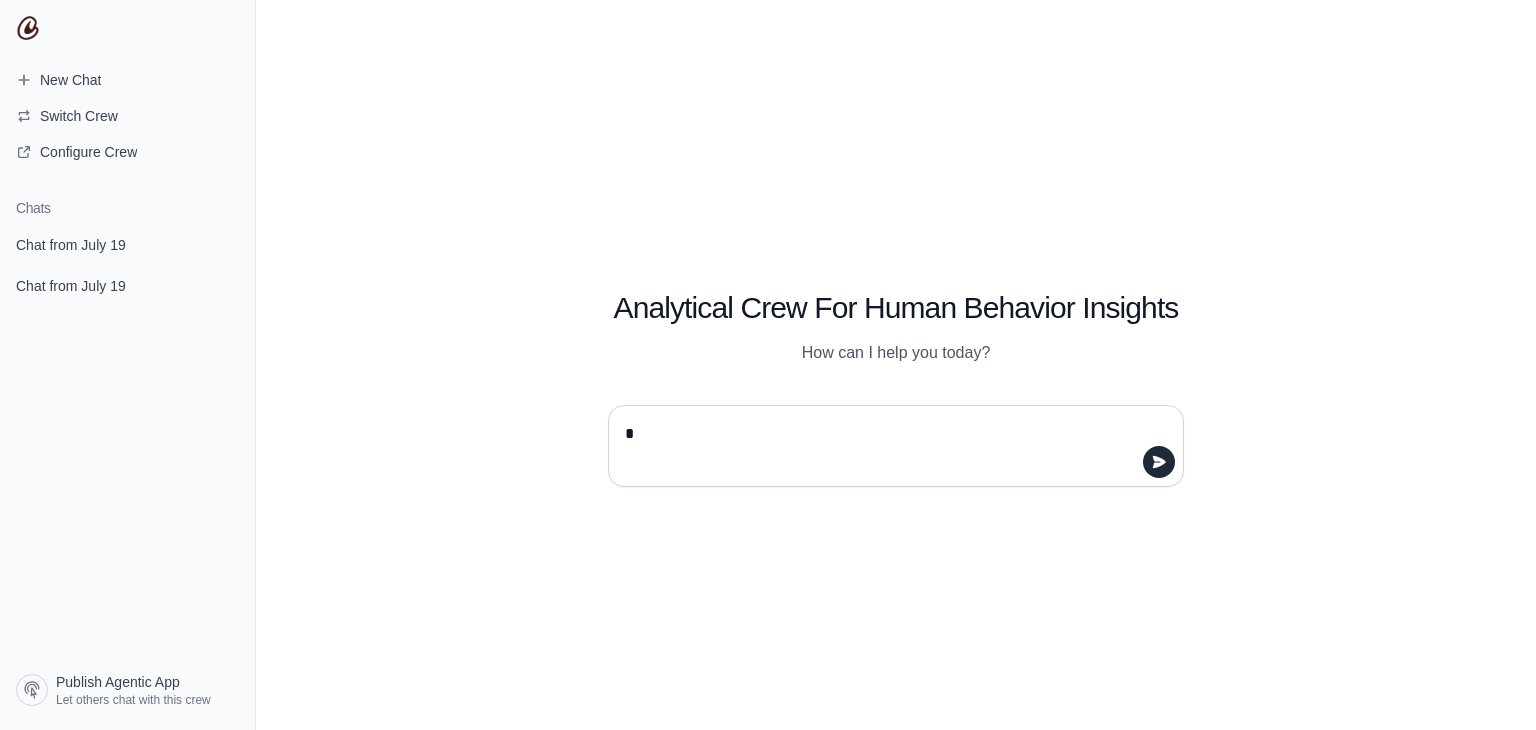 type on "**" 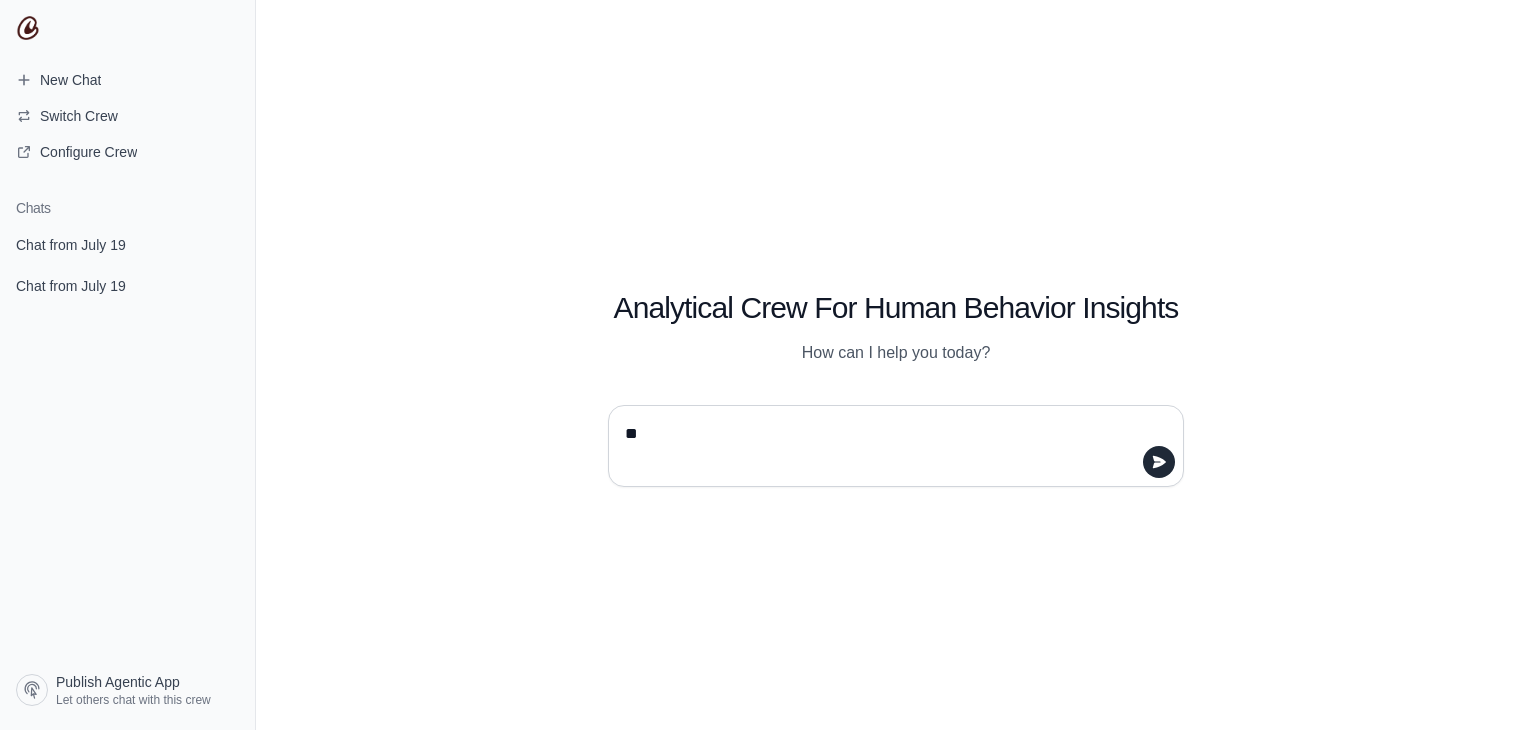 type 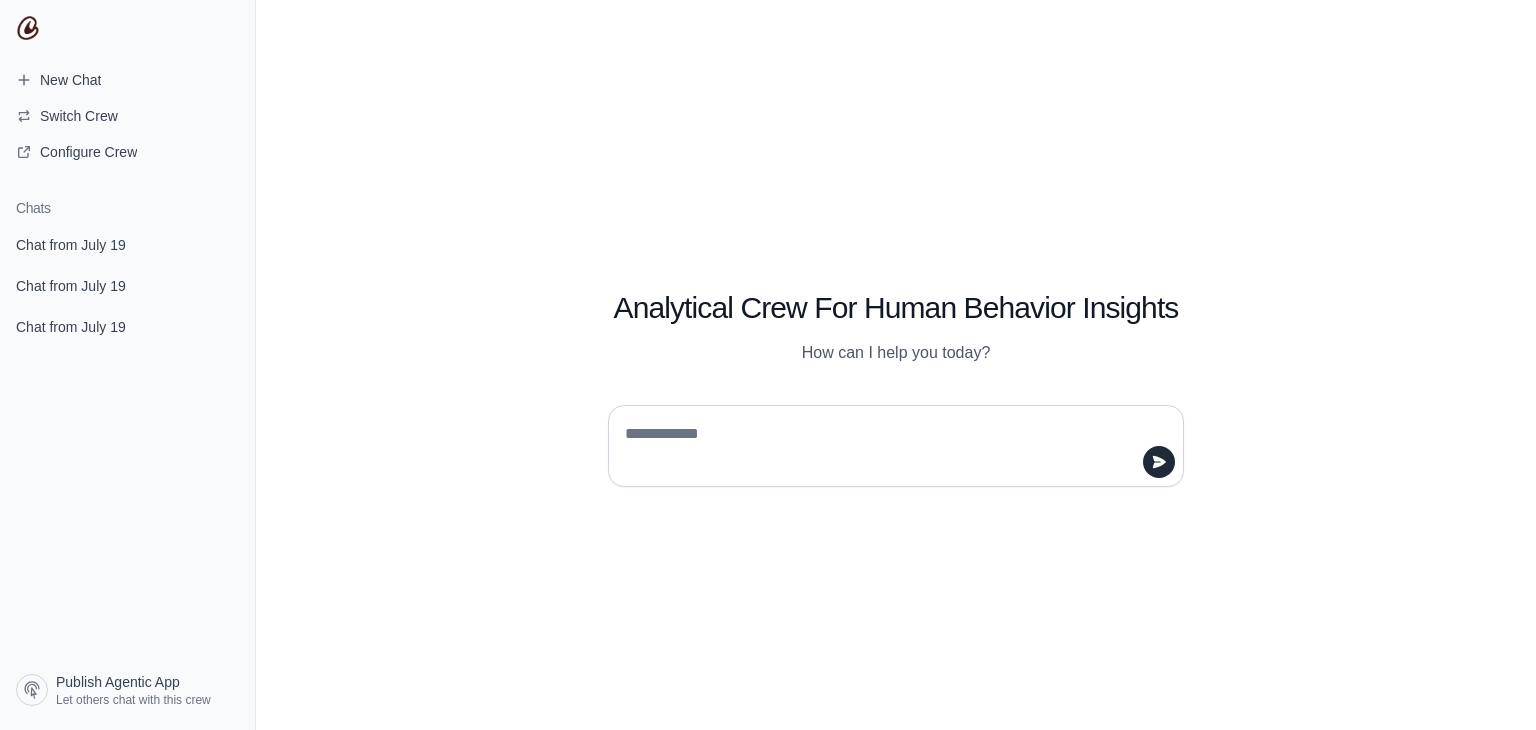 scroll, scrollTop: 0, scrollLeft: 0, axis: both 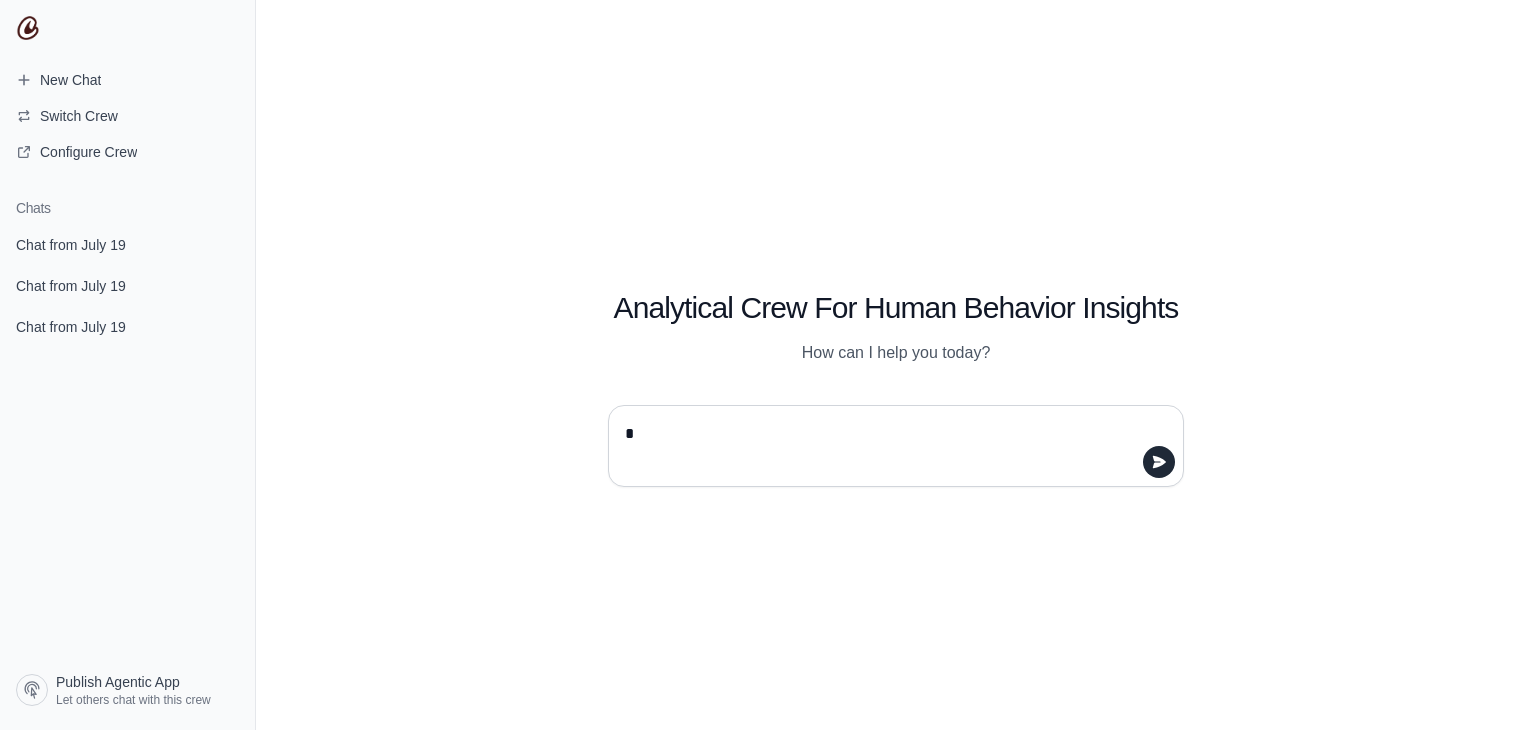 type on "**" 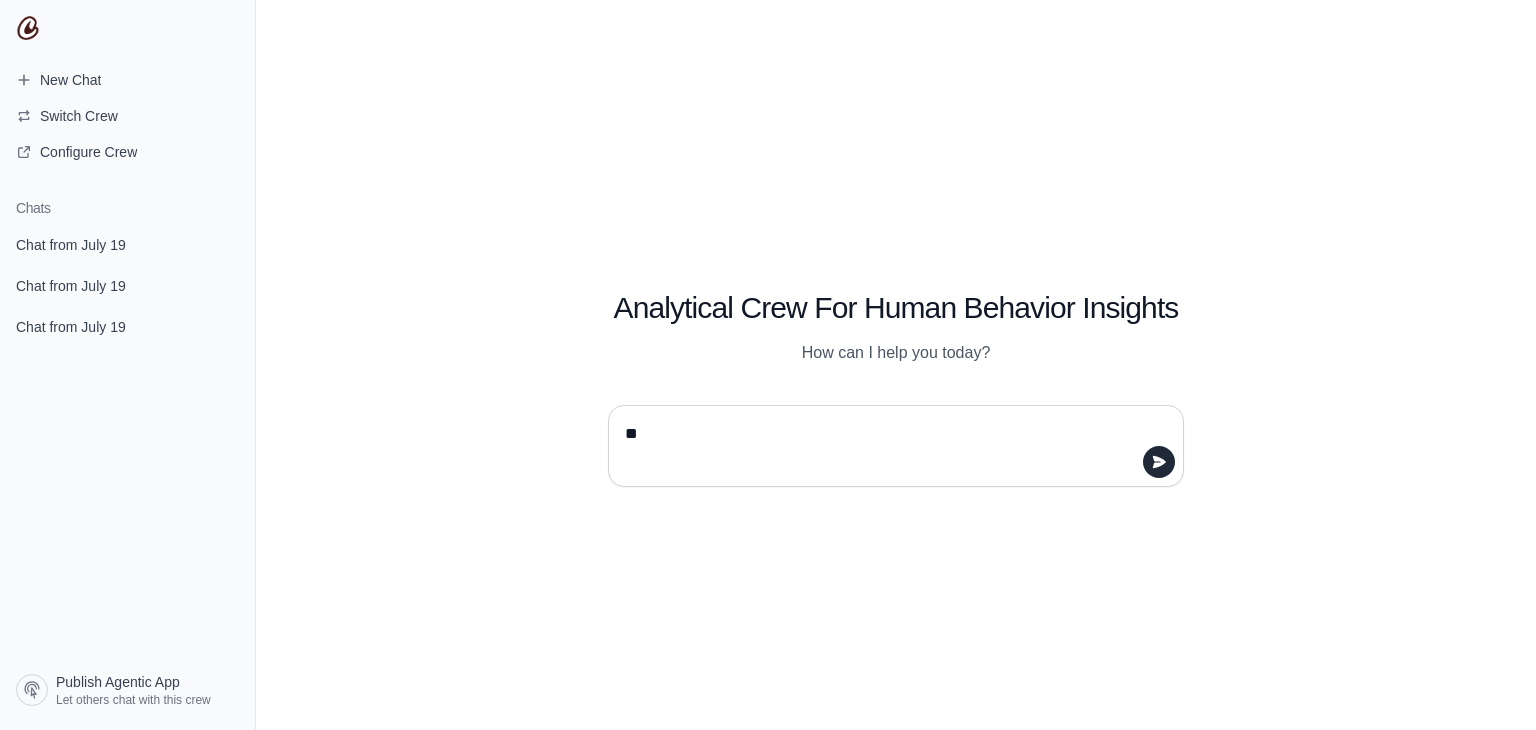 type 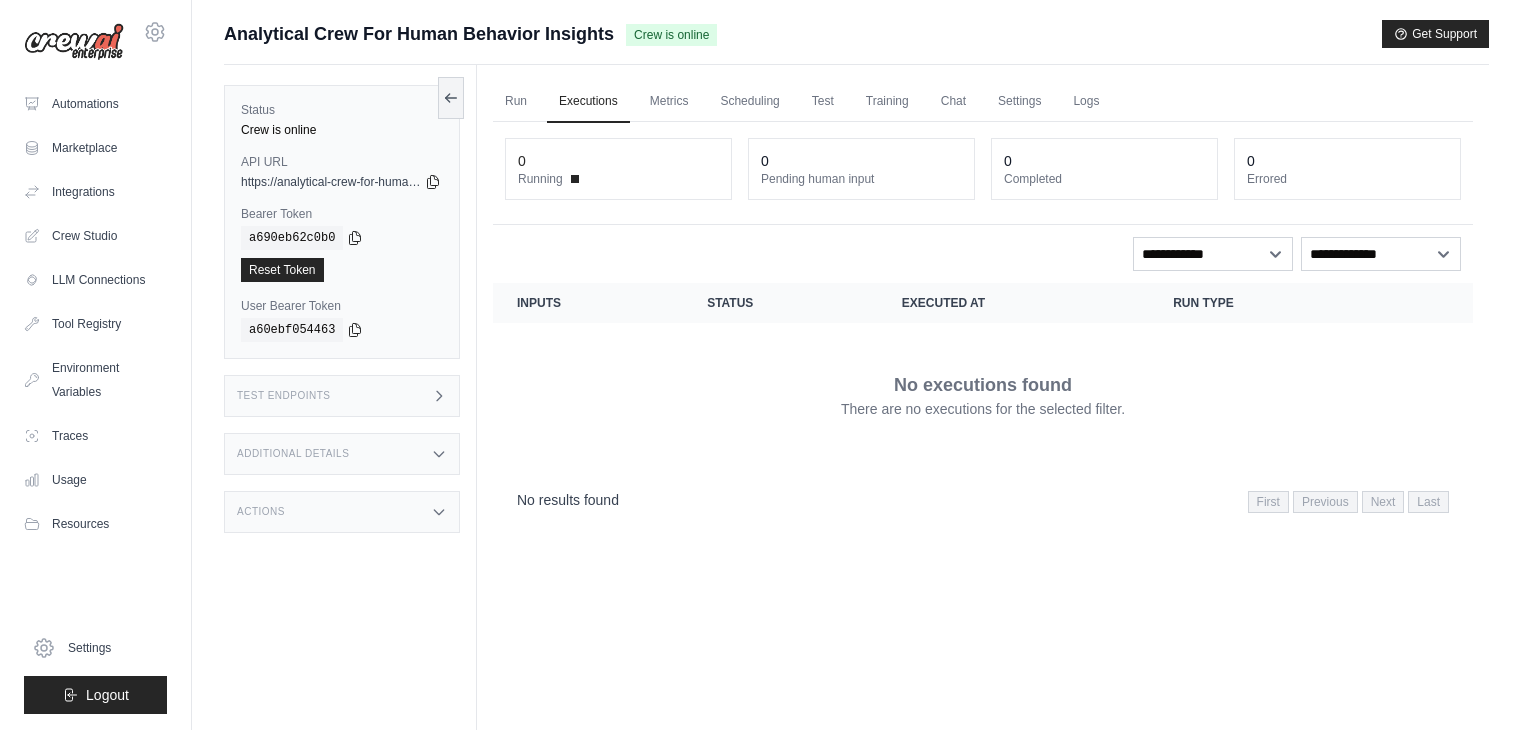 scroll, scrollTop: 0, scrollLeft: 0, axis: both 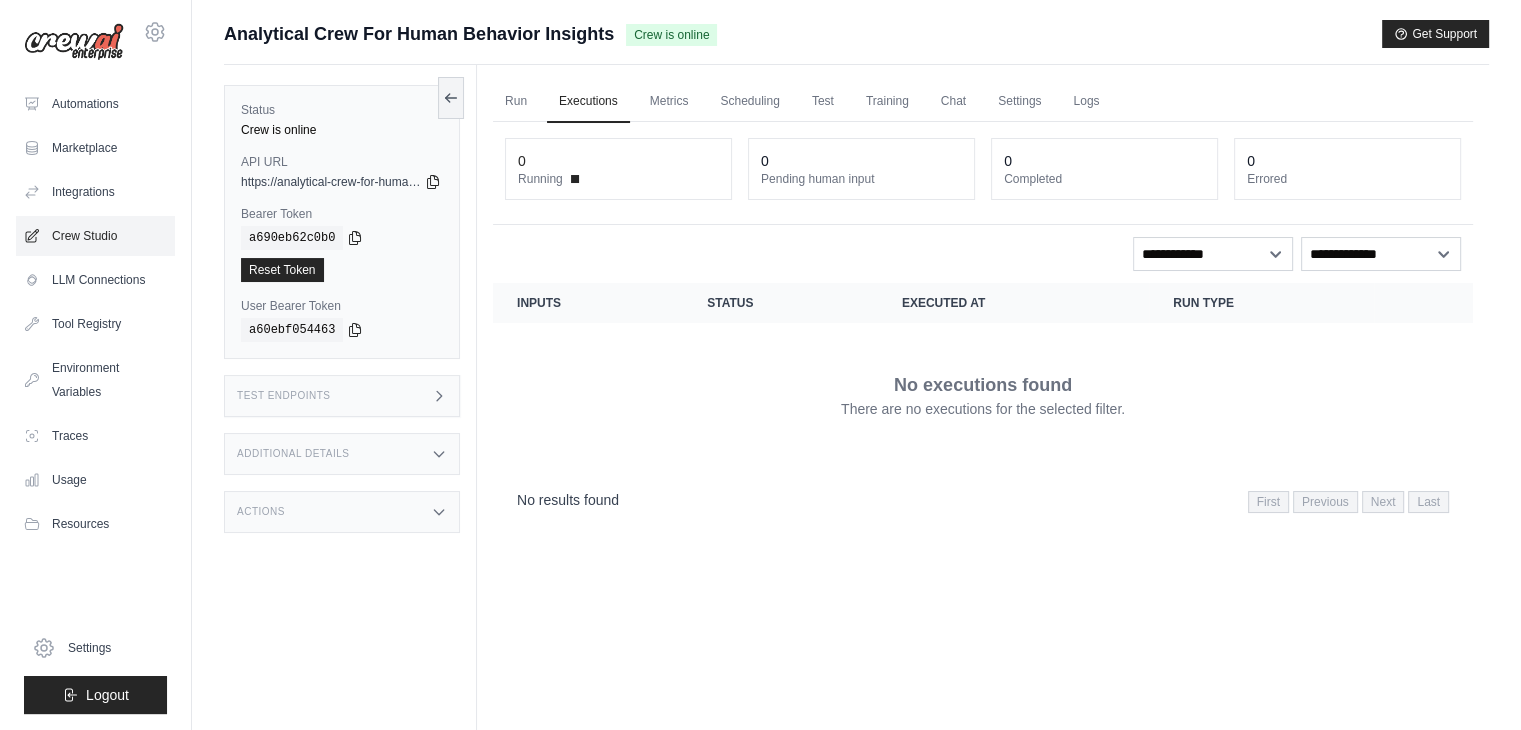 click on "Crew Studio" at bounding box center (95, 236) 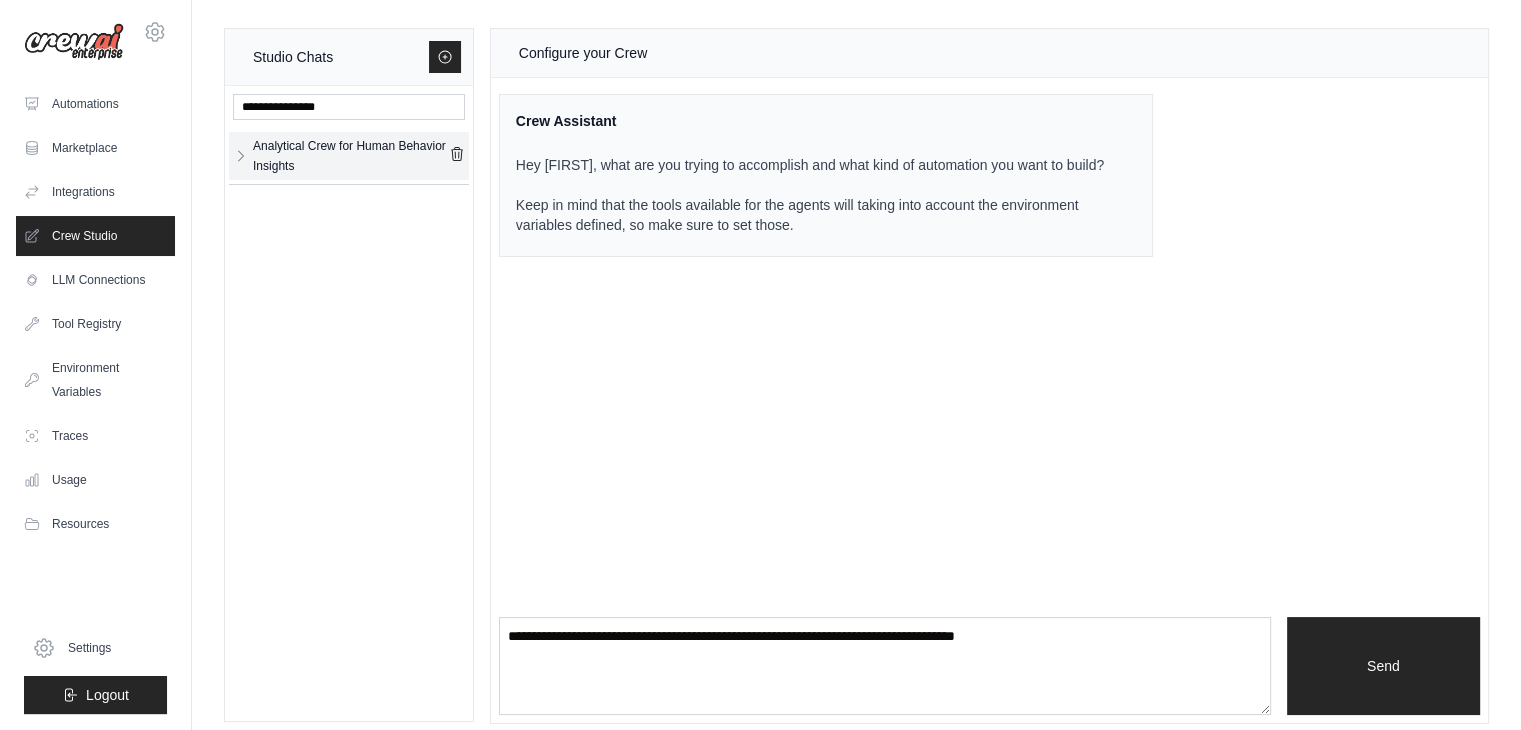 click on "Analytical Crew for Human Behavior Insights" at bounding box center (349, 156) 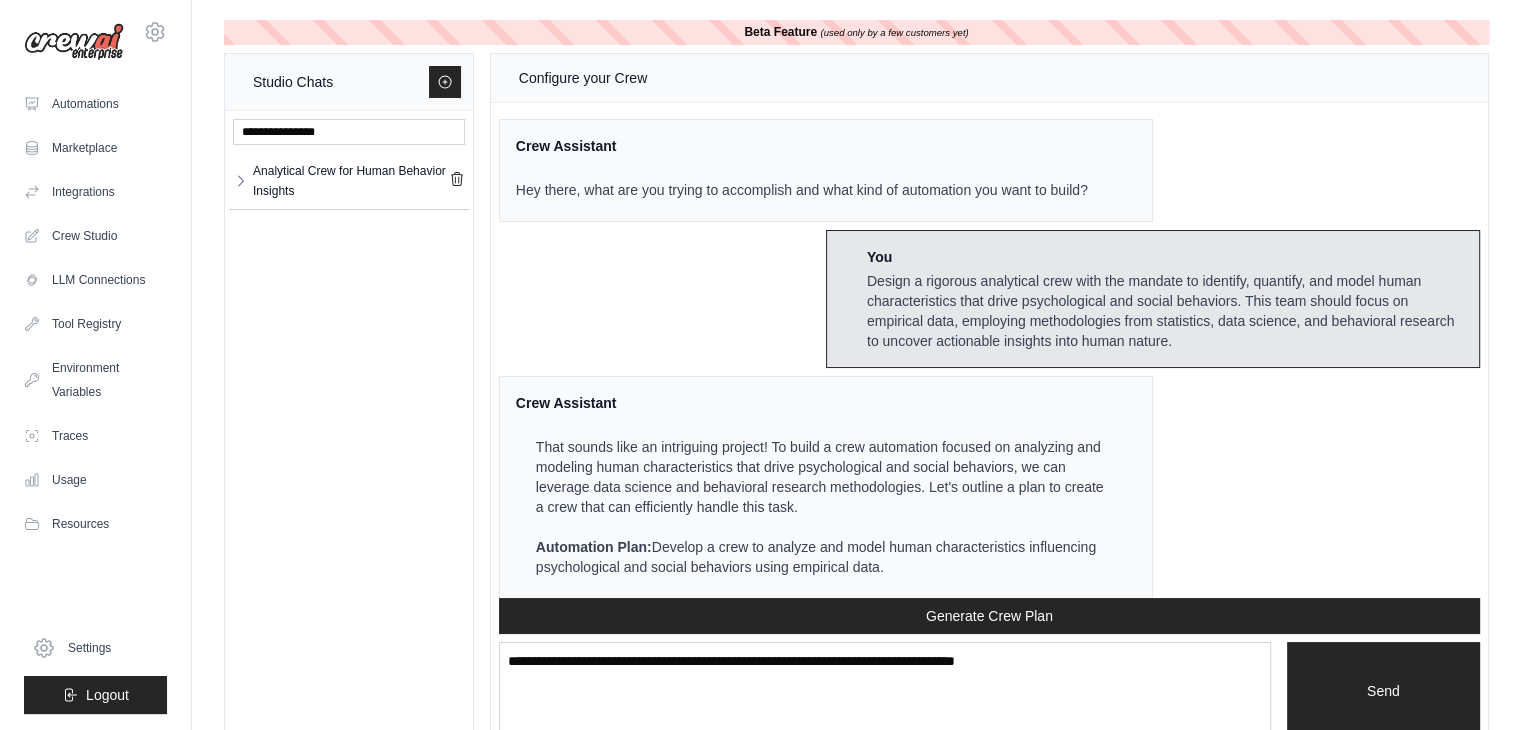 scroll, scrollTop: 5469, scrollLeft: 0, axis: vertical 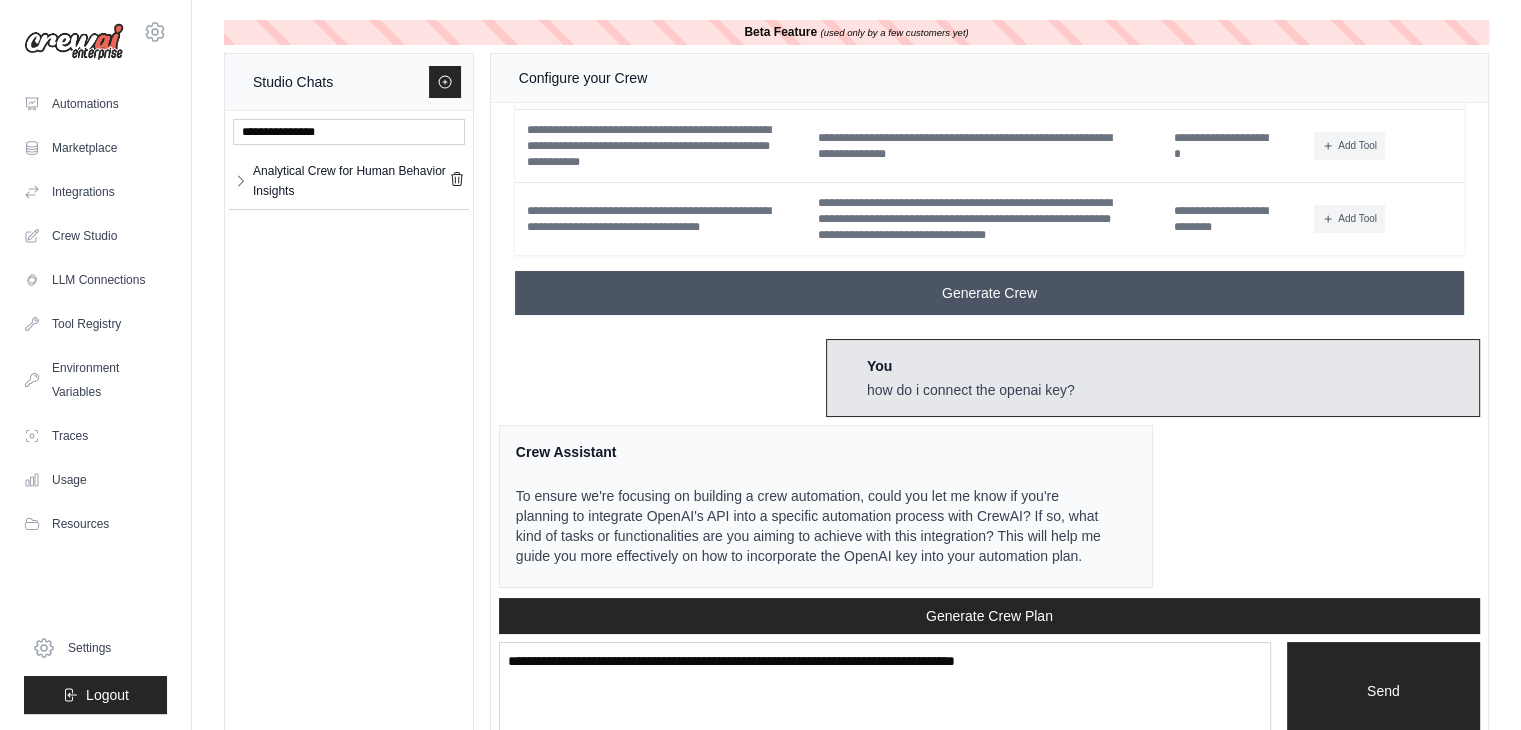 click on "Generate Crew" at bounding box center [989, 293] 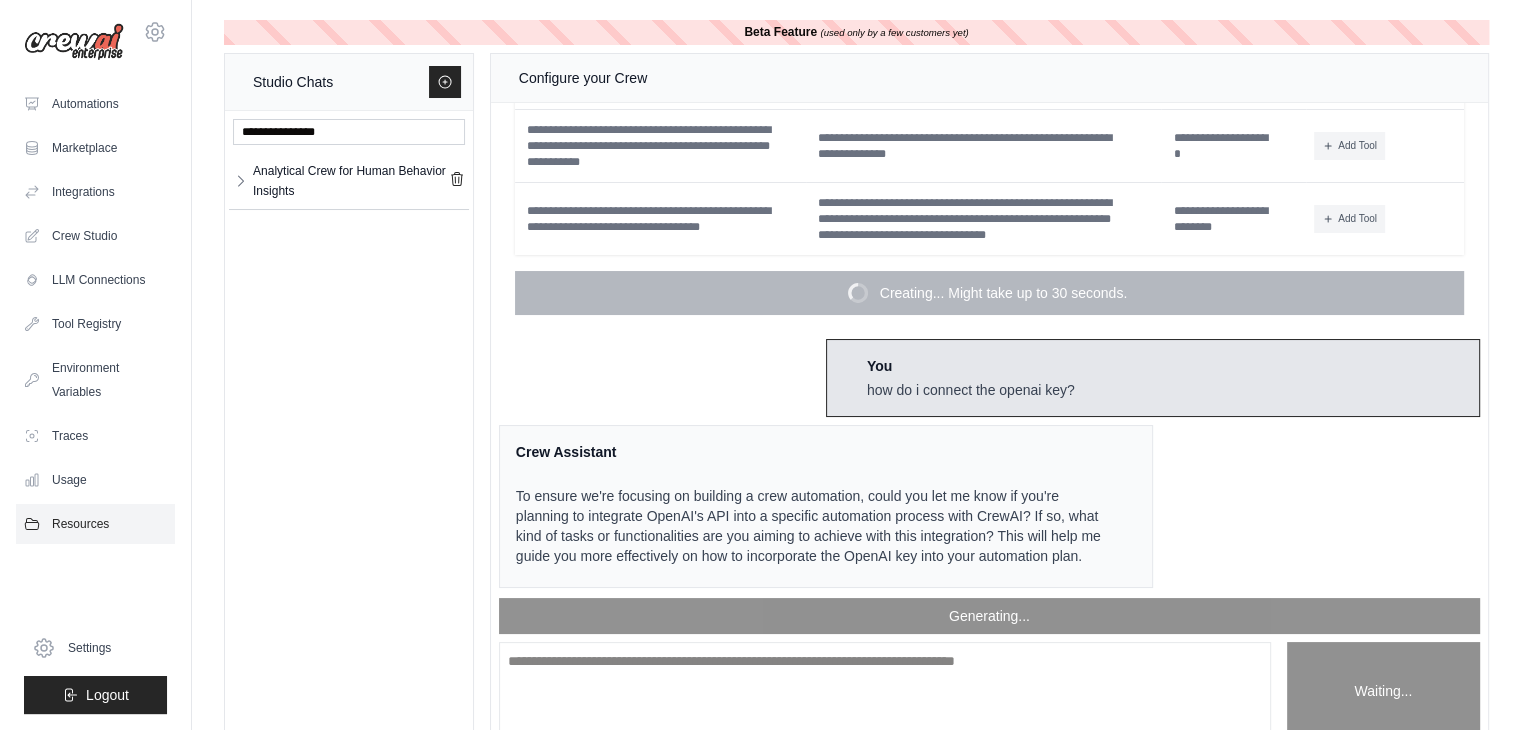 click on "Resources" at bounding box center (95, 524) 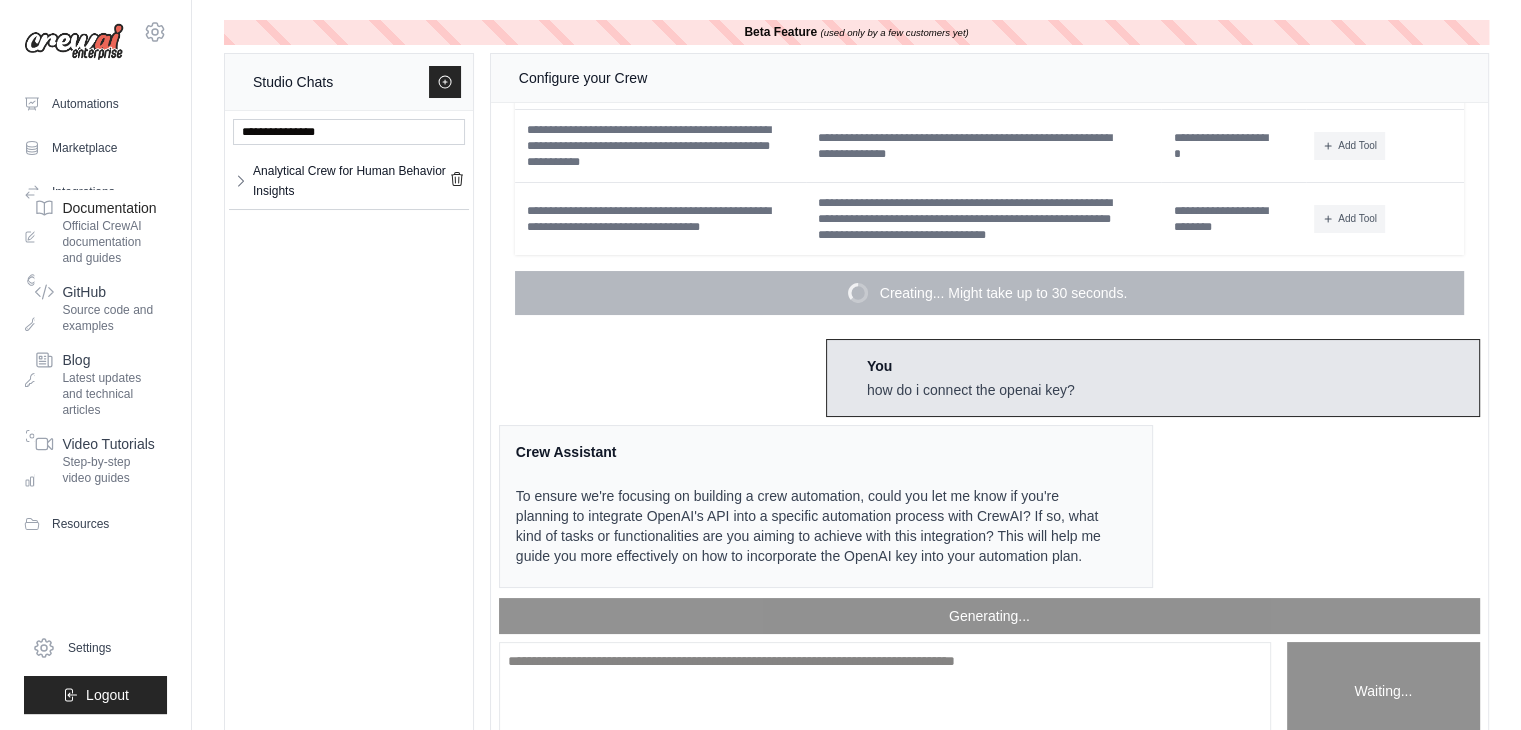 click on "Documentation" at bounding box center (109, 208) 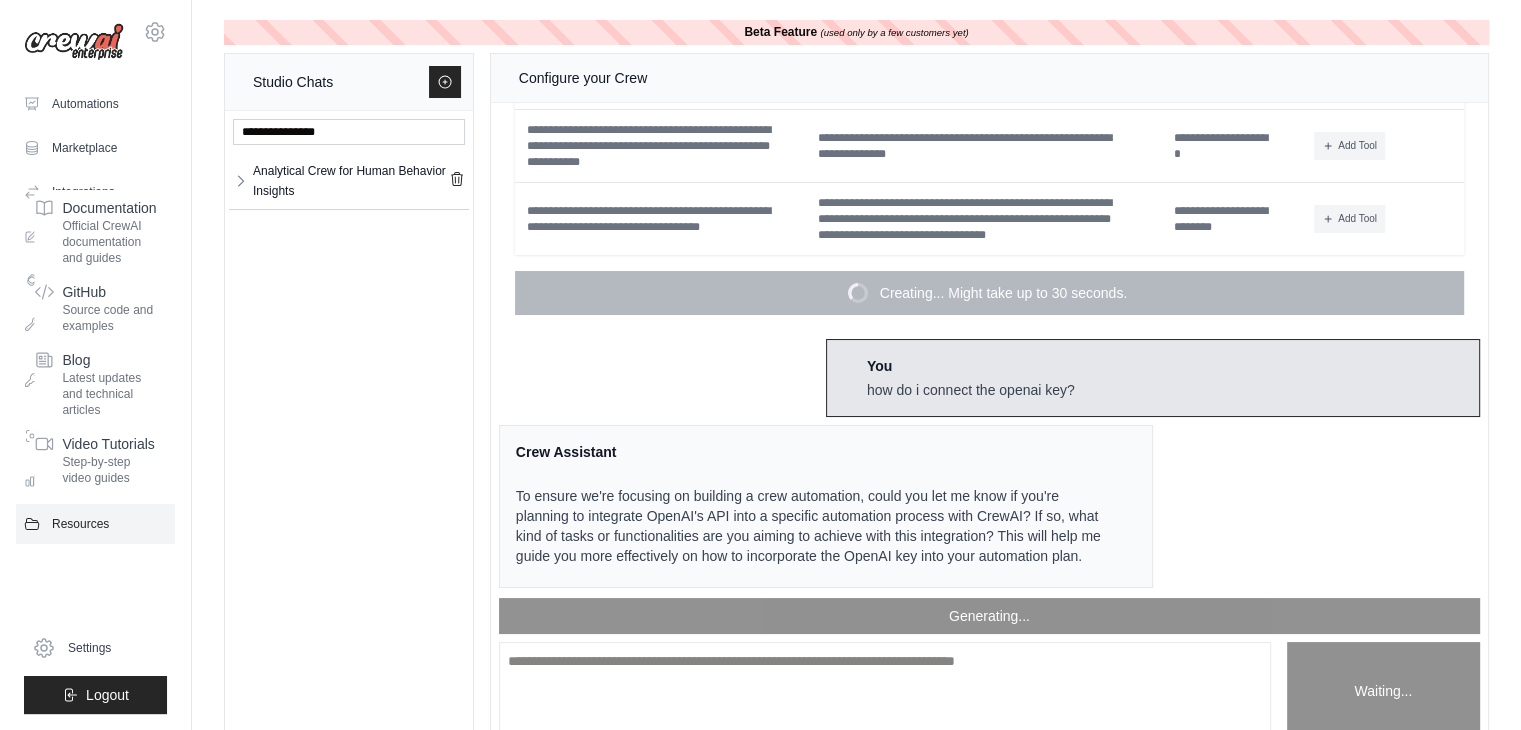 click on "Resources" at bounding box center (95, 524) 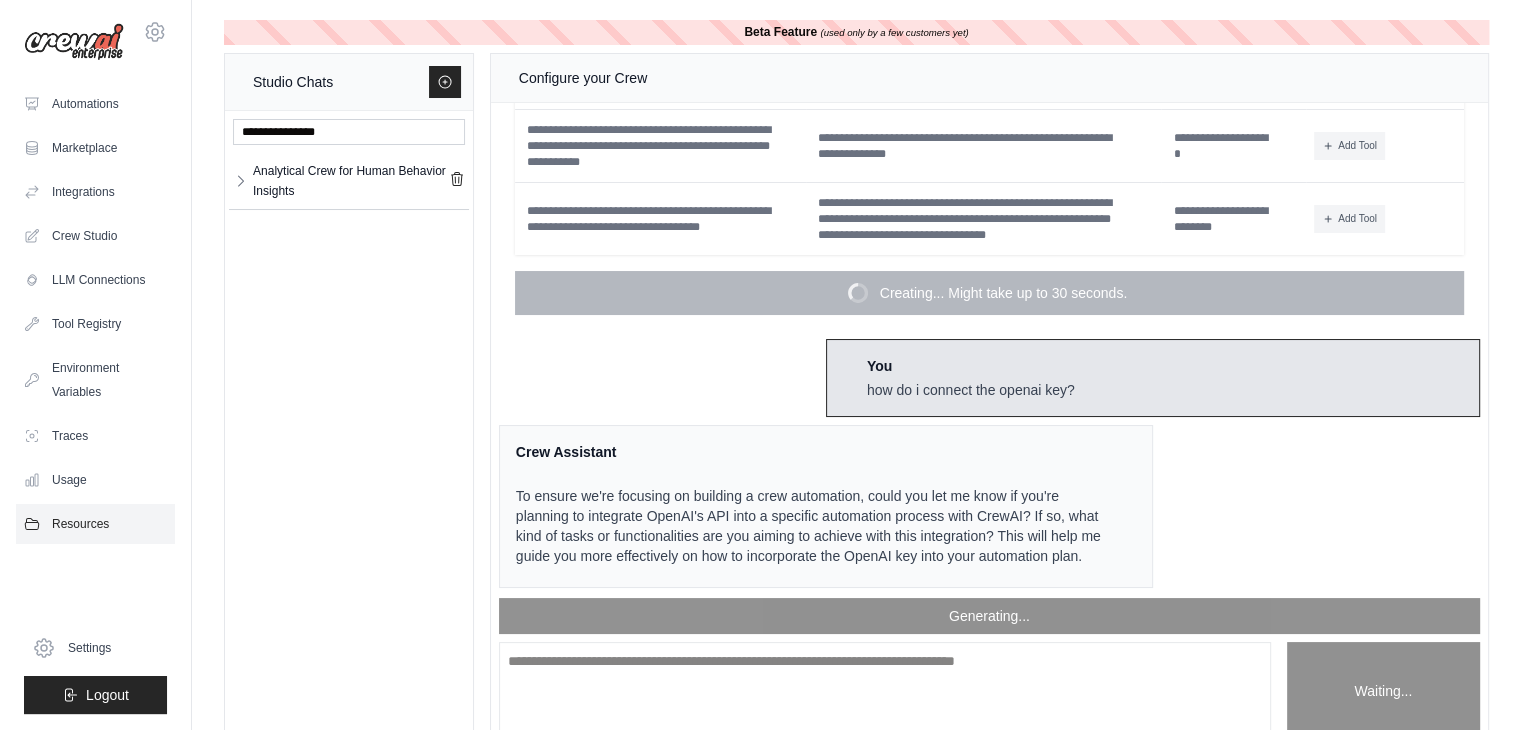 click on "Resources" at bounding box center (95, 524) 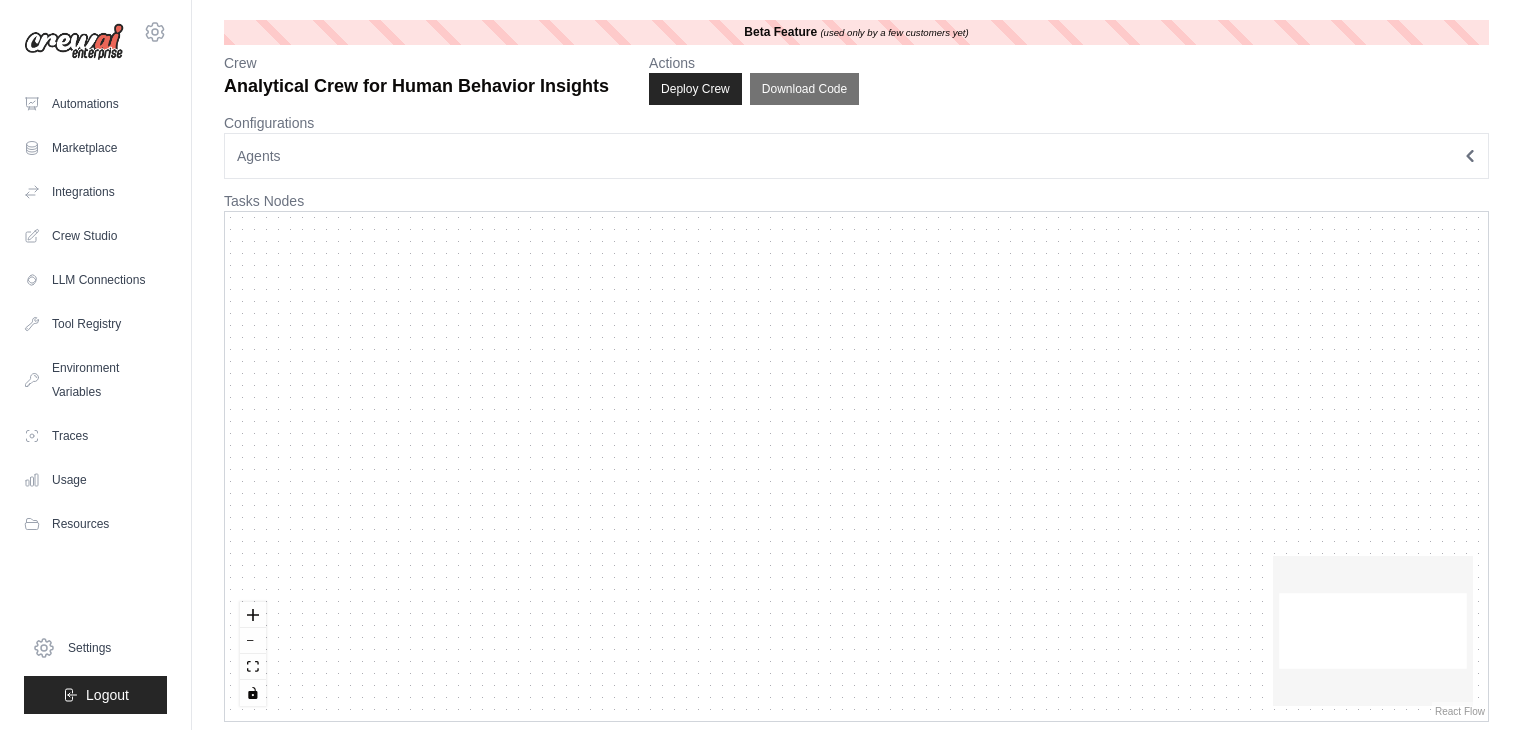 scroll, scrollTop: 0, scrollLeft: 0, axis: both 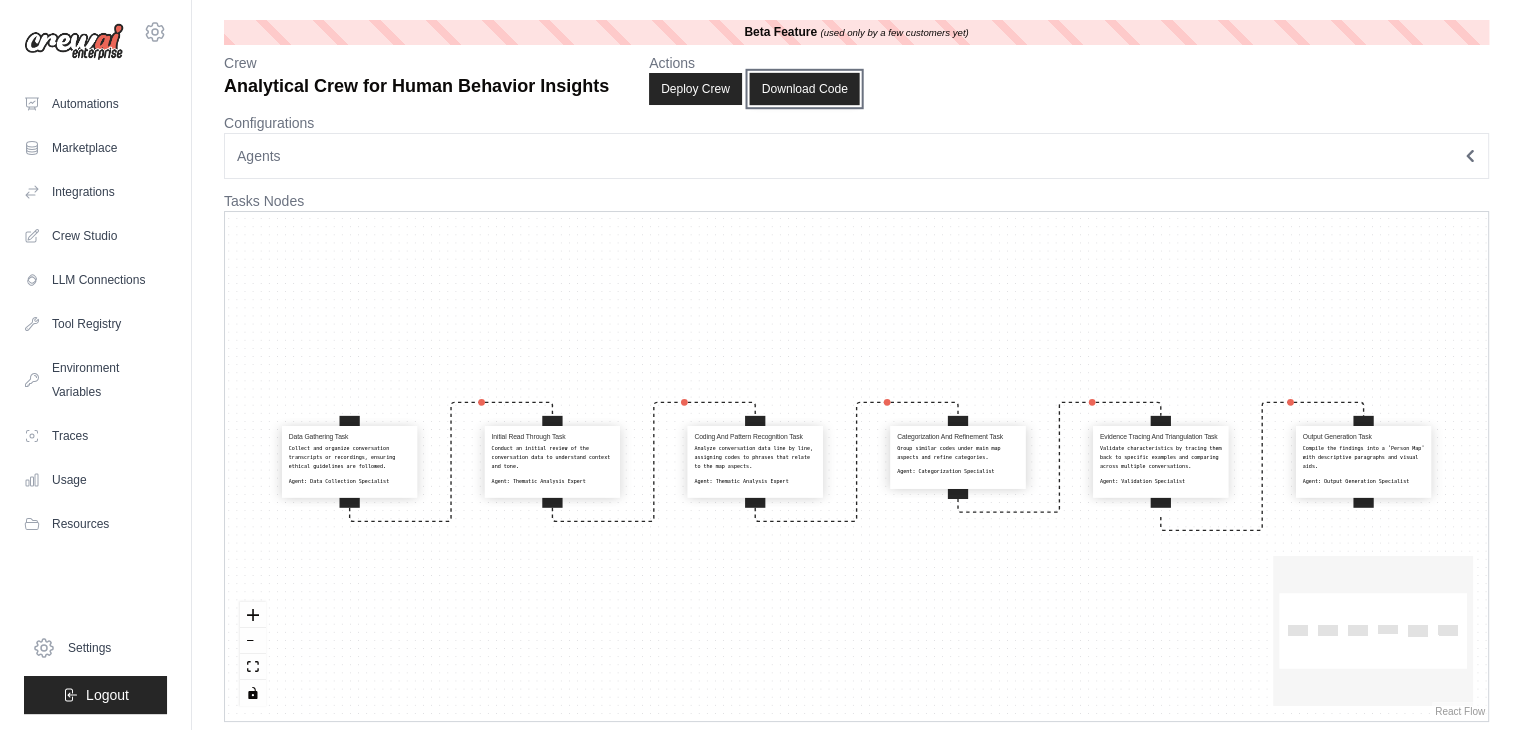 click on "Download Code" at bounding box center (804, 89) 